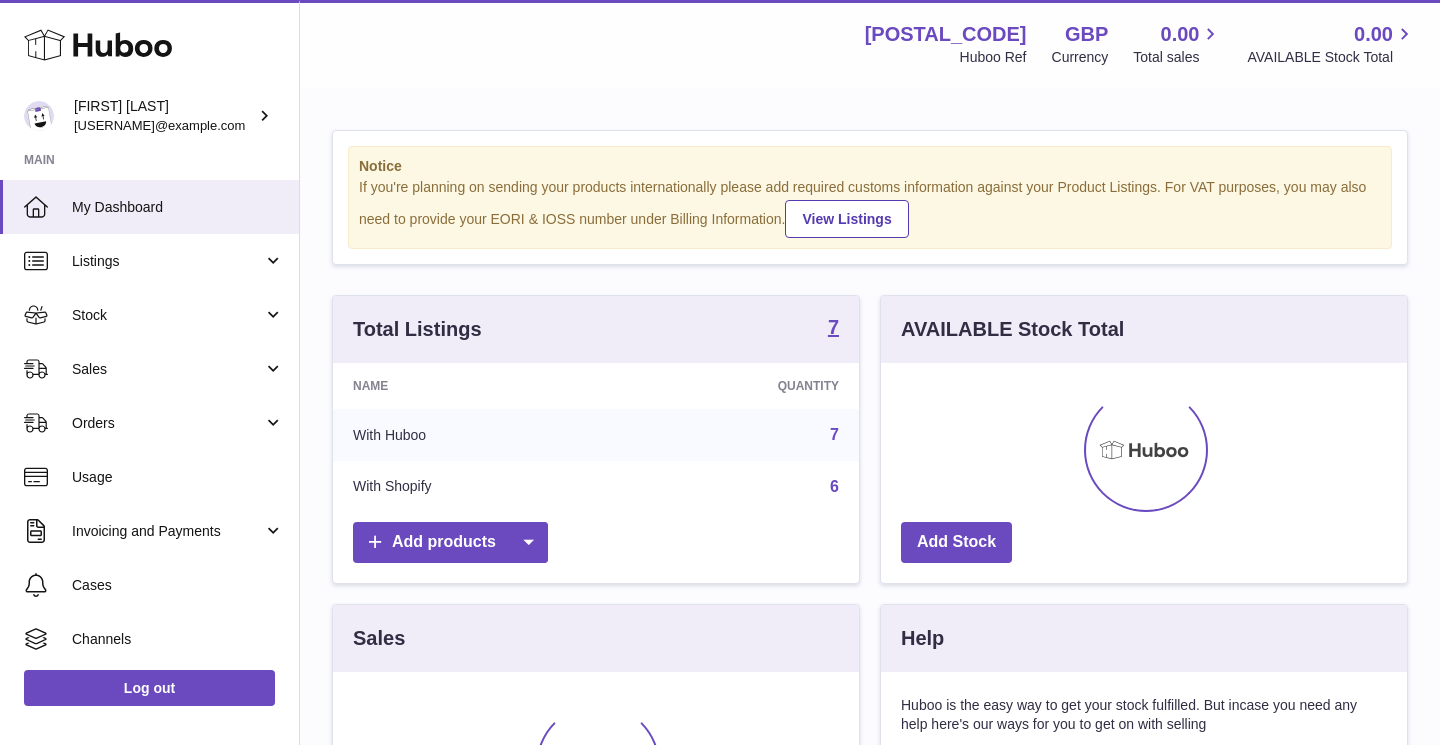 scroll, scrollTop: 0, scrollLeft: 0, axis: both 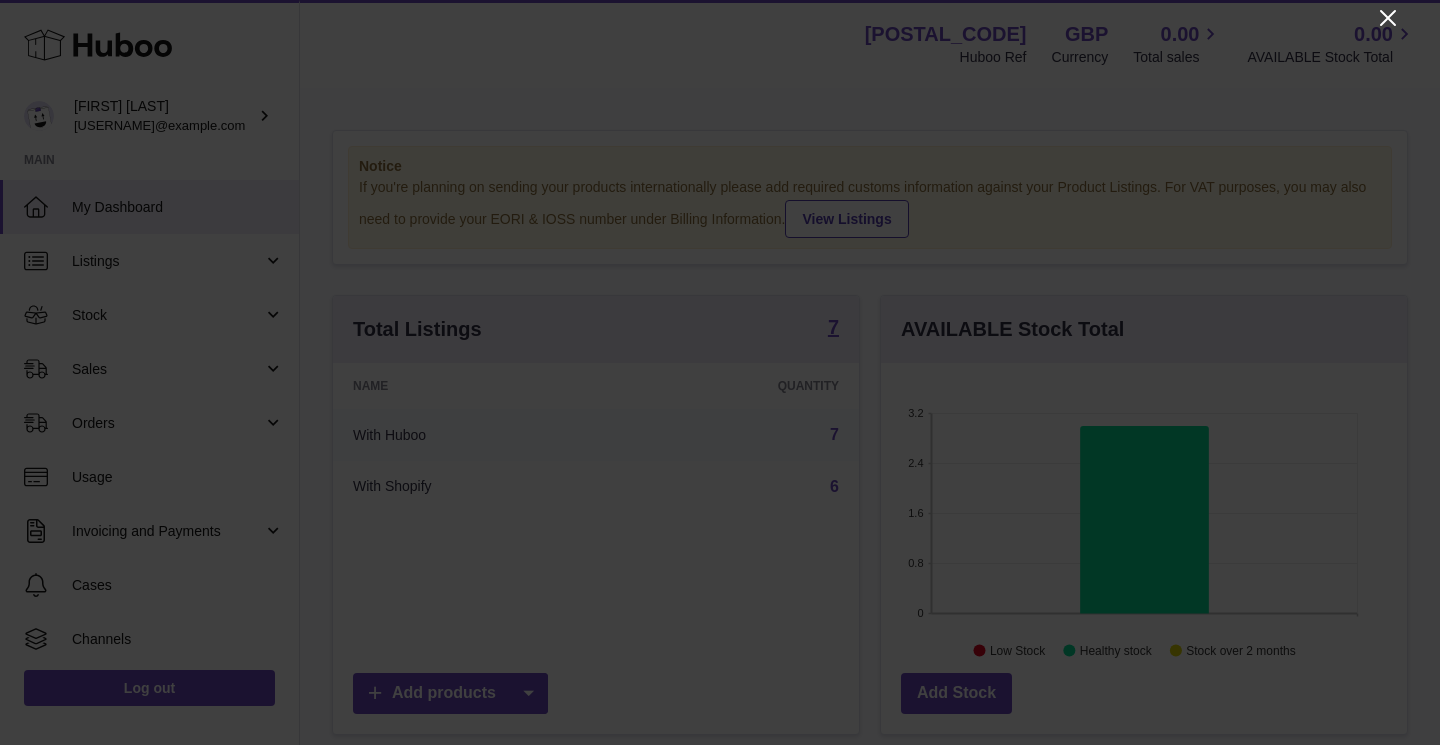click 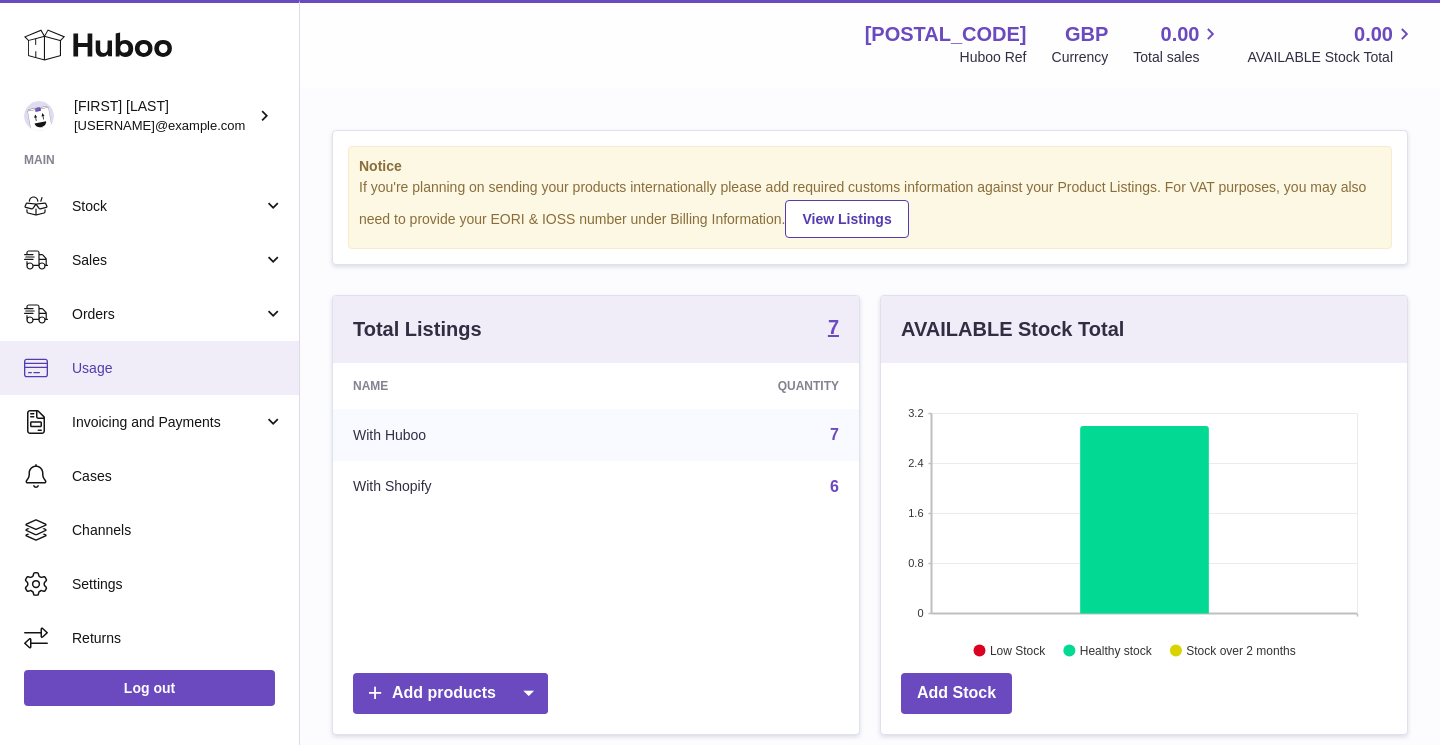 scroll, scrollTop: 0, scrollLeft: 0, axis: both 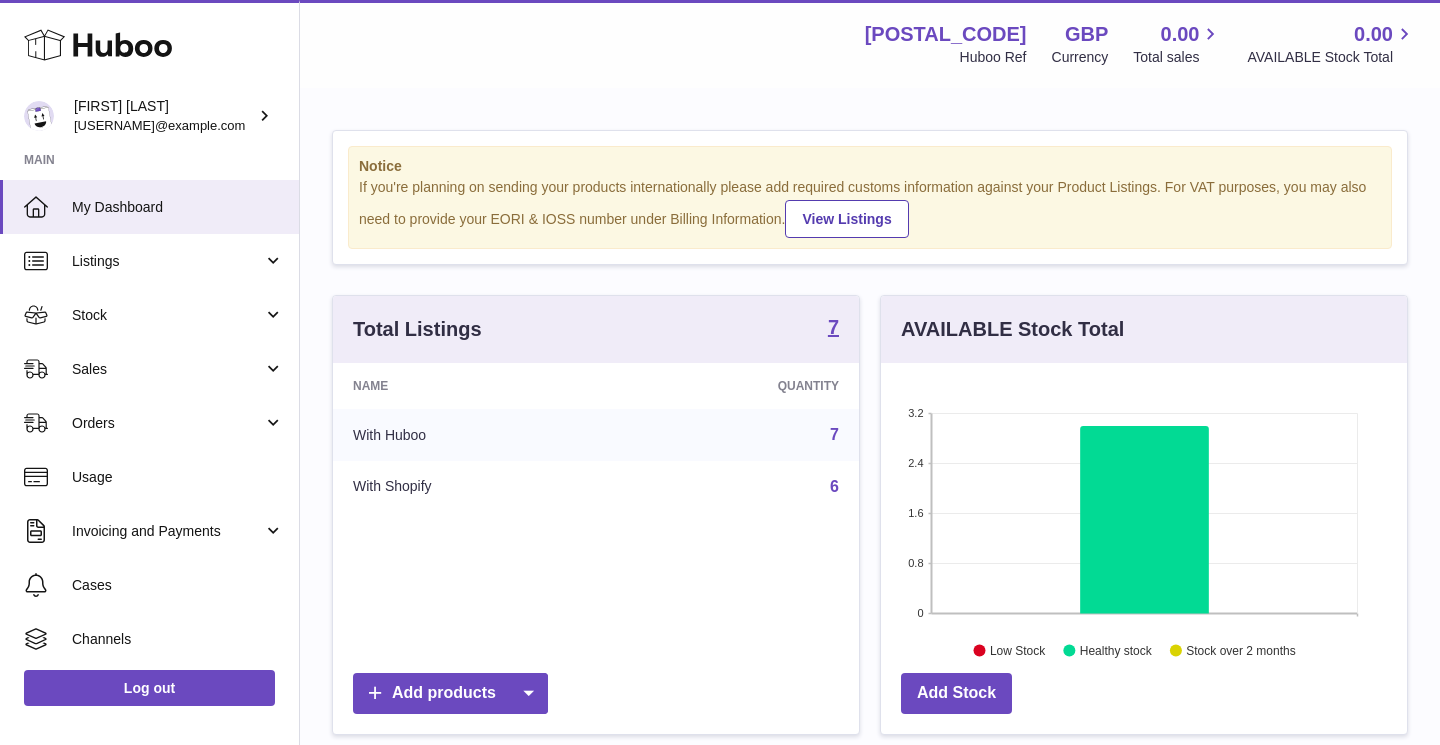 click on "Notice
If you're planning on sending your products internationally please add required customs information against your Product Listings. For VAT purposes, you may also need to provide your EORI & IOSS number under Billing Information.   View Listings" at bounding box center [870, 197] 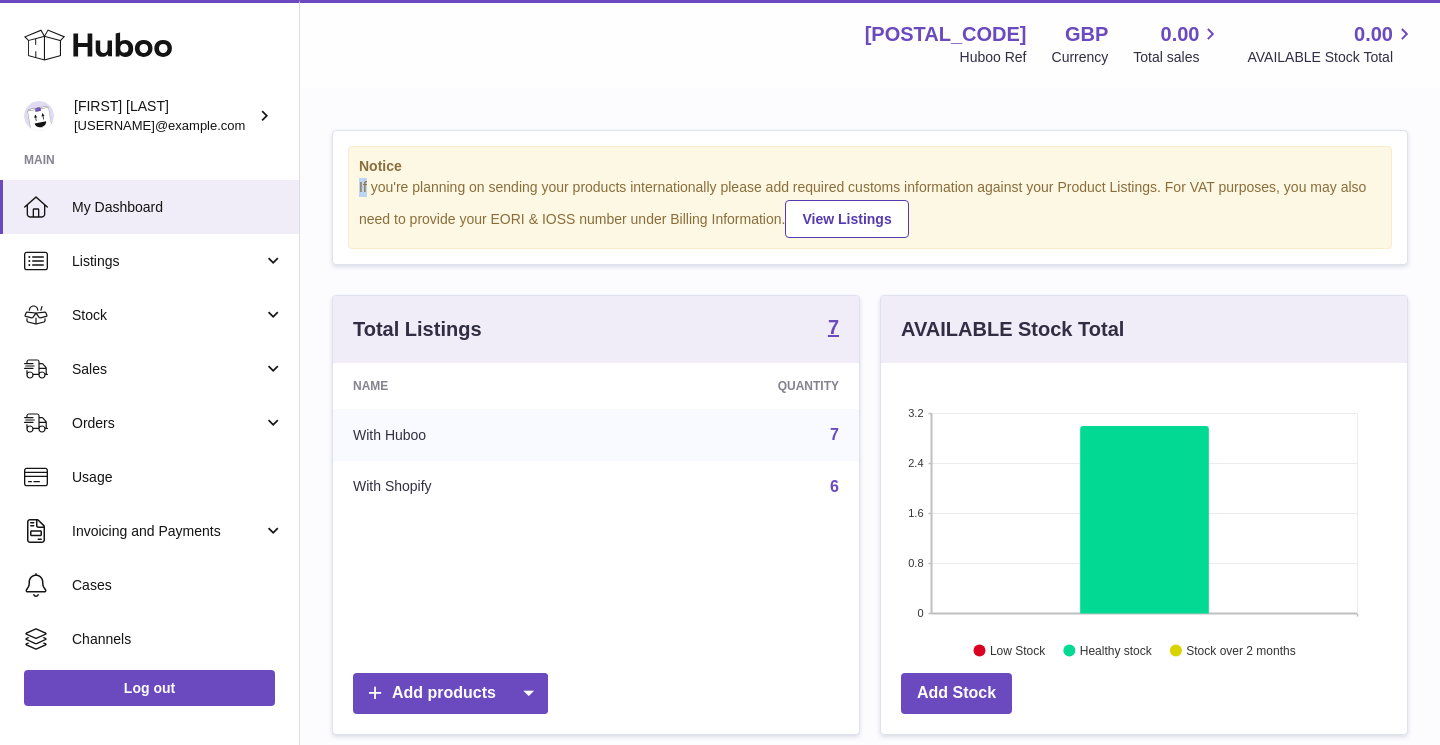 click on "Notice
If you're planning on sending your products internationally please add required customs information against your Product Listings. For VAT purposes, you may also need to provide your EORI & IOSS number under Billing Information.   View Listings" at bounding box center [870, 197] 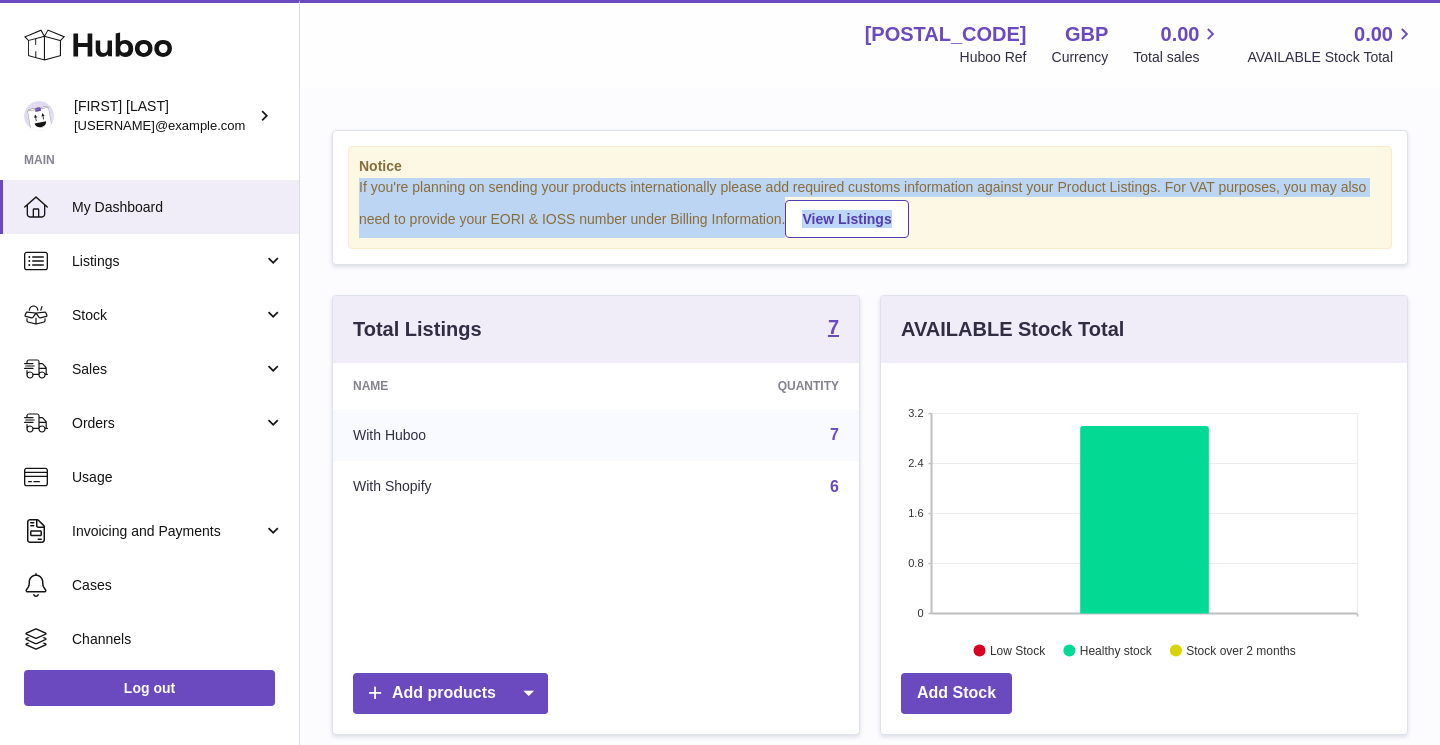 click on "Notice
If you're planning on sending your products internationally please add required customs information against your Product Listings. For VAT purposes, you may also need to provide your EORI & IOSS number under Billing Information.   View Listings" at bounding box center [870, 197] 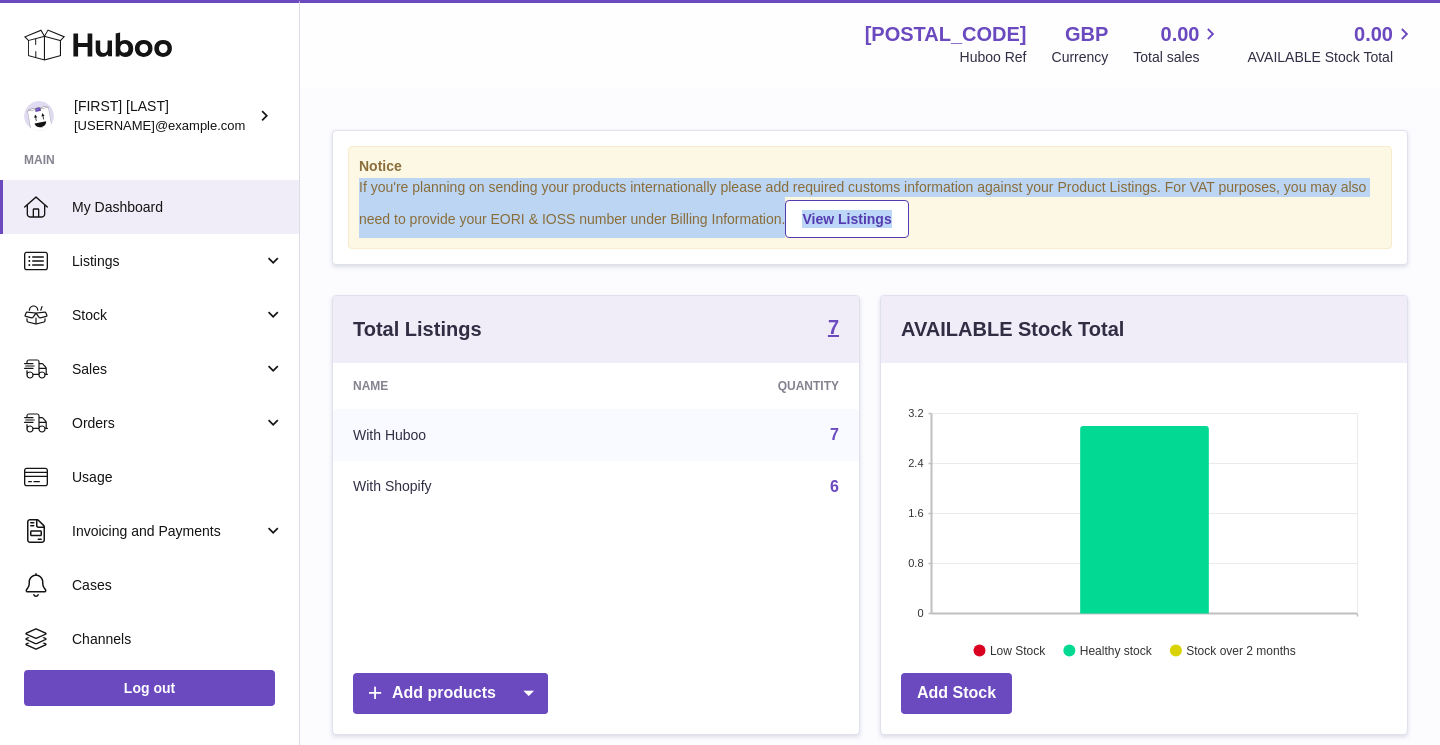 click on "If you're planning on sending your products internationally please add required customs information against your Product Listings. For VAT purposes, you may also need to provide your EORI & IOSS number under Billing Information.   View Listings" at bounding box center (870, 208) 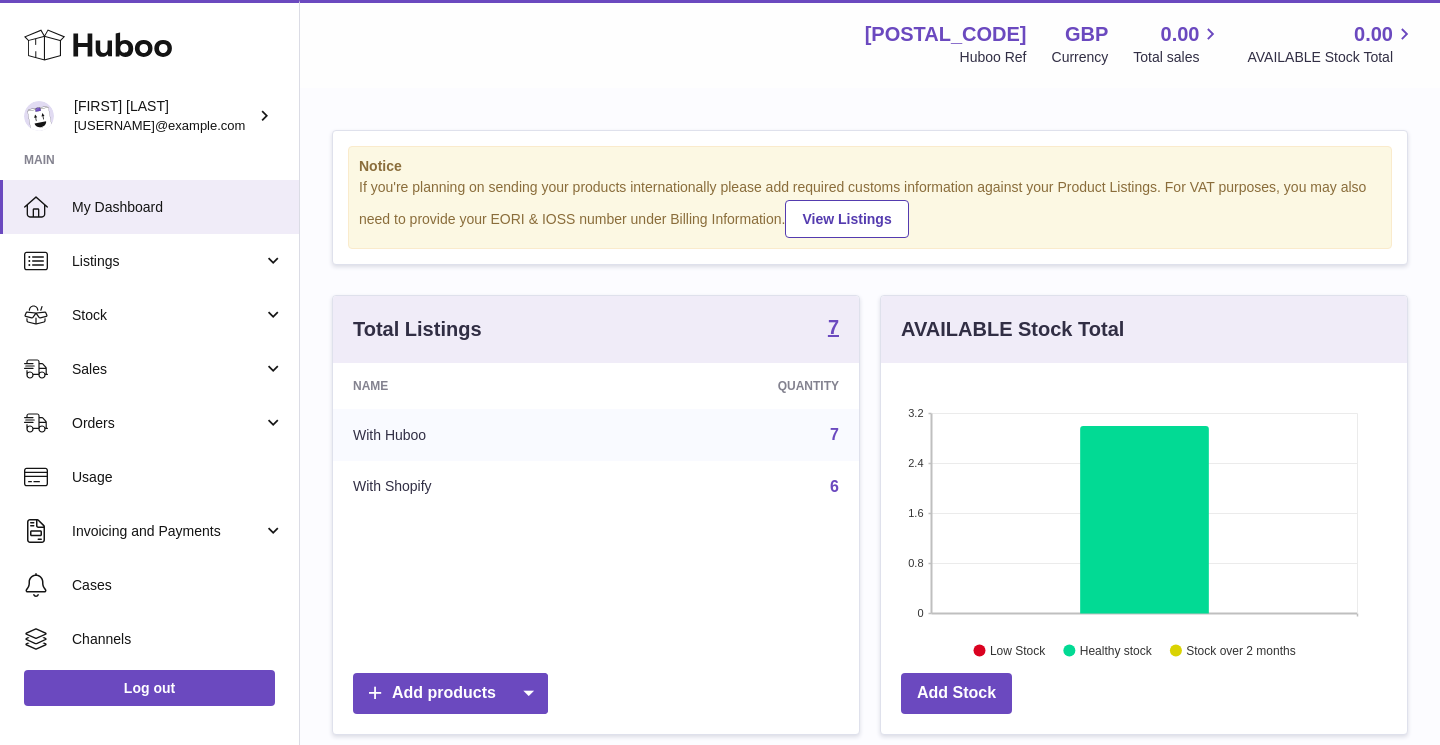 click on "If you're planning on sending your products internationally please add required customs information against your Product Listings. For VAT purposes, you may also need to provide your EORI & IOSS number under Billing Information.   View Listings" at bounding box center [870, 208] 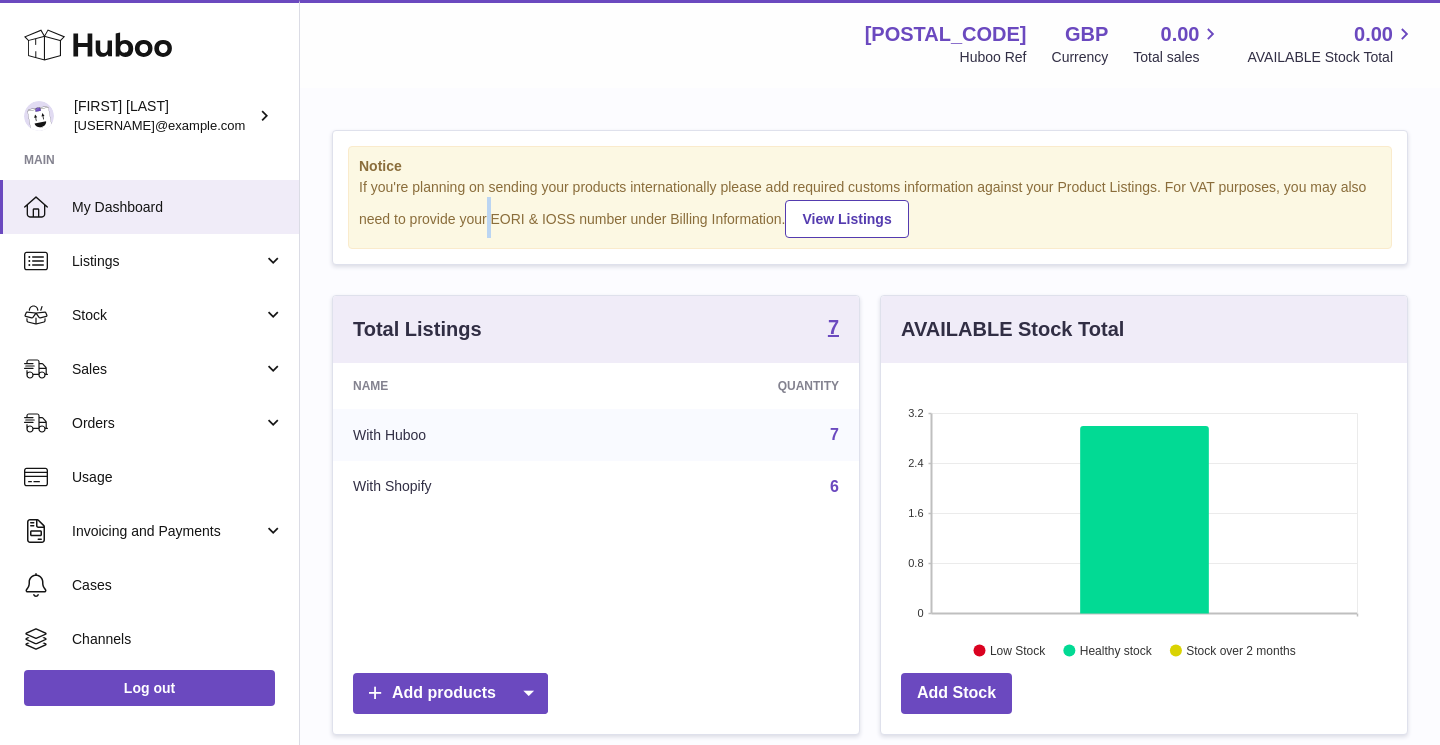 click on "If you're planning on sending your products internationally please add required customs information against your Product Listings. For VAT purposes, you may also need to provide your EORI & IOSS number under Billing Information.   View Listings" at bounding box center [870, 208] 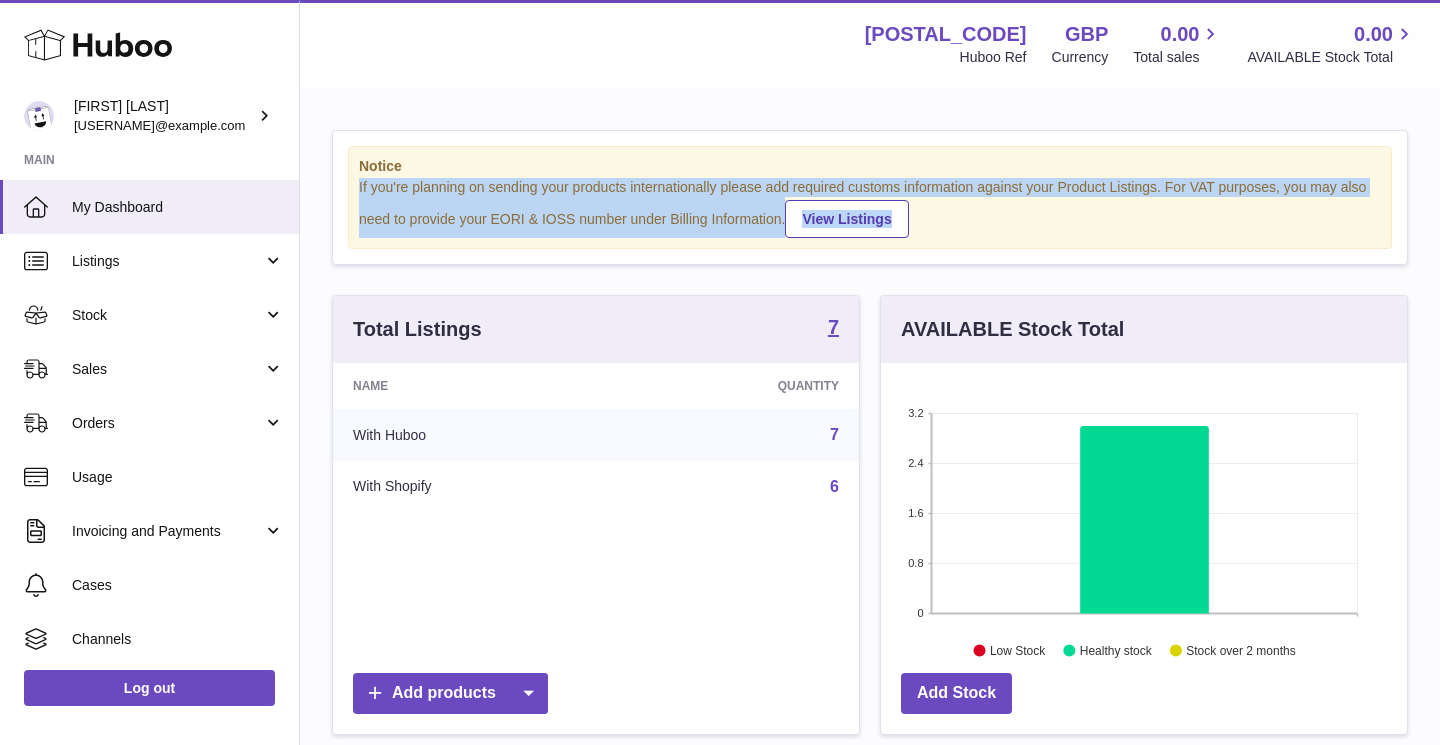 click on "If you're planning on sending your products internationally please add required customs information against your Product Listings. For VAT purposes, you may also need to provide your EORI & IOSS number under Billing Information.   View Listings" at bounding box center [870, 208] 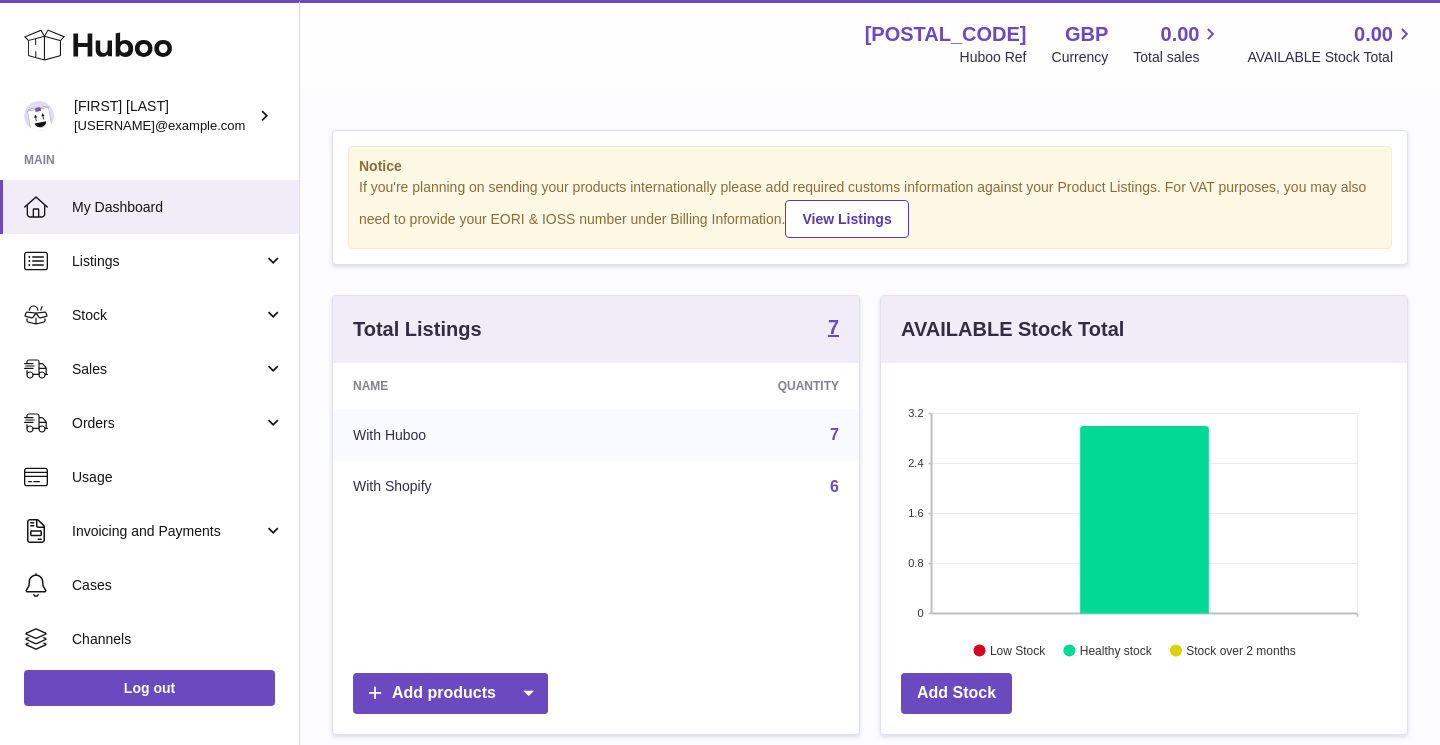 click on "If you're planning on sending your products internationally please add required customs information against your Product Listings. For VAT purposes, you may also need to provide your EORI & IOSS number under Billing Information.   View Listings" at bounding box center (870, 208) 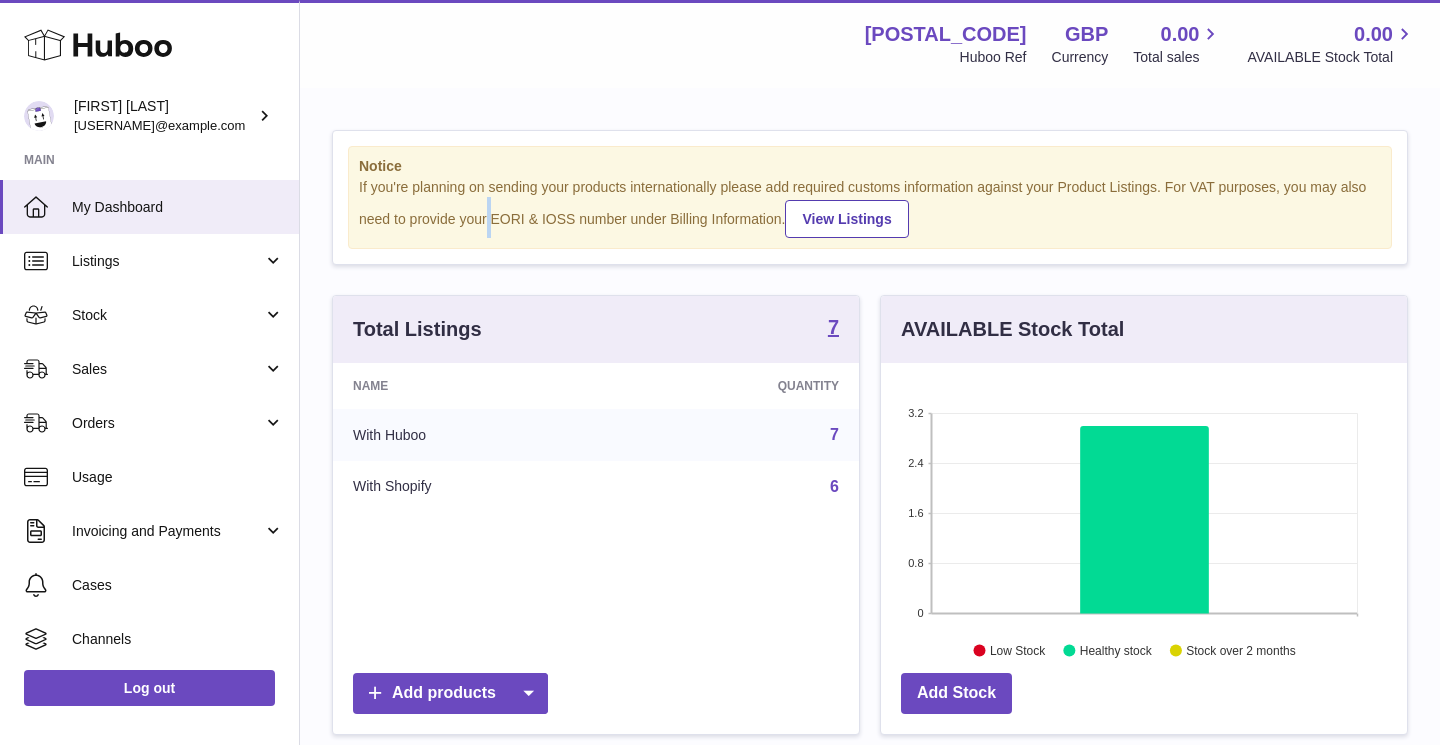 click on "If you're planning on sending your products internationally please add required customs information against your Product Listings. For VAT purposes, you may also need to provide your EORI & IOSS number under Billing Information.   View Listings" at bounding box center (870, 208) 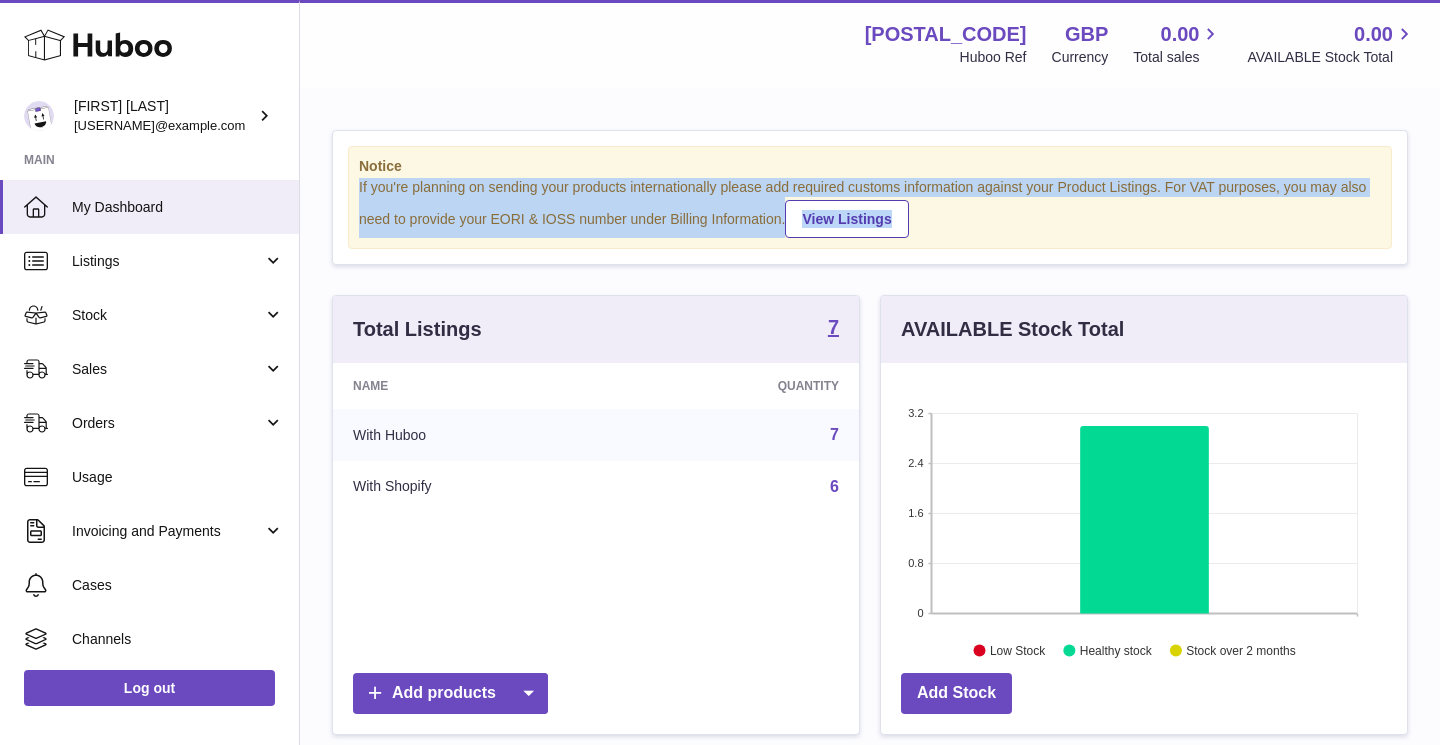 click on "If you're planning on sending your products internationally please add required customs information against your Product Listings. For VAT purposes, you may also need to provide your EORI & IOSS number under Billing Information.   View Listings" at bounding box center [870, 208] 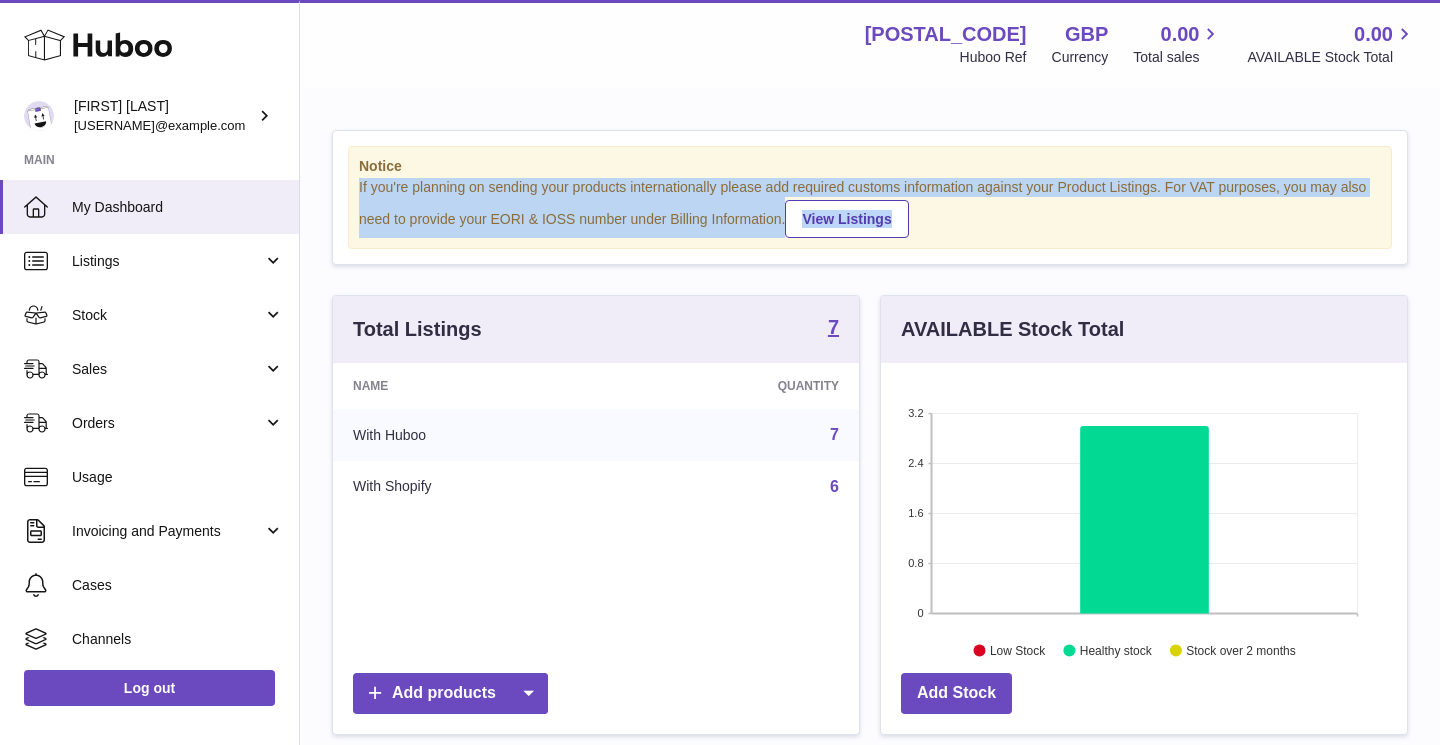 click on "If you're planning on sending your products internationally please add required customs information against your Product Listings. For VAT purposes, you may also need to provide your EORI & IOSS number under Billing Information.   View Listings" at bounding box center (870, 208) 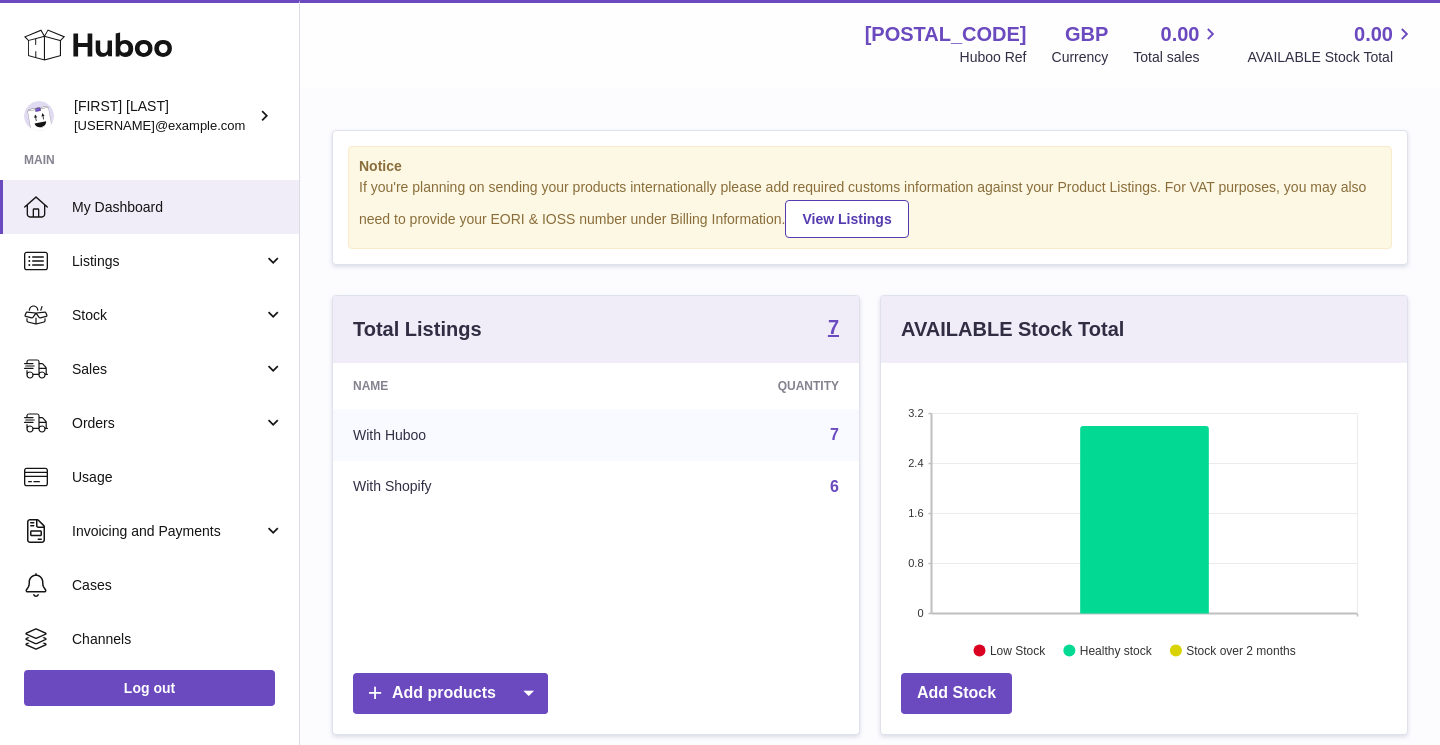 click on "If you're planning on sending your products internationally please add required customs information against your Product Listings. For VAT purposes, you may also need to provide your EORI & IOSS number under Billing Information.   View Listings" at bounding box center [870, 208] 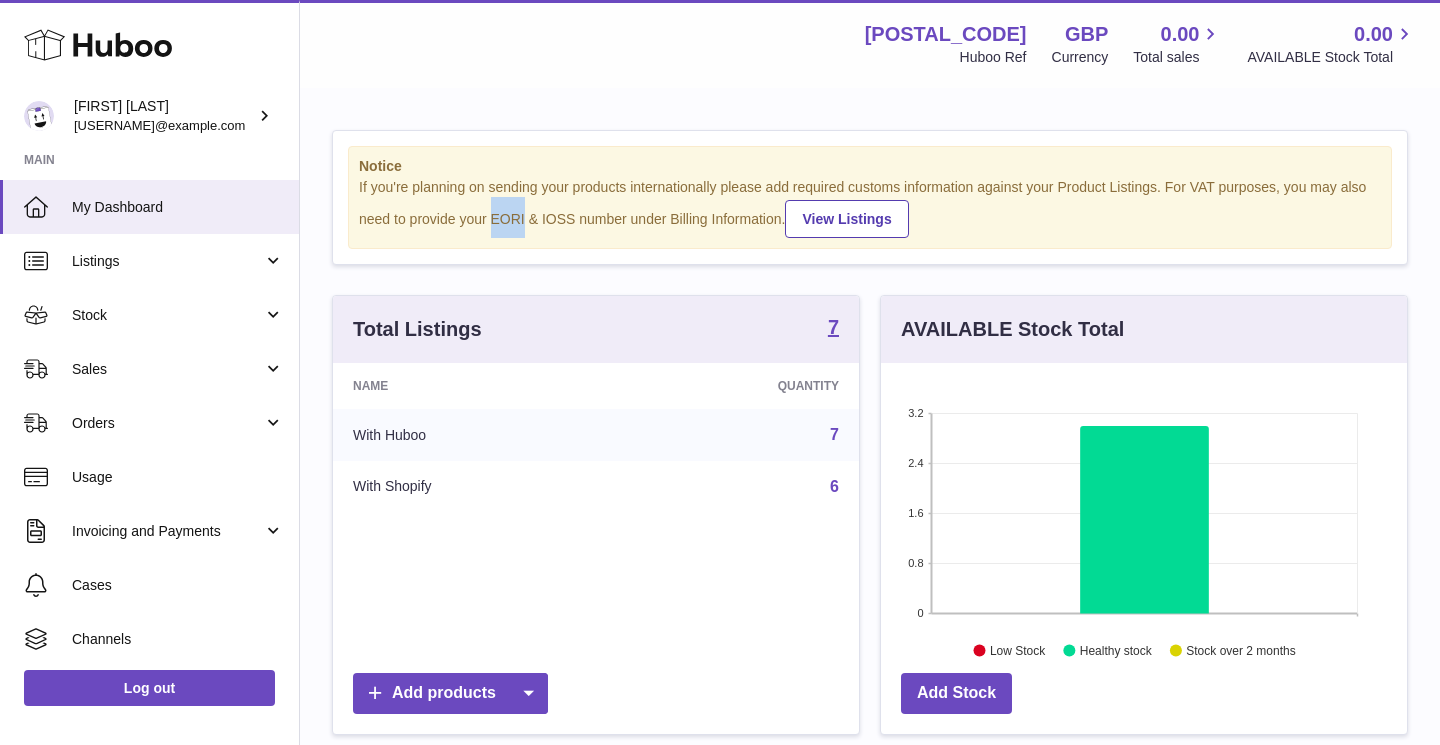 click on "If you're planning on sending your products internationally please add required customs information against your Product Listings. For VAT purposes, you may also need to provide your EORI & IOSS number under Billing Information.   View Listings" at bounding box center (870, 208) 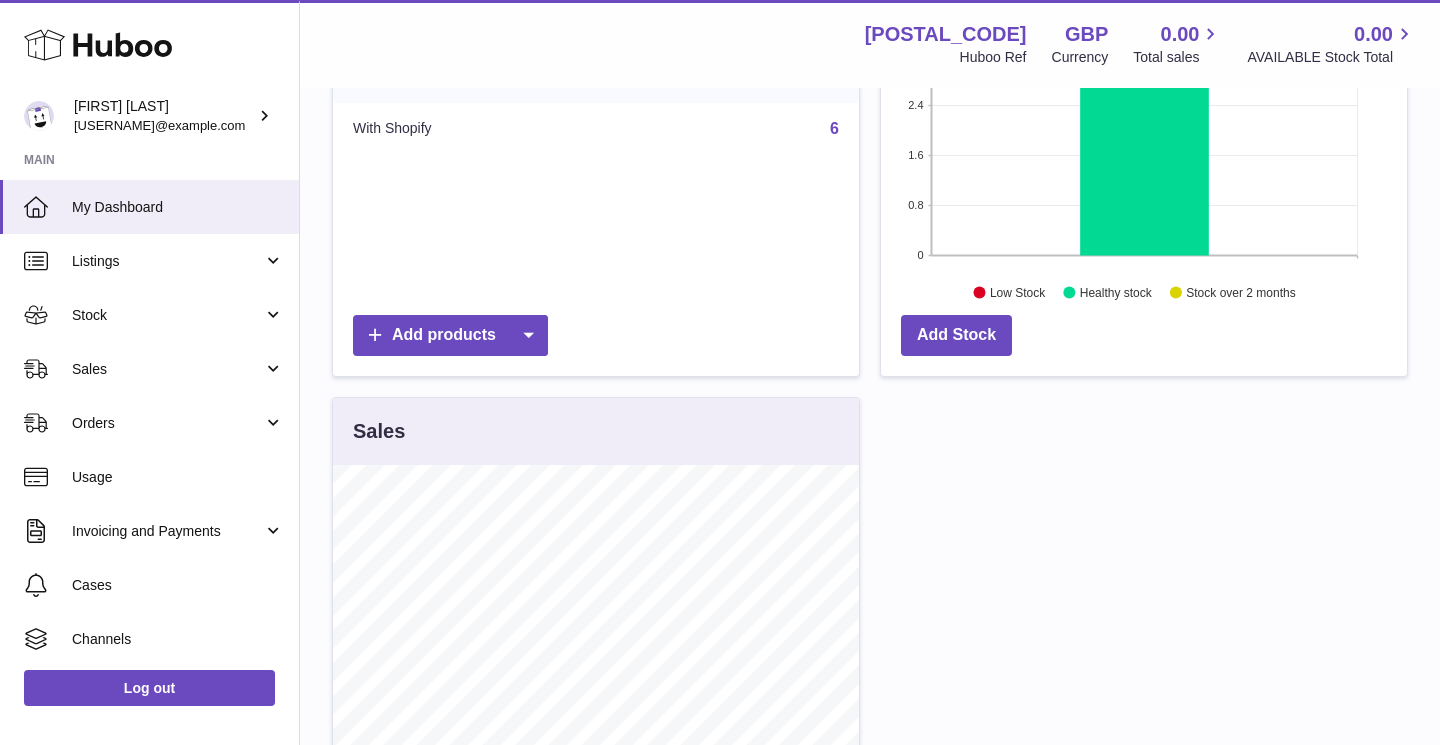 scroll, scrollTop: 364, scrollLeft: 0, axis: vertical 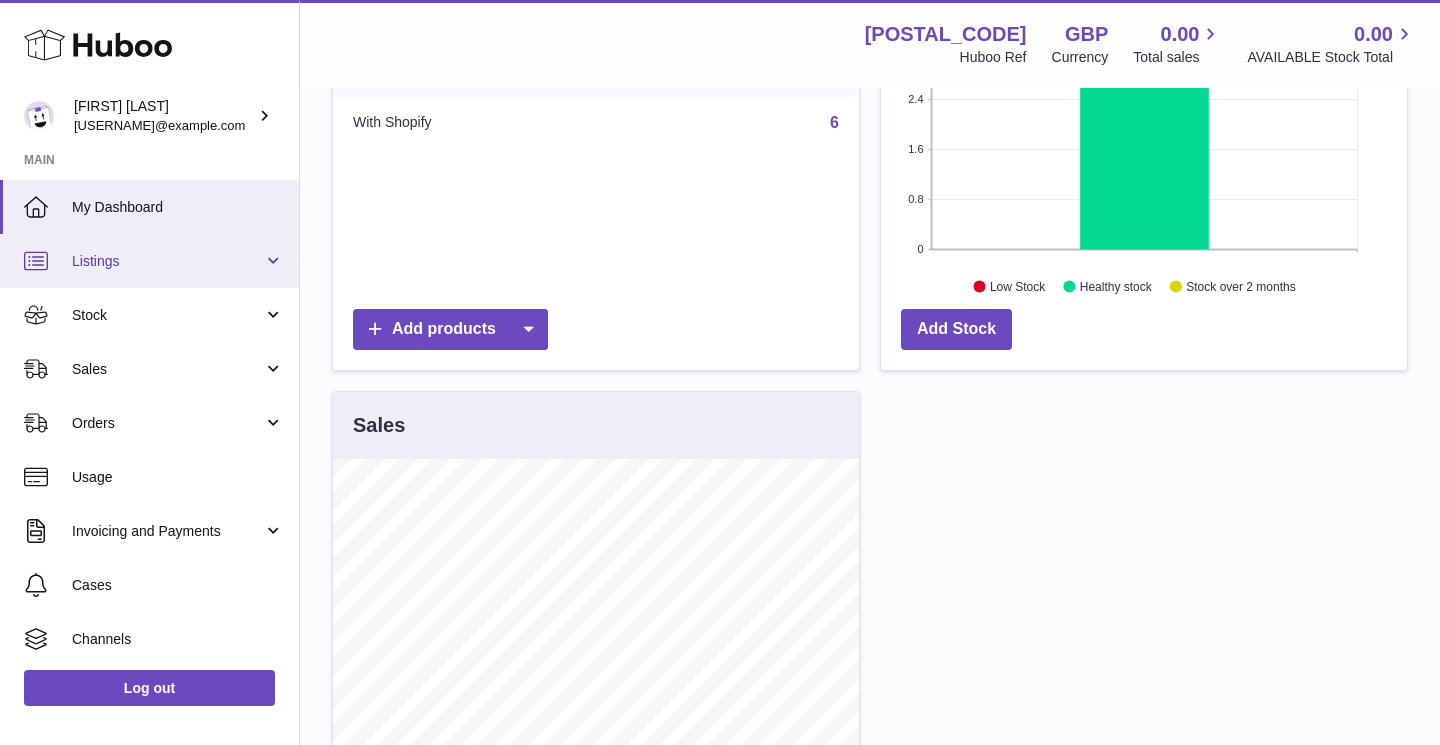 click on "Listings" at bounding box center [149, 261] 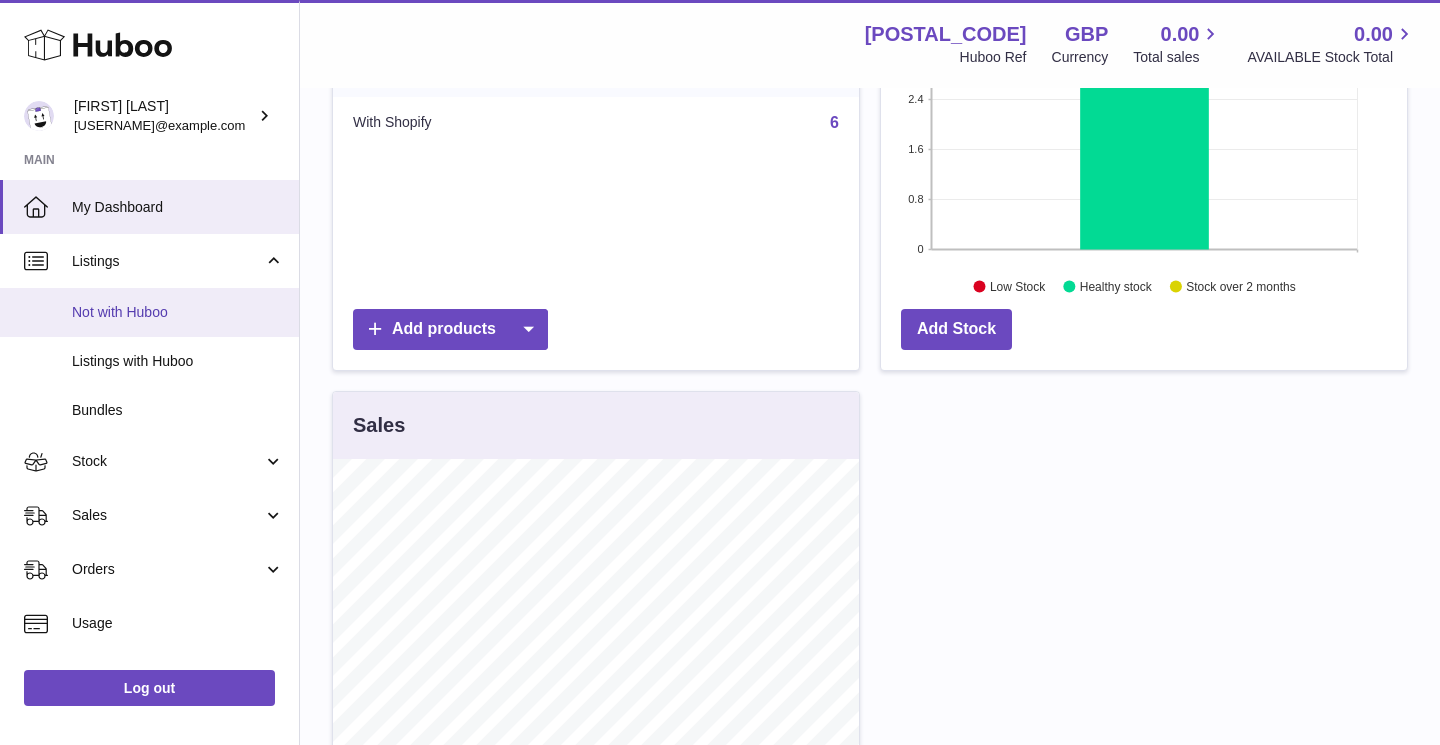 click on "Not with Huboo" at bounding box center (149, 312) 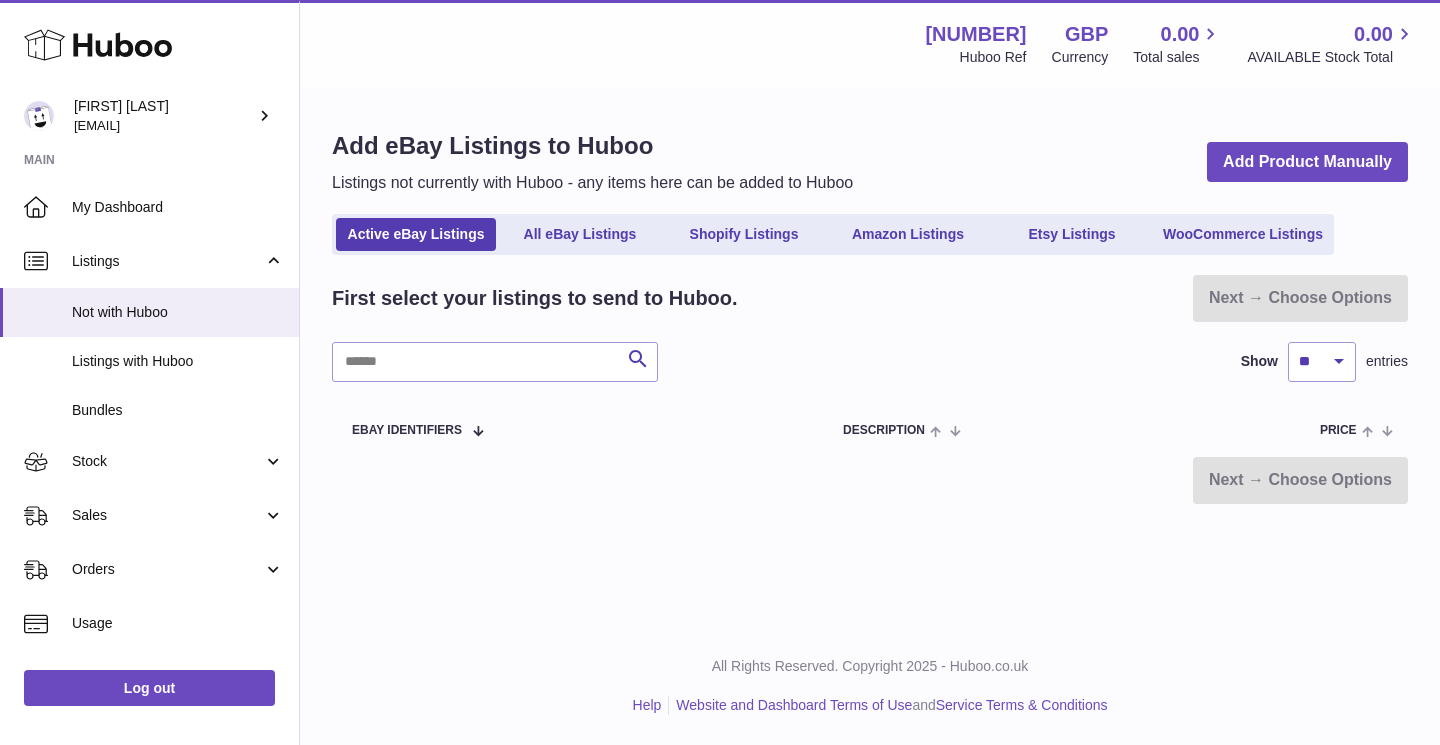 scroll, scrollTop: 0, scrollLeft: 0, axis: both 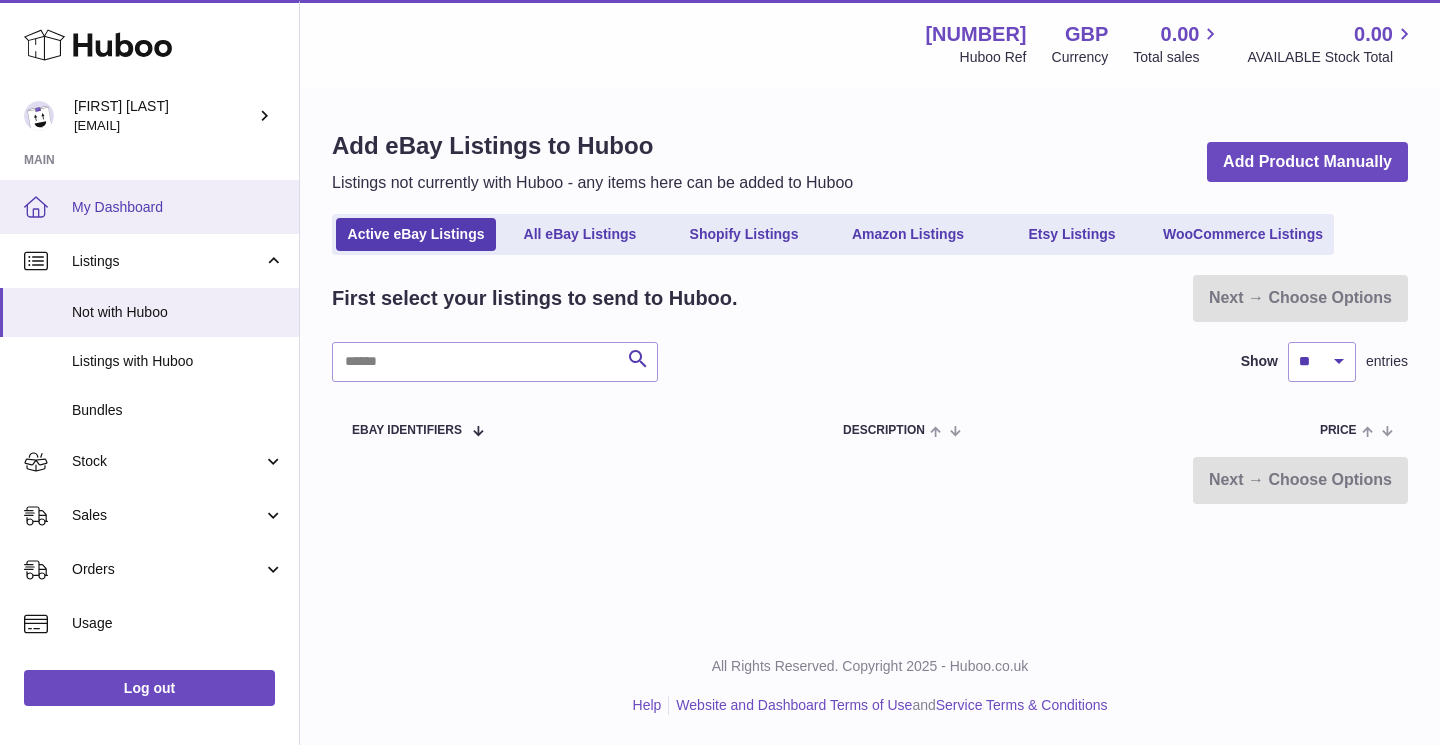 click on "My Dashboard" at bounding box center [149, 207] 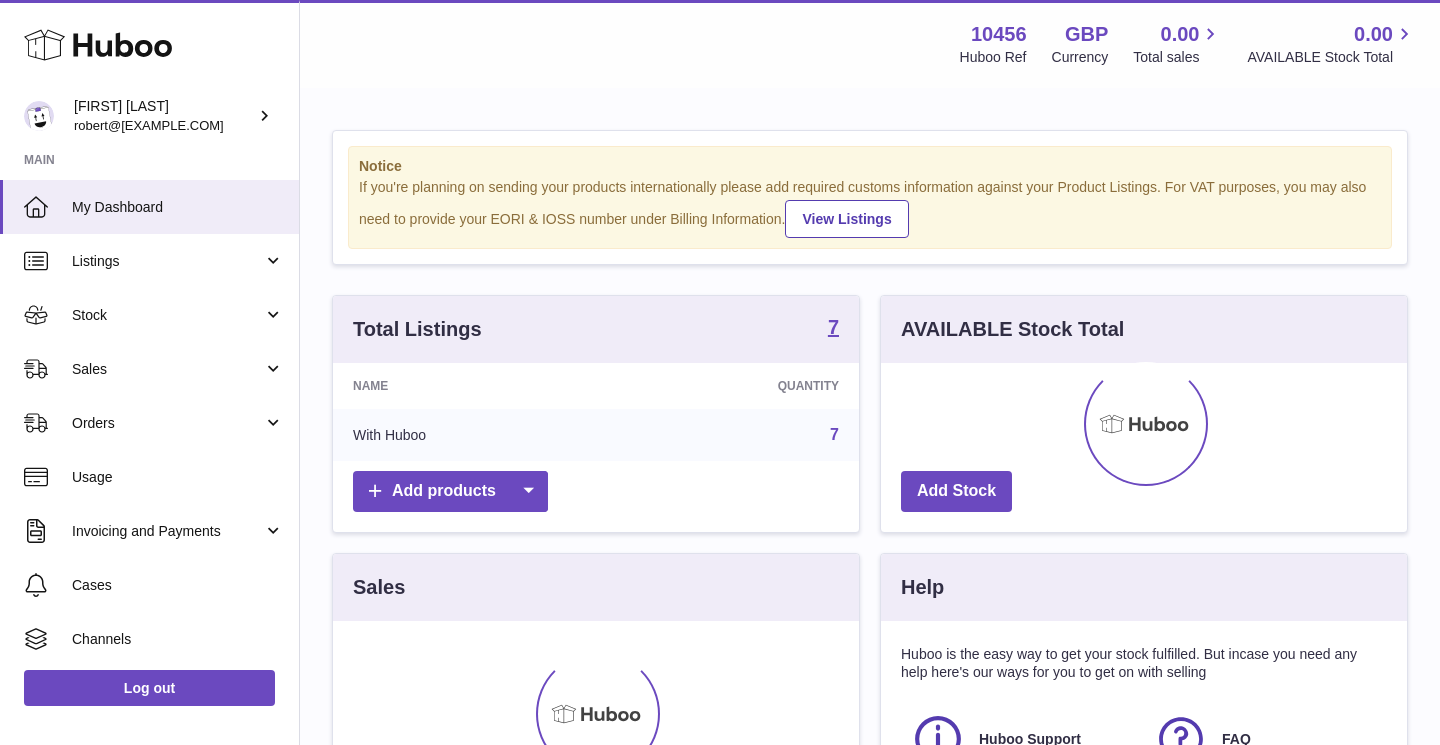 scroll, scrollTop: 0, scrollLeft: 0, axis: both 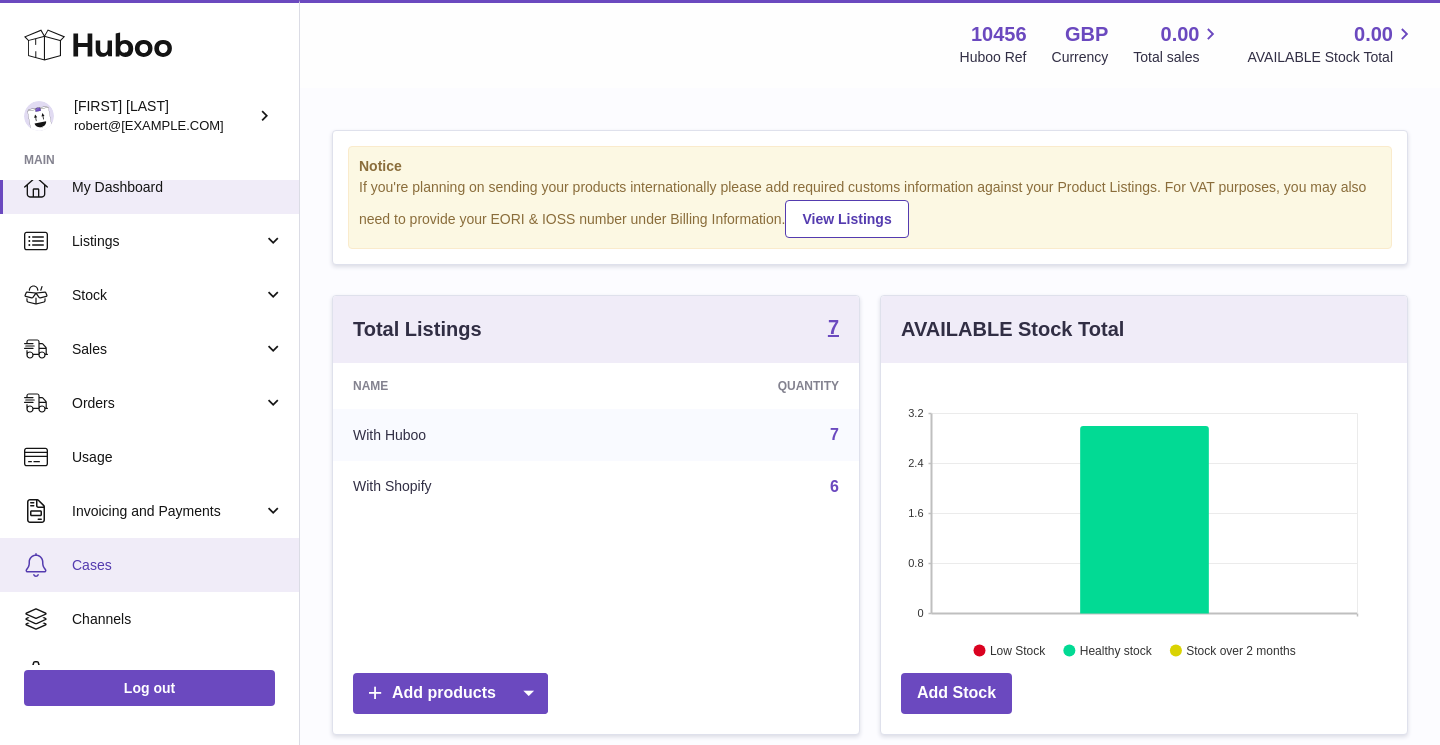 click on "Cases" at bounding box center (178, 565) 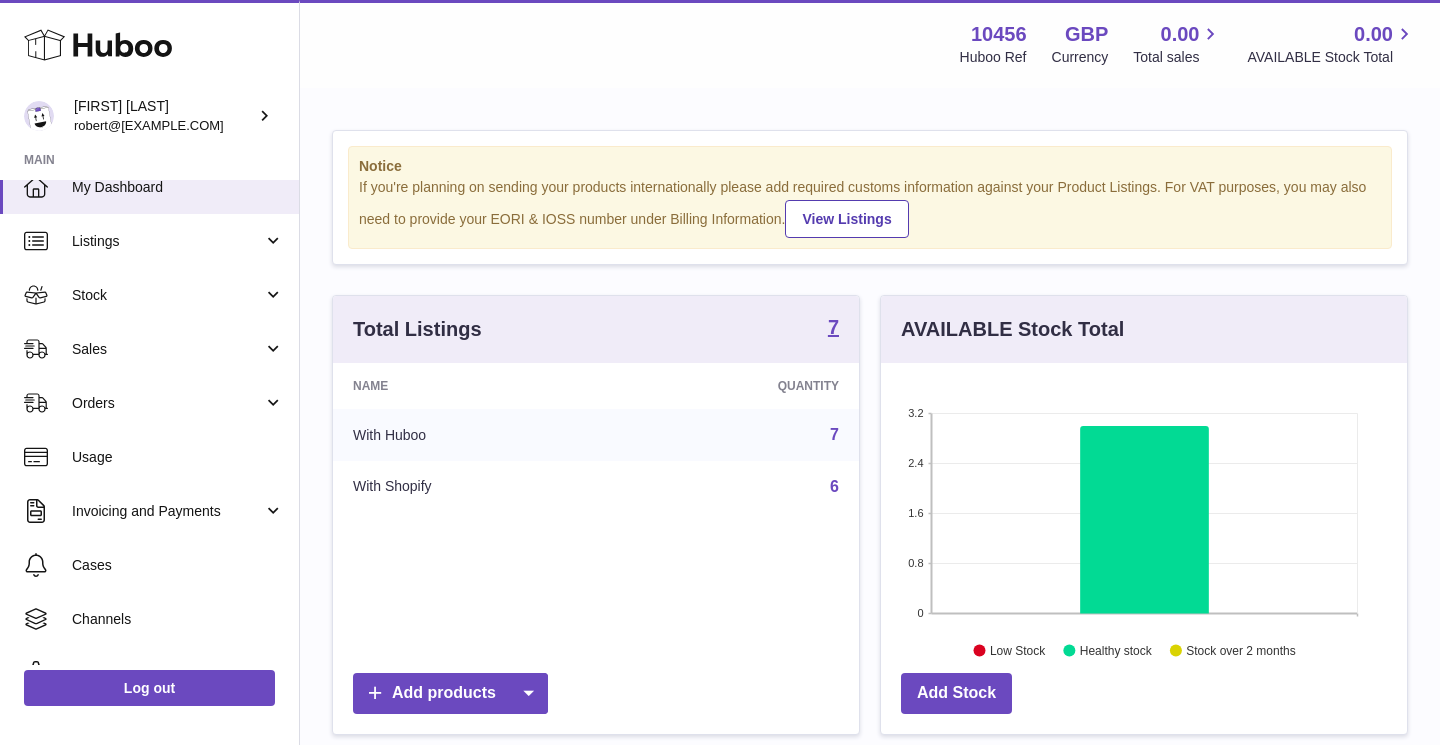 click on "If you're planning on sending your products internationally please add required customs information against your Product Listings. For VAT purposes, you may also need to provide your EORI & IOSS number under Billing Information.   View Listings" at bounding box center [870, 208] 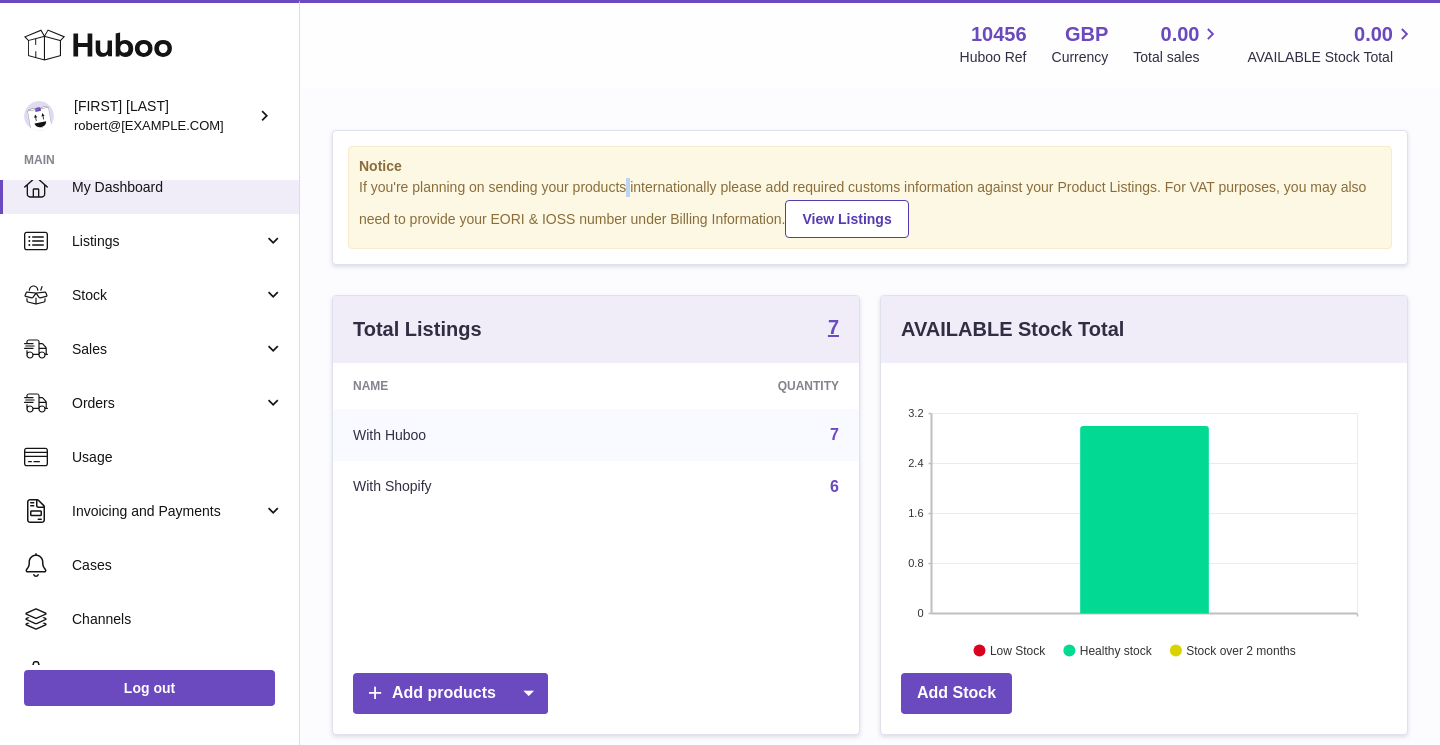 click on "If you're planning on sending your products internationally please add required customs information against your Product Listings. For VAT purposes, you may also need to provide your EORI & IOSS number under Billing Information.   View Listings" at bounding box center [870, 208] 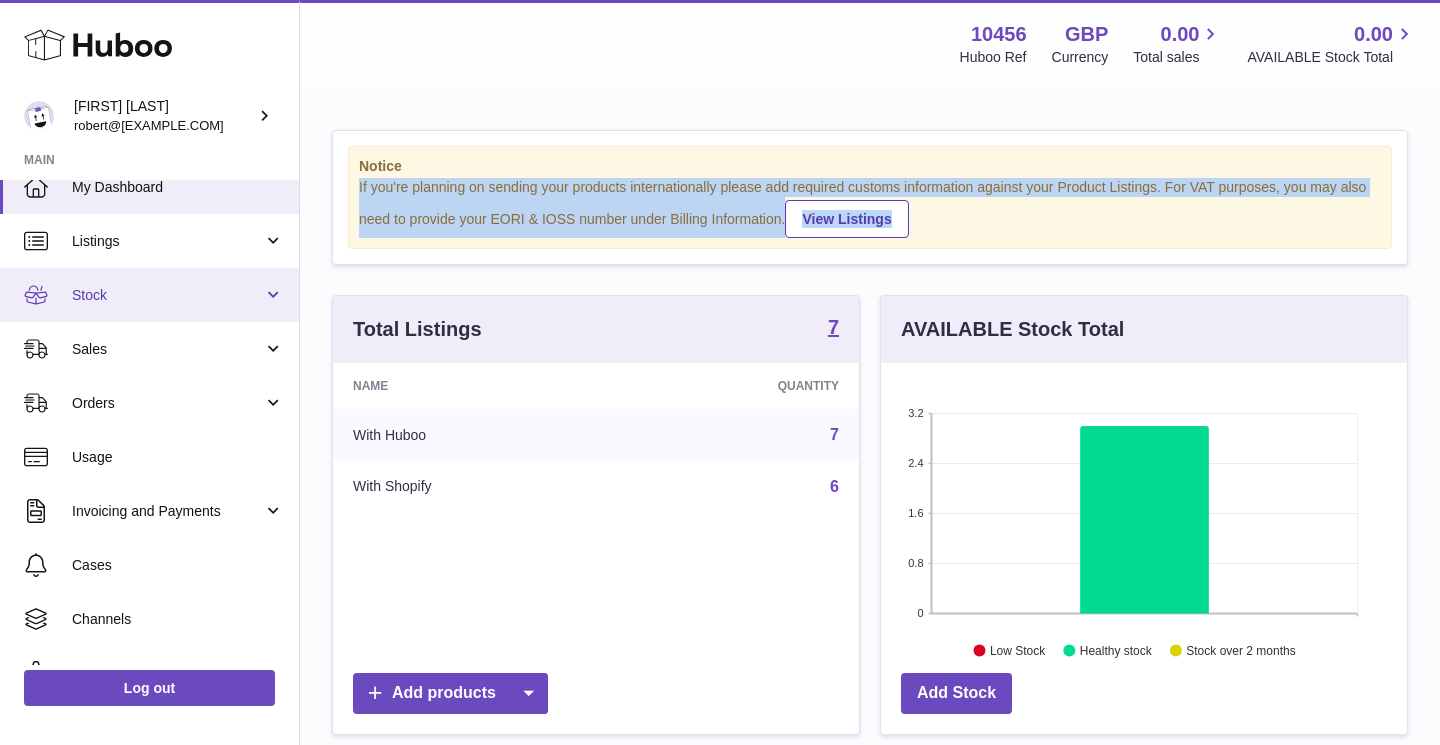 click on "Stock" at bounding box center [149, 295] 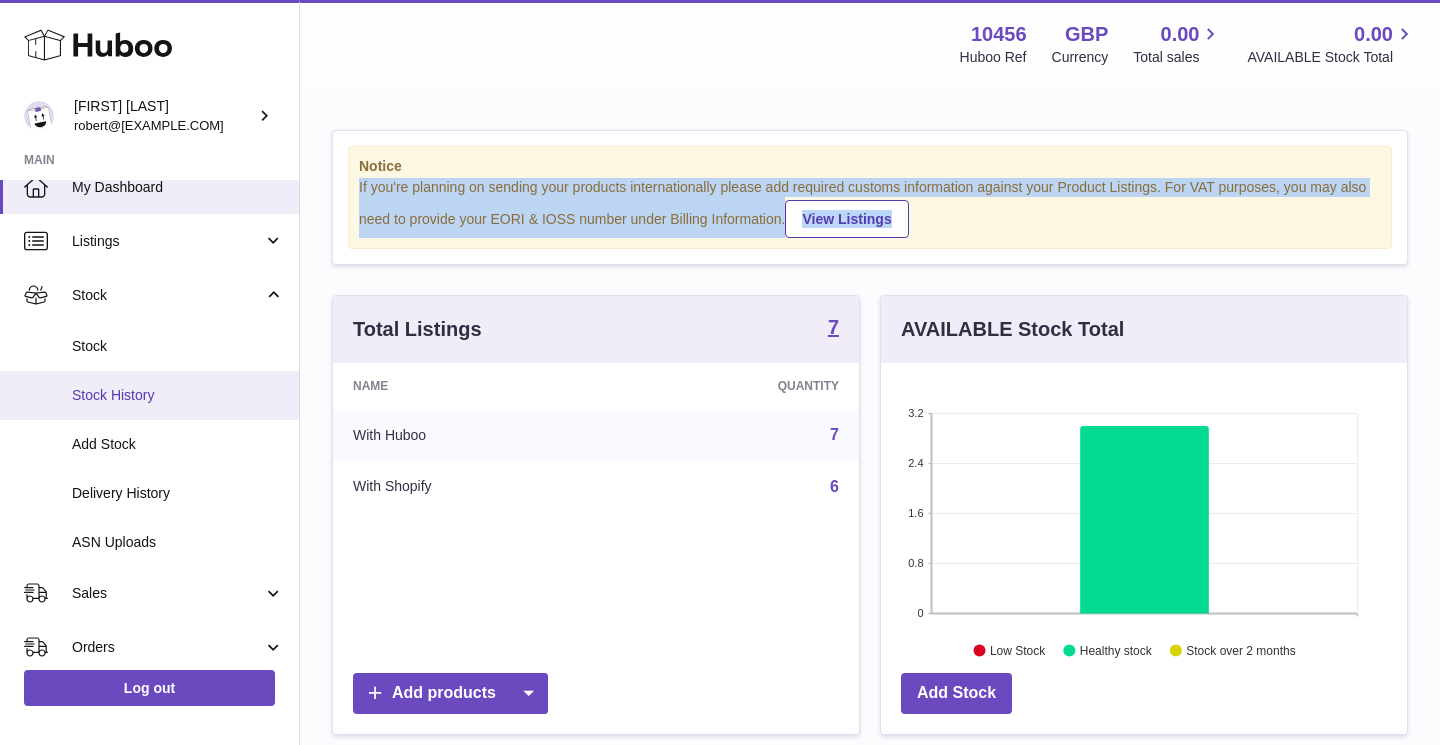 click on "Stock History" at bounding box center (149, 395) 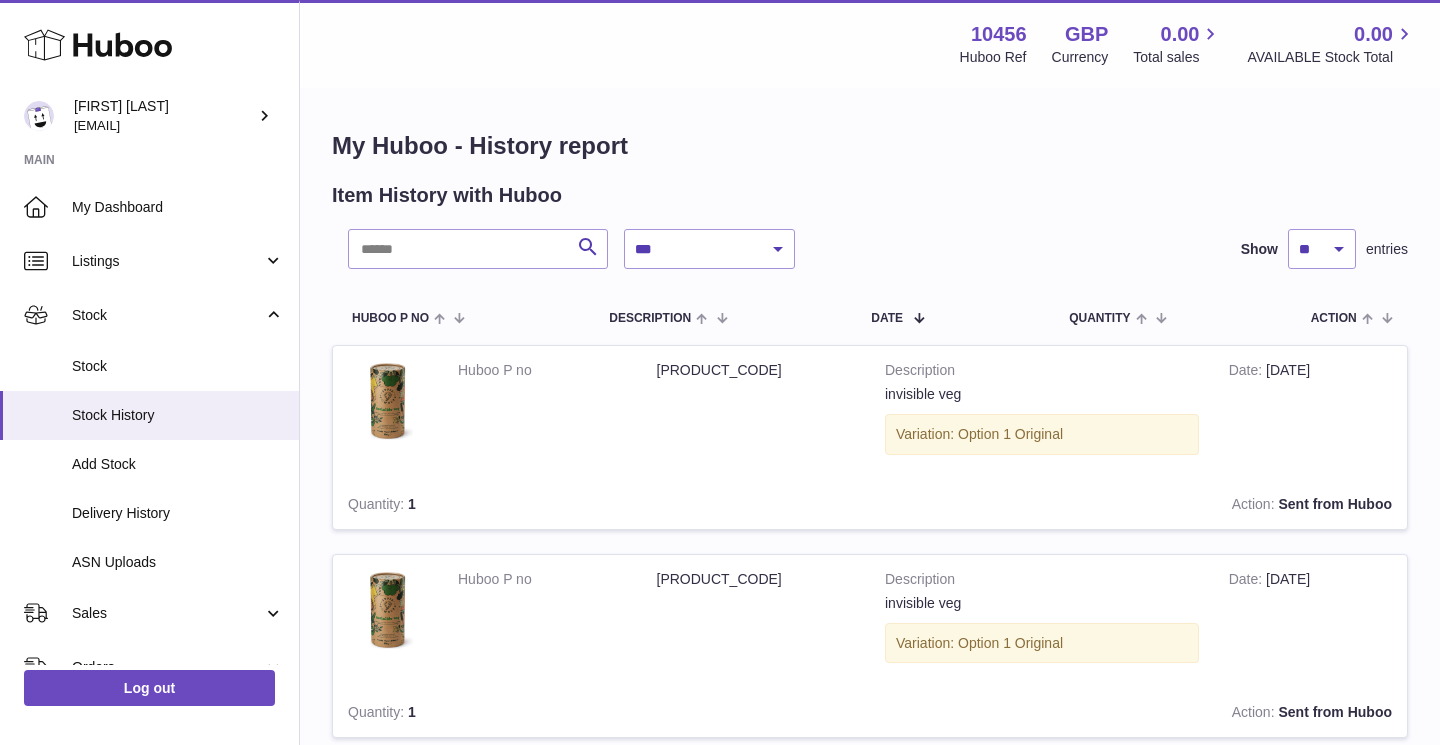 scroll, scrollTop: 0, scrollLeft: 0, axis: both 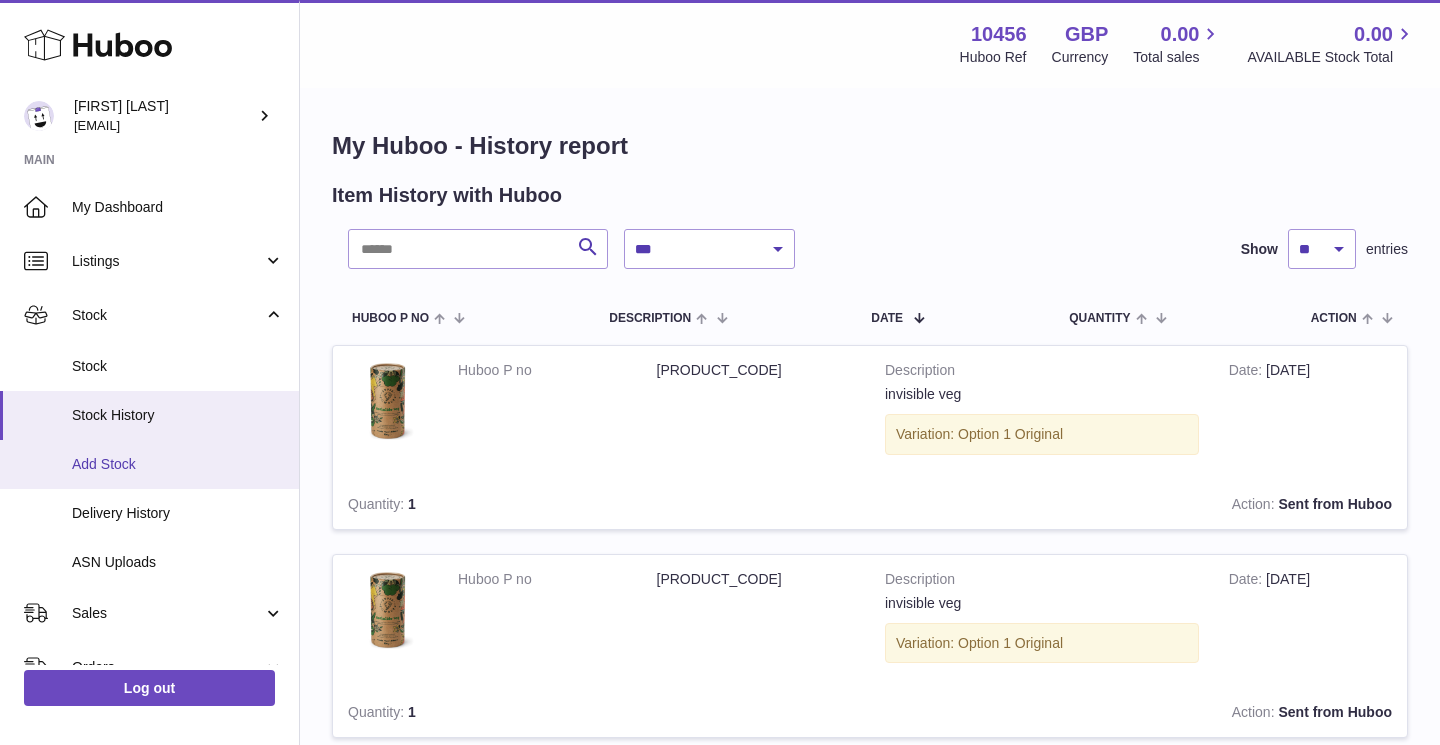 click on "Add Stock" at bounding box center (178, 464) 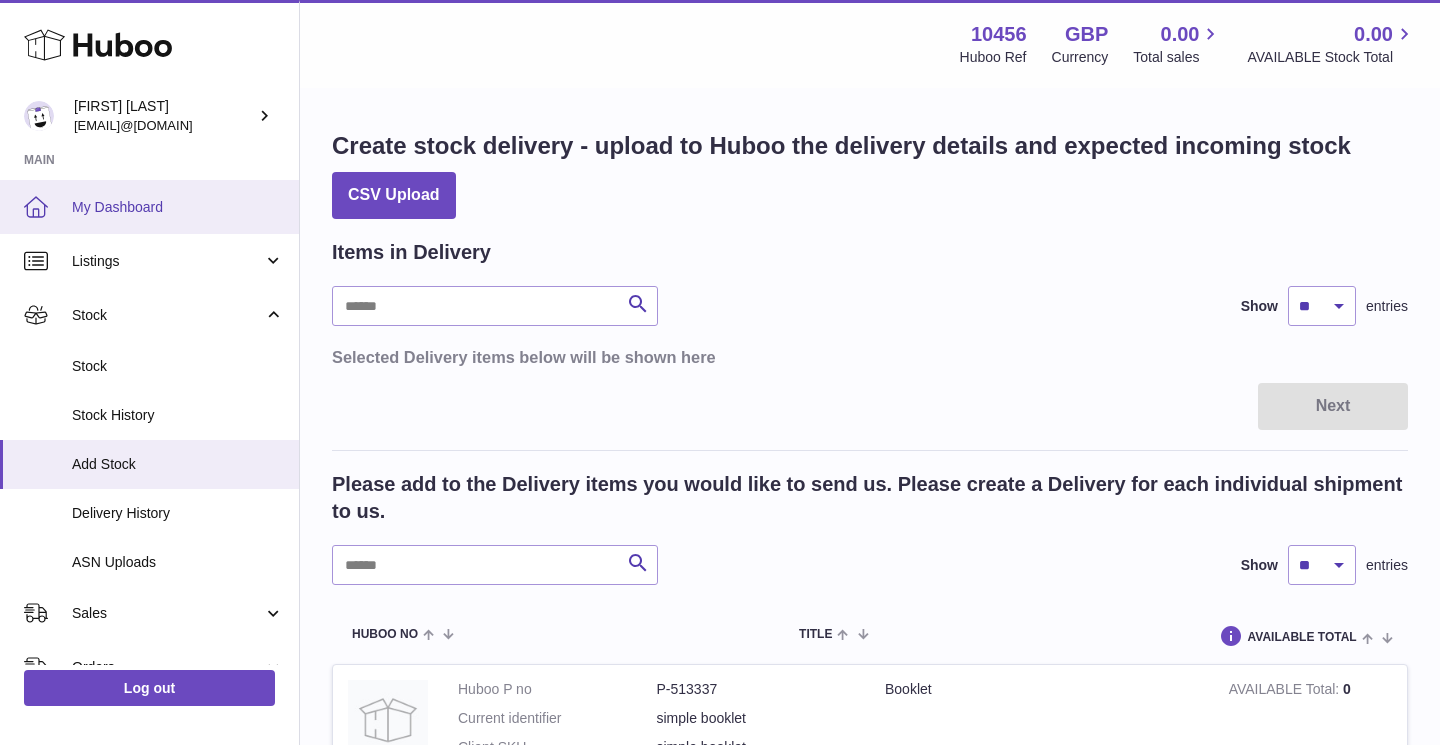 scroll, scrollTop: 0, scrollLeft: 0, axis: both 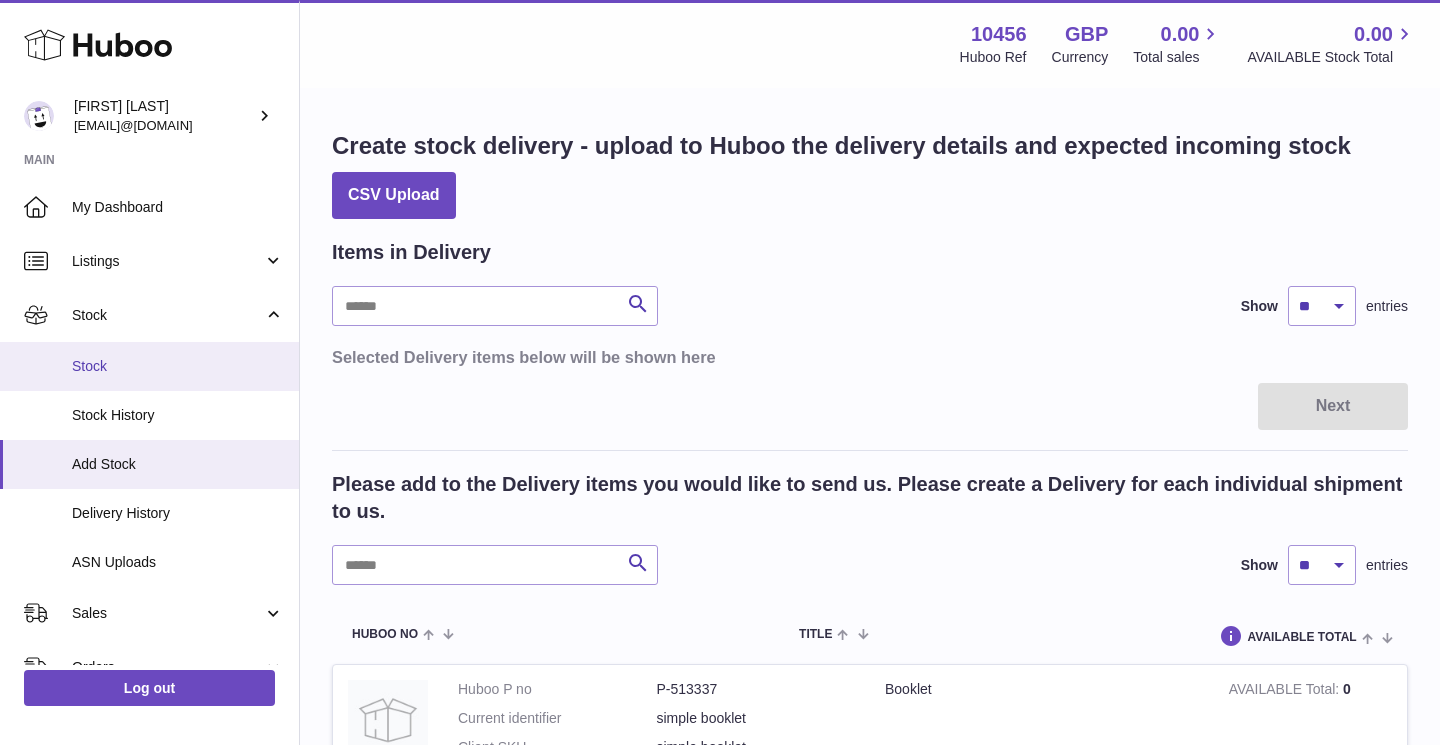click on "Stock" at bounding box center [178, 366] 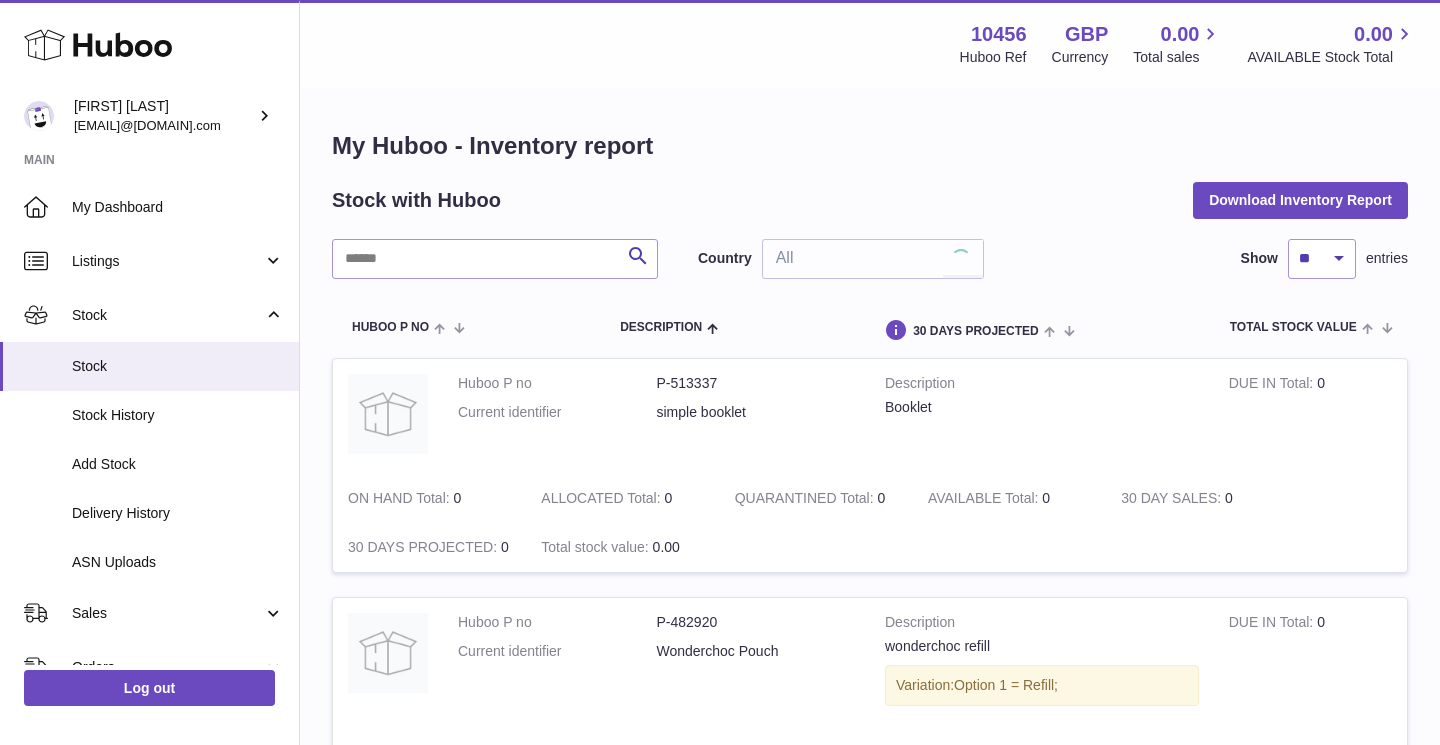 scroll, scrollTop: 0, scrollLeft: 0, axis: both 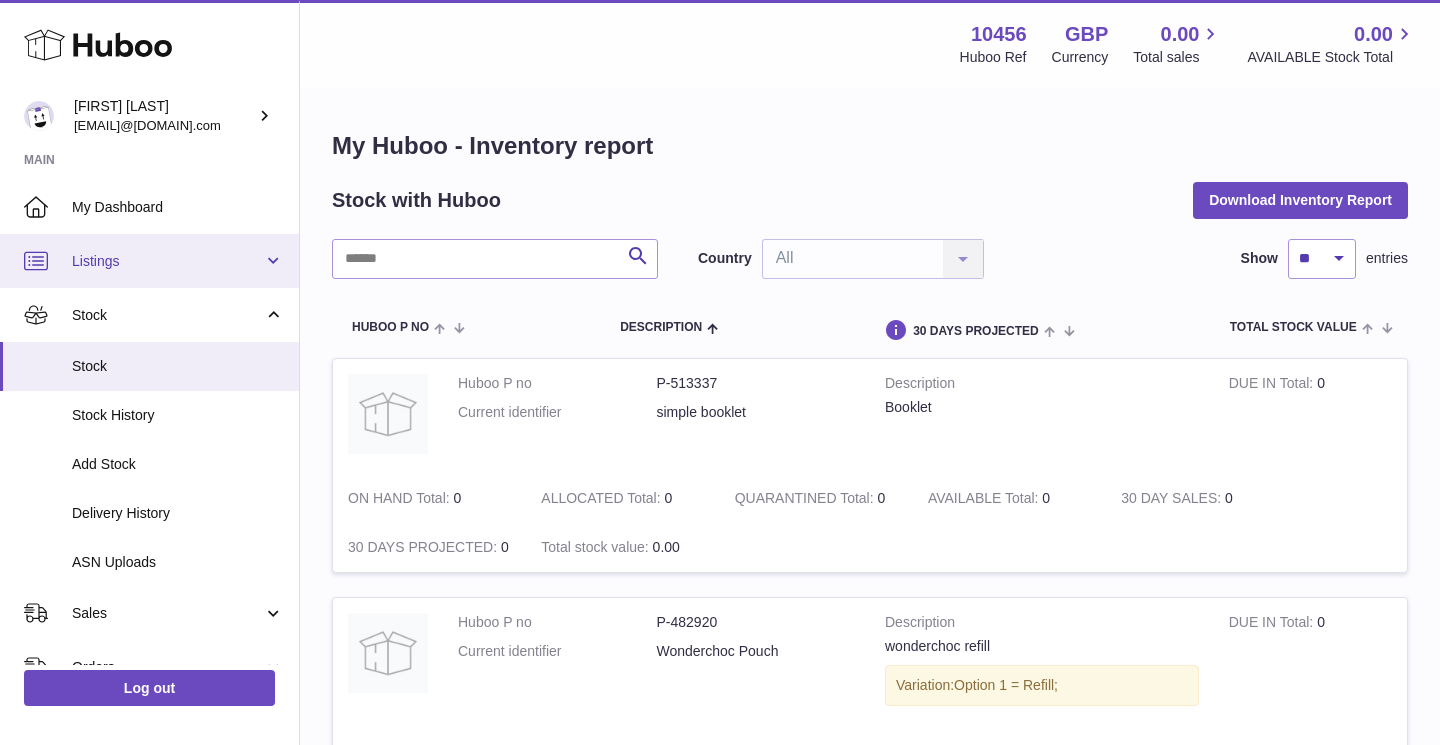 click on "Listings" at bounding box center (149, 261) 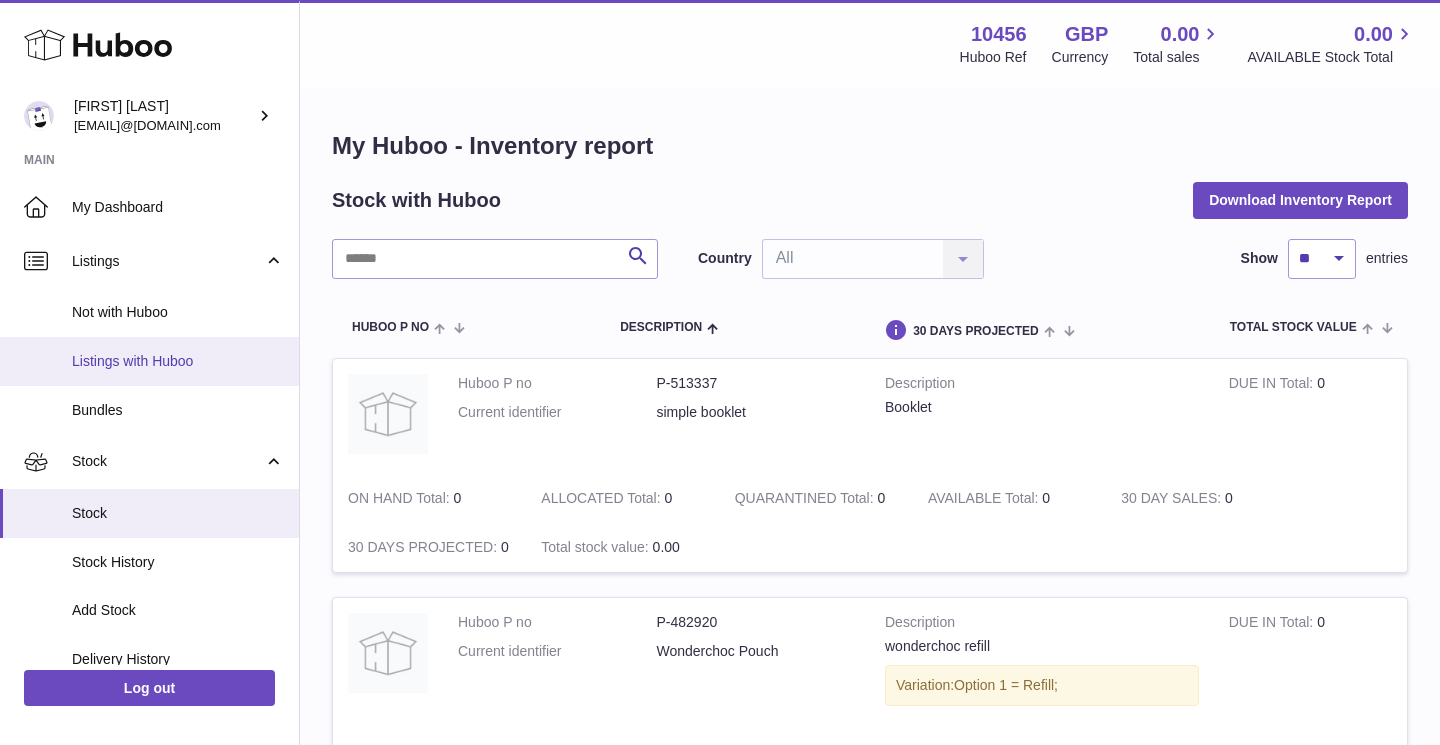 click on "Listings with Huboo" at bounding box center (149, 361) 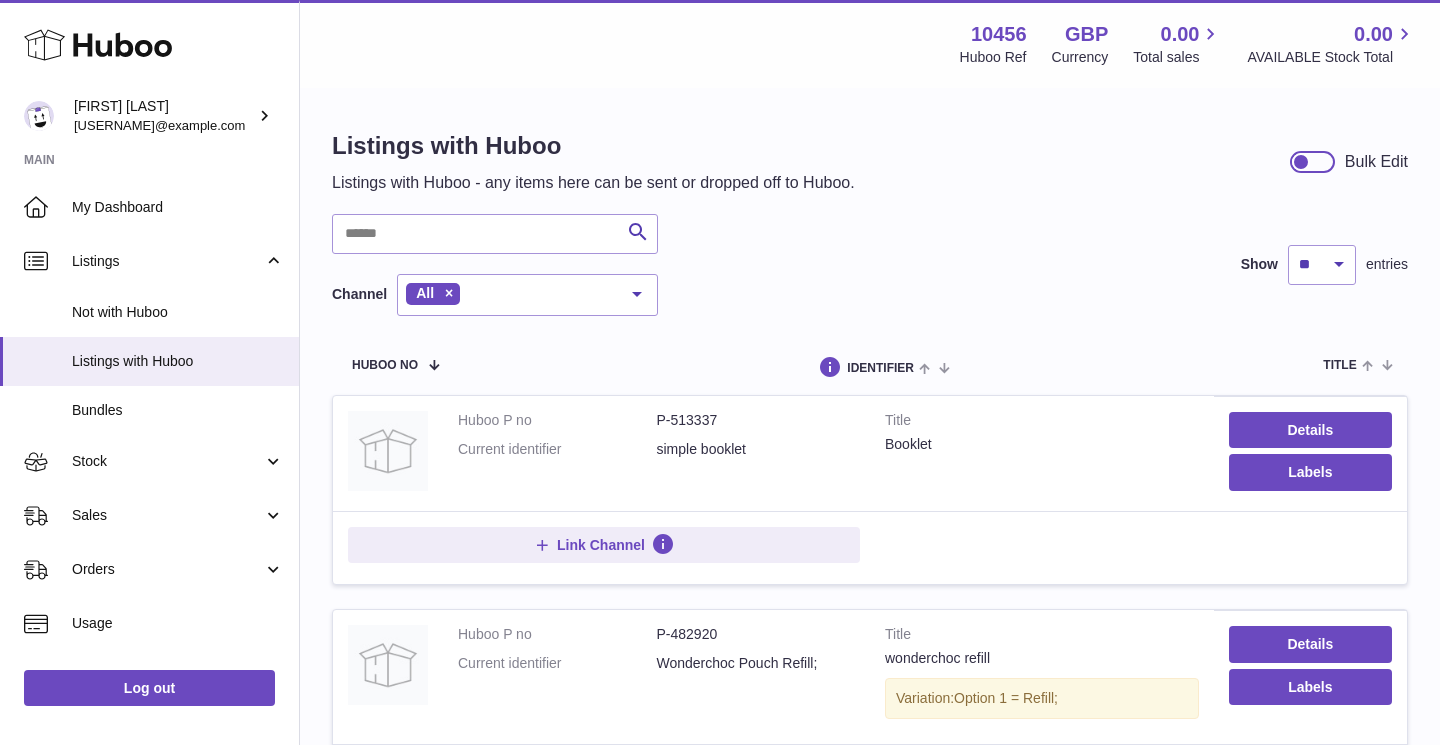 scroll, scrollTop: 0, scrollLeft: 0, axis: both 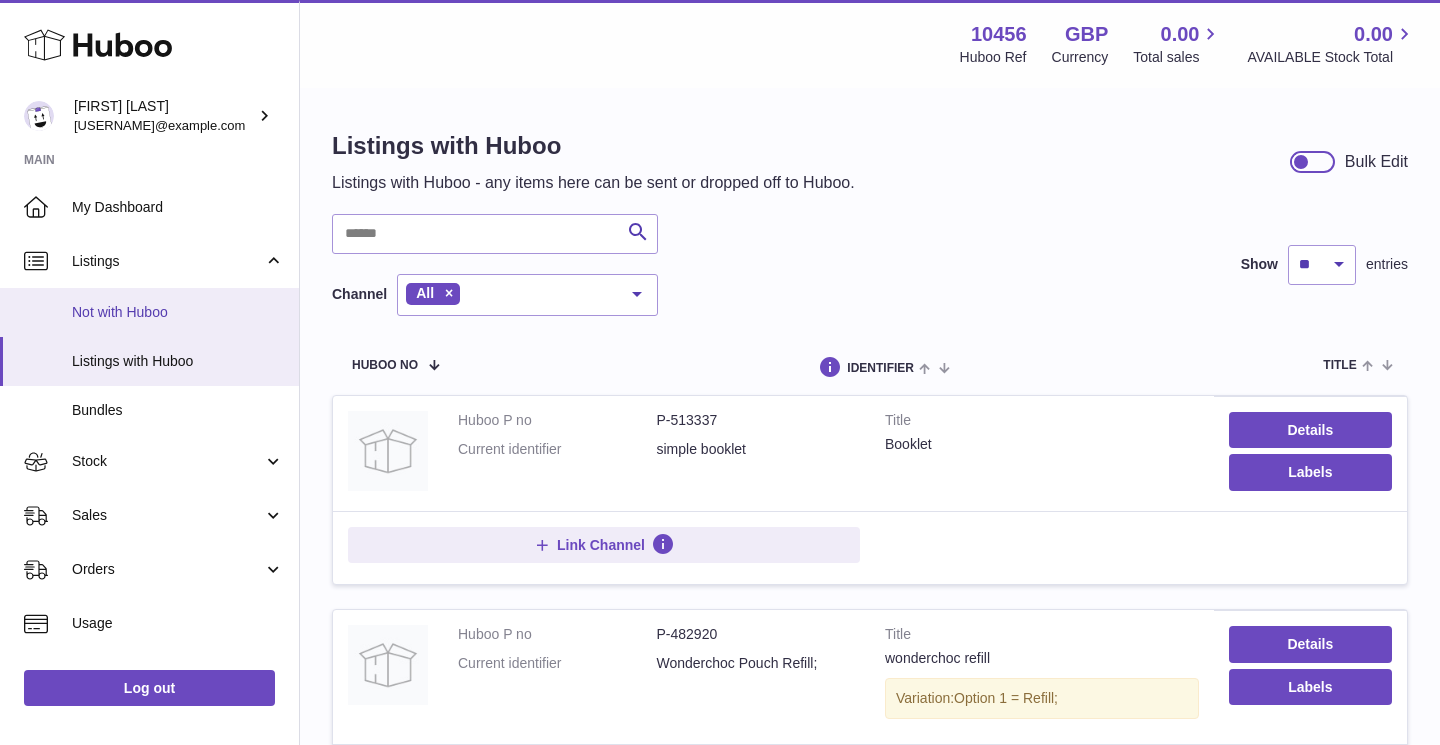 click on "Not with Huboo" at bounding box center (149, 312) 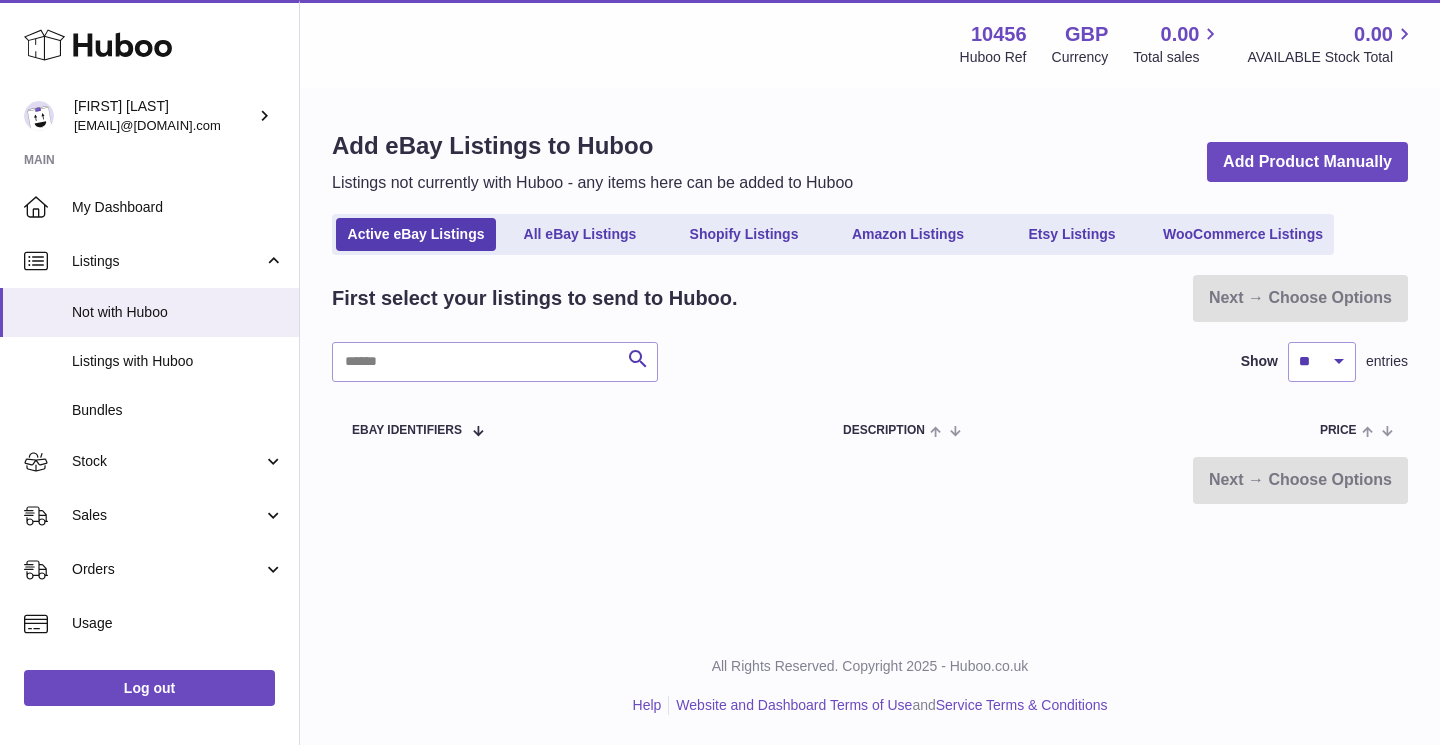 scroll, scrollTop: 0, scrollLeft: 0, axis: both 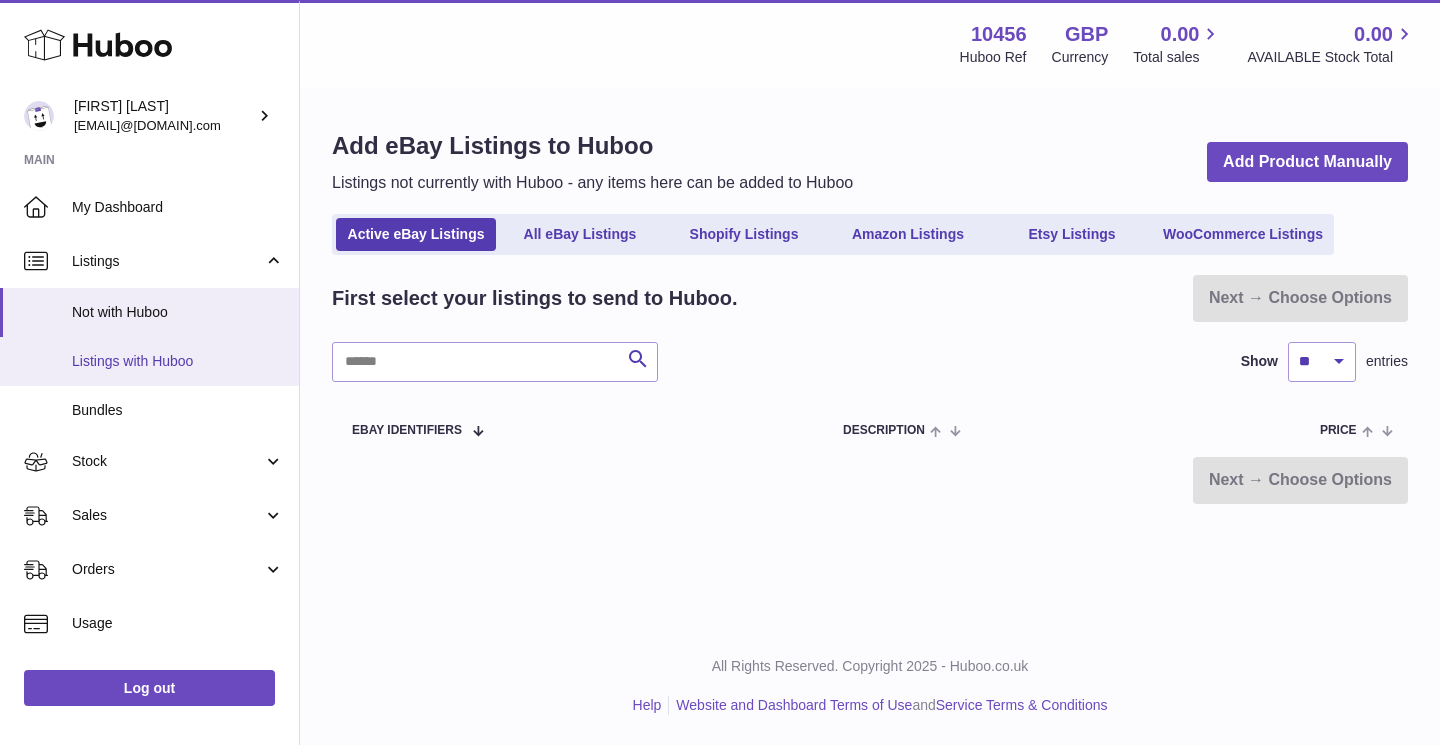 click on "Listings with Huboo" at bounding box center [178, 361] 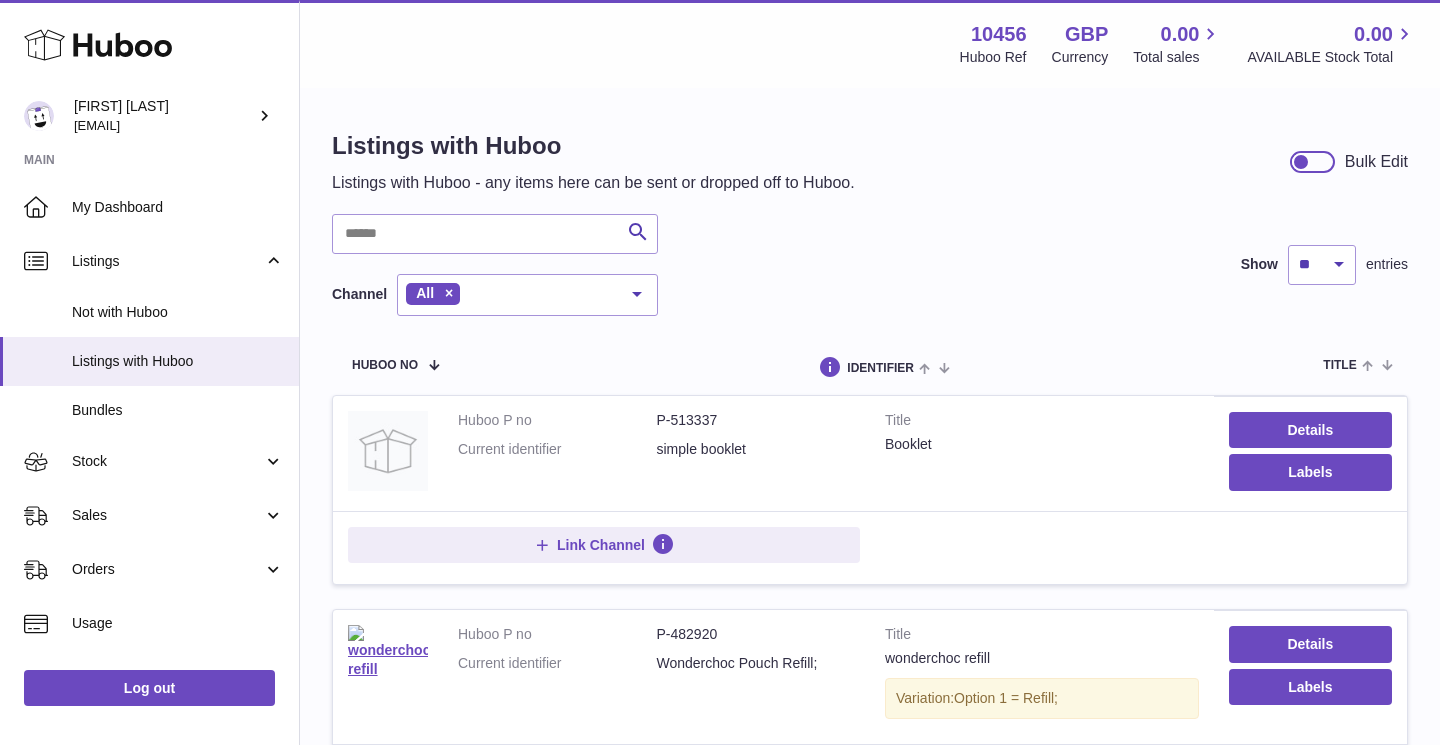 scroll, scrollTop: 0, scrollLeft: 0, axis: both 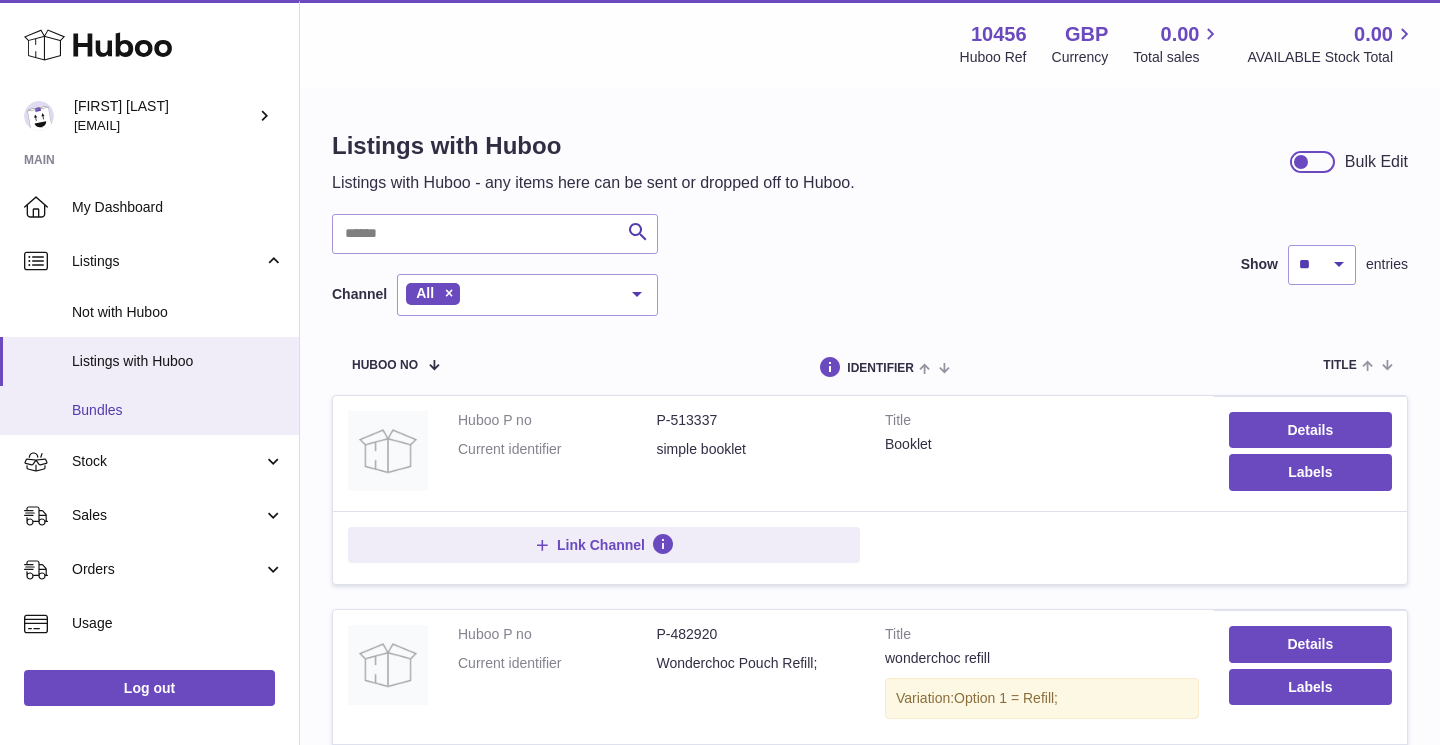 click on "Bundles" at bounding box center (178, 410) 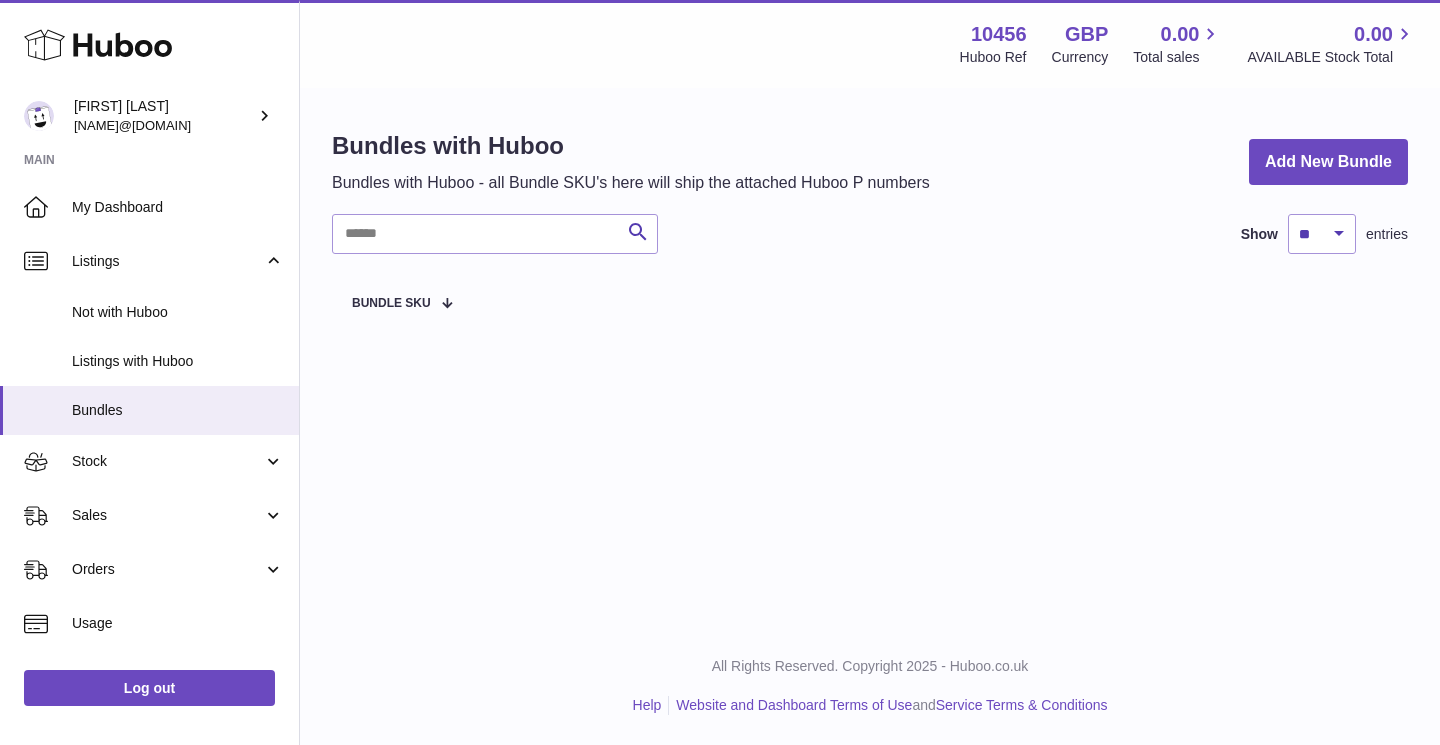 scroll, scrollTop: 0, scrollLeft: 0, axis: both 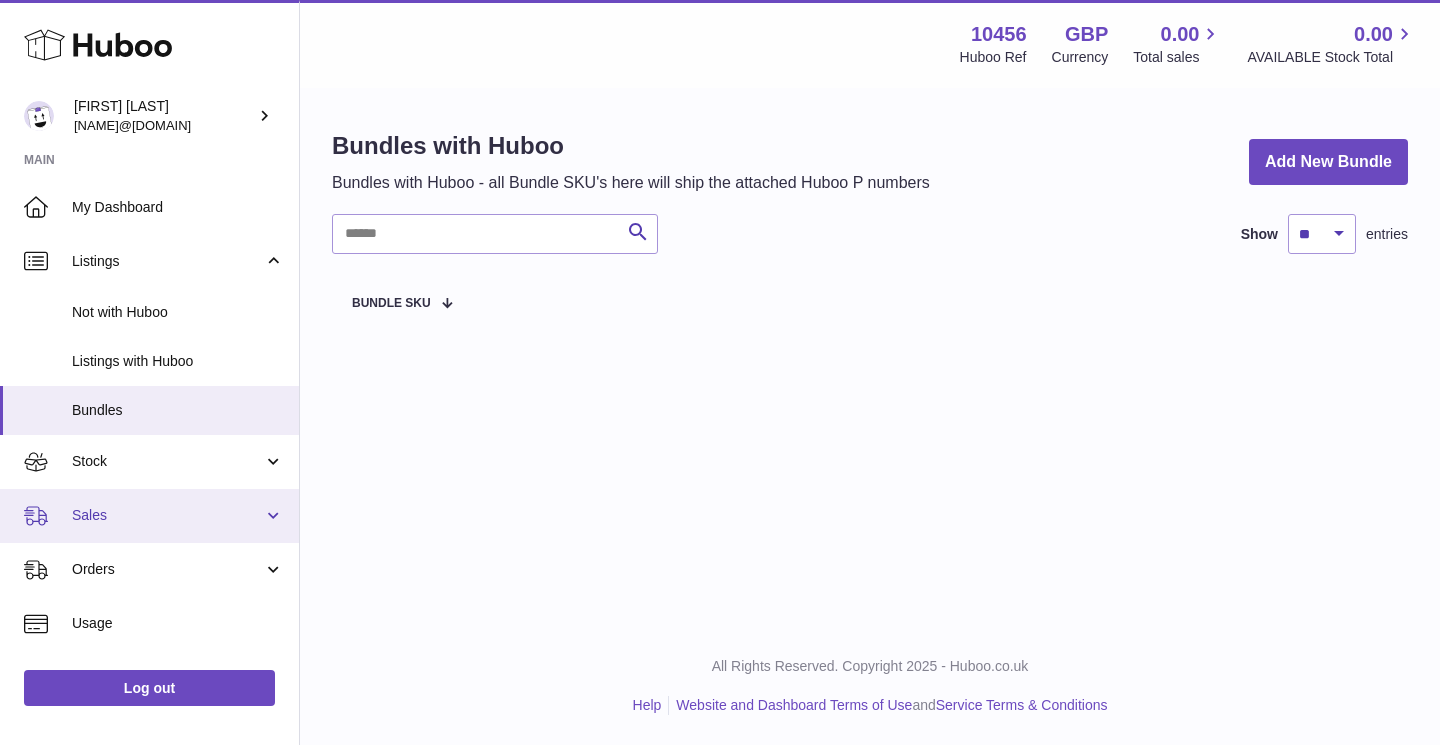 click on "Sales" at bounding box center [167, 515] 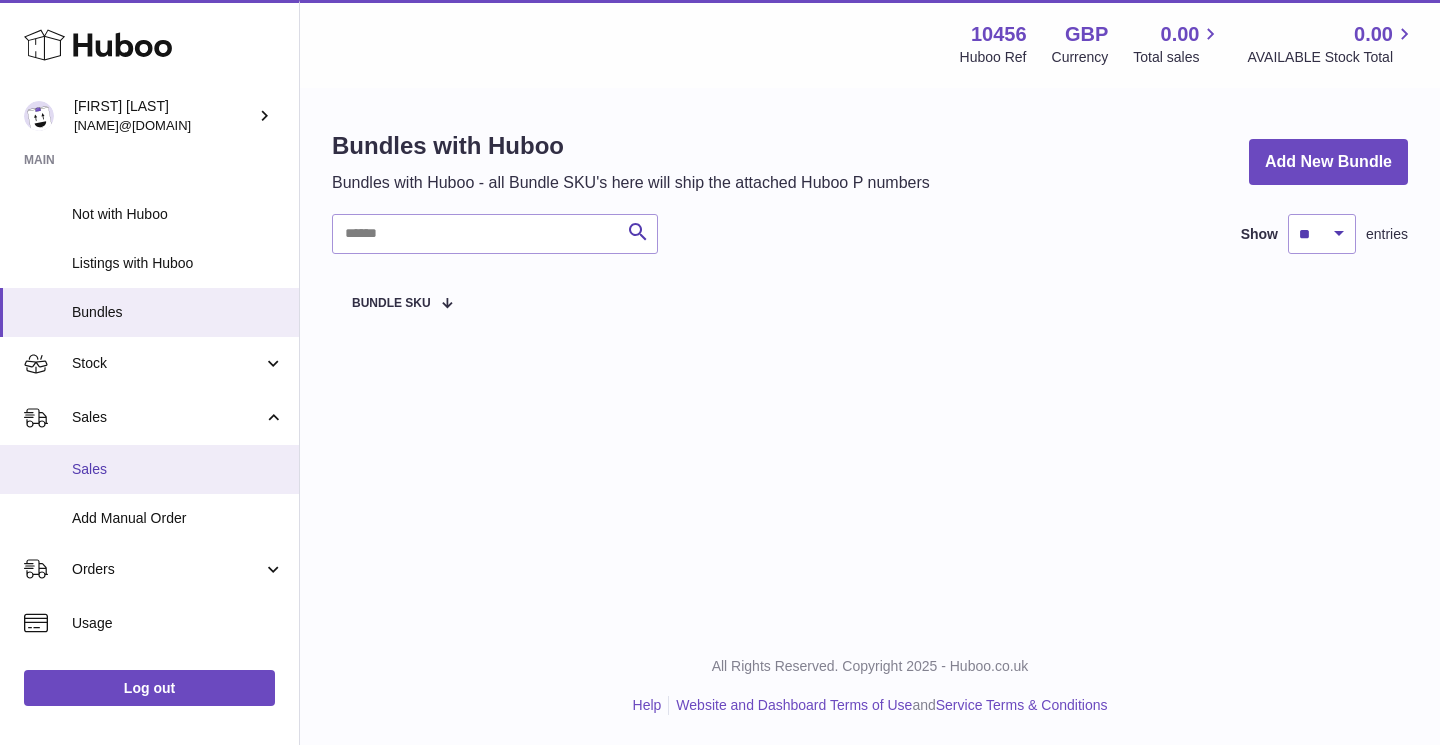 scroll, scrollTop: 114, scrollLeft: 0, axis: vertical 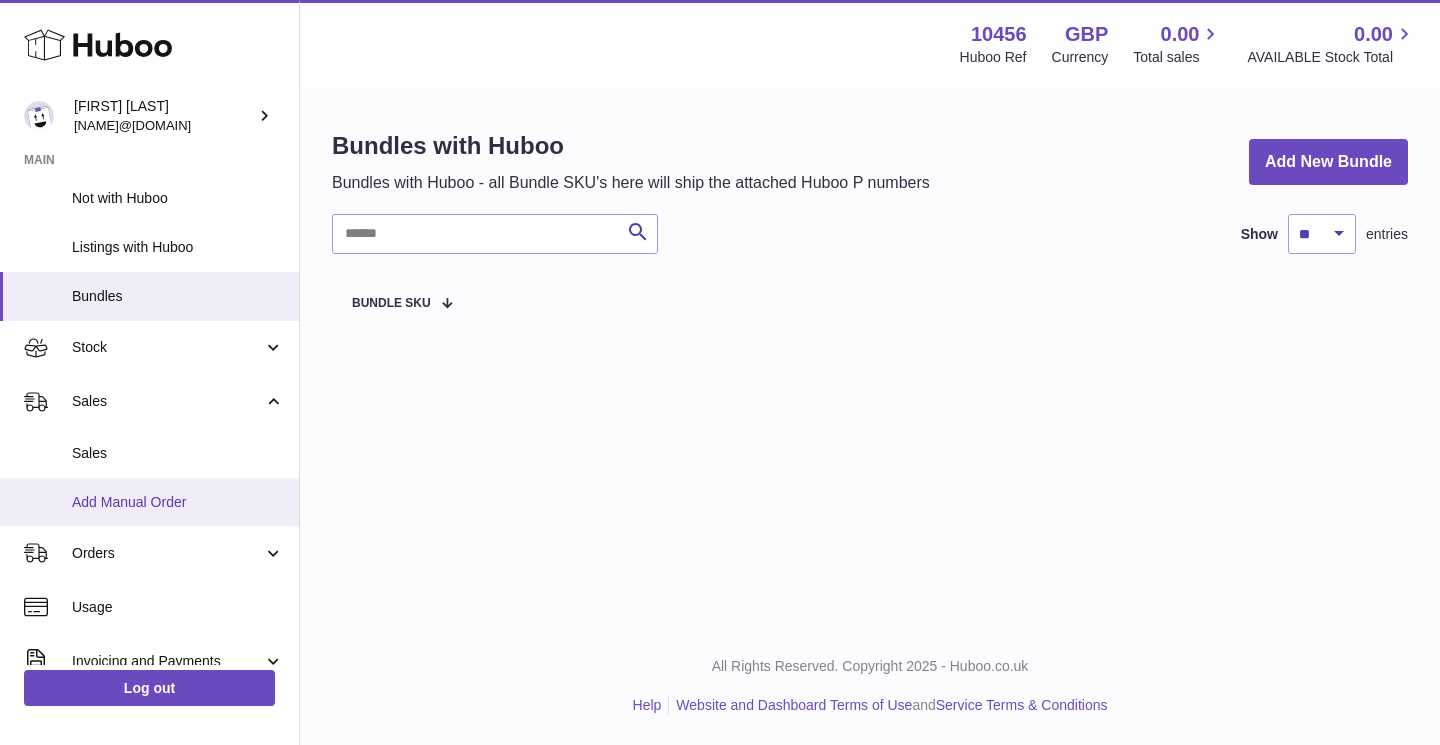 click on "Add Manual Order" at bounding box center (178, 502) 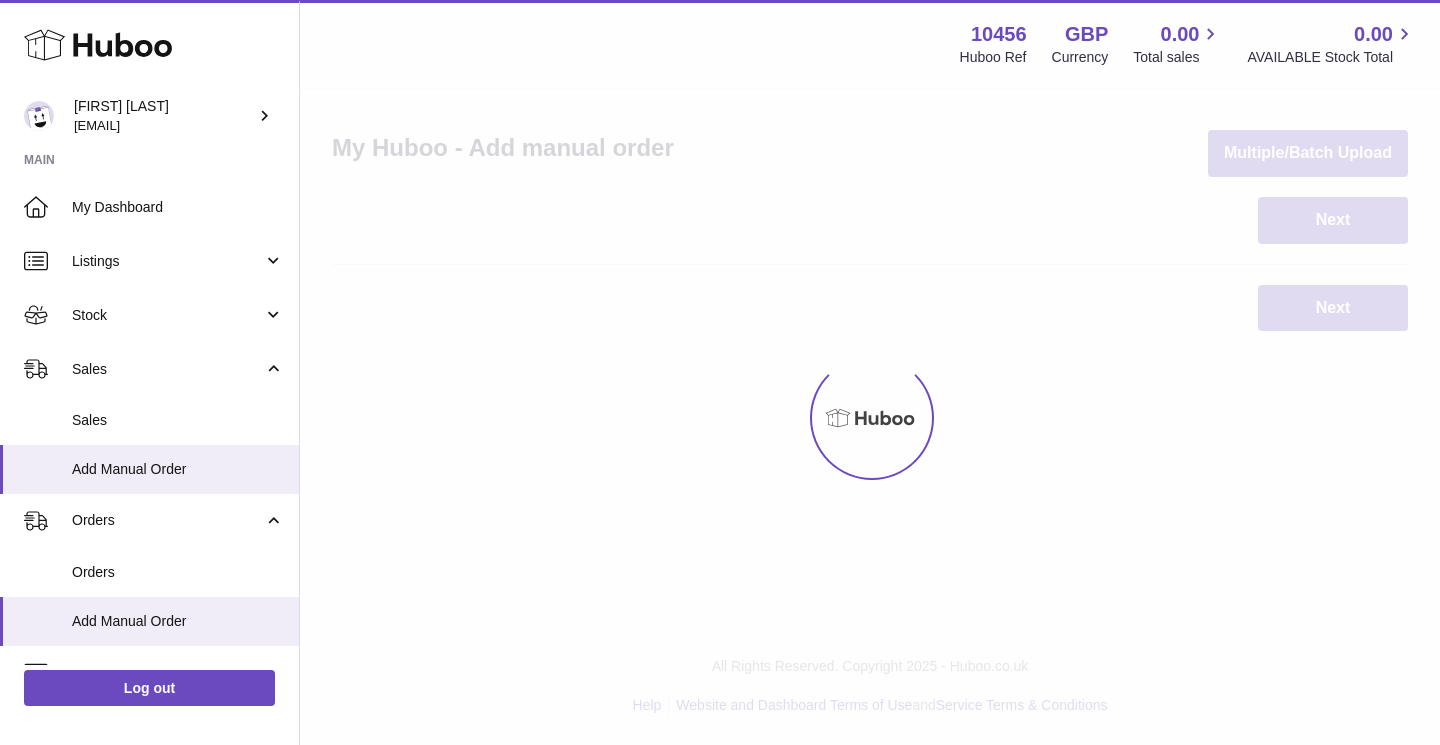 scroll, scrollTop: 0, scrollLeft: 0, axis: both 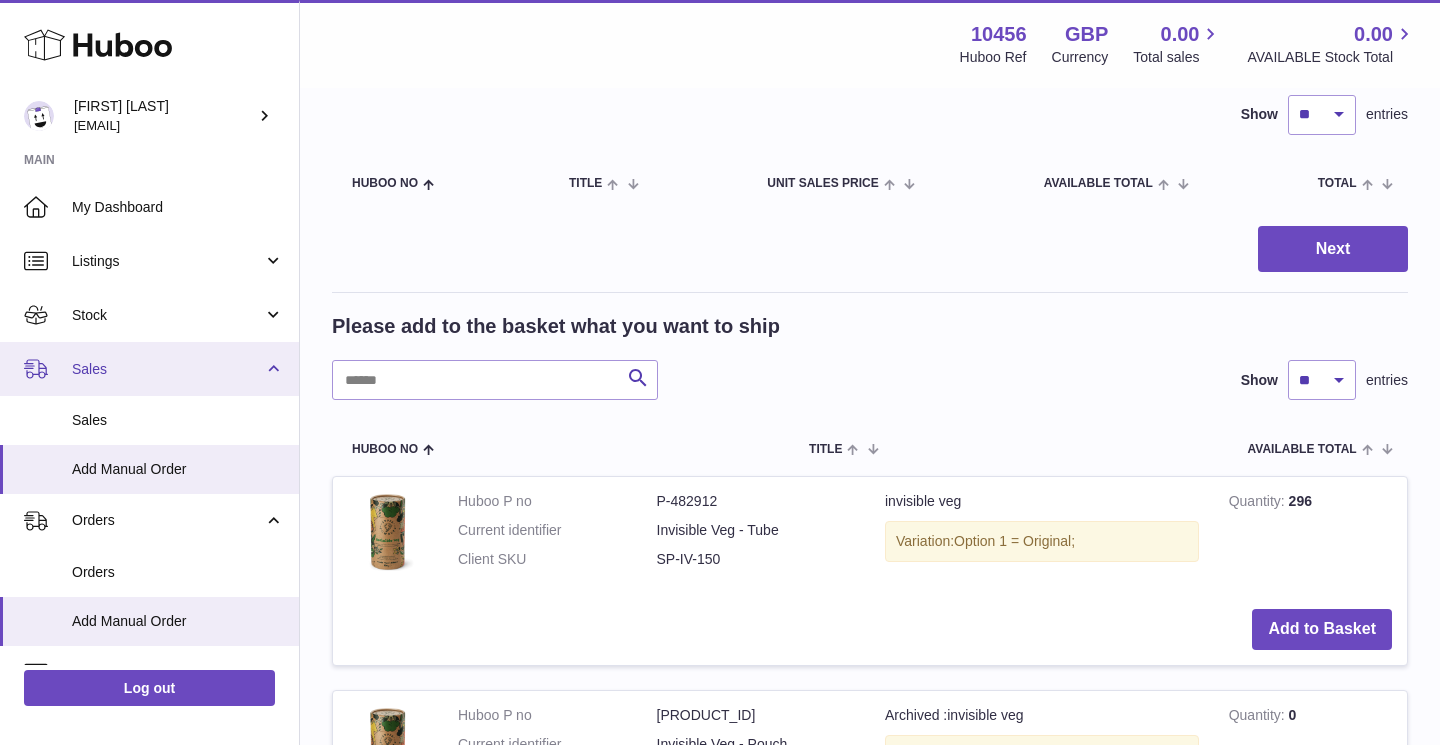 click on "Sales" at bounding box center (149, 369) 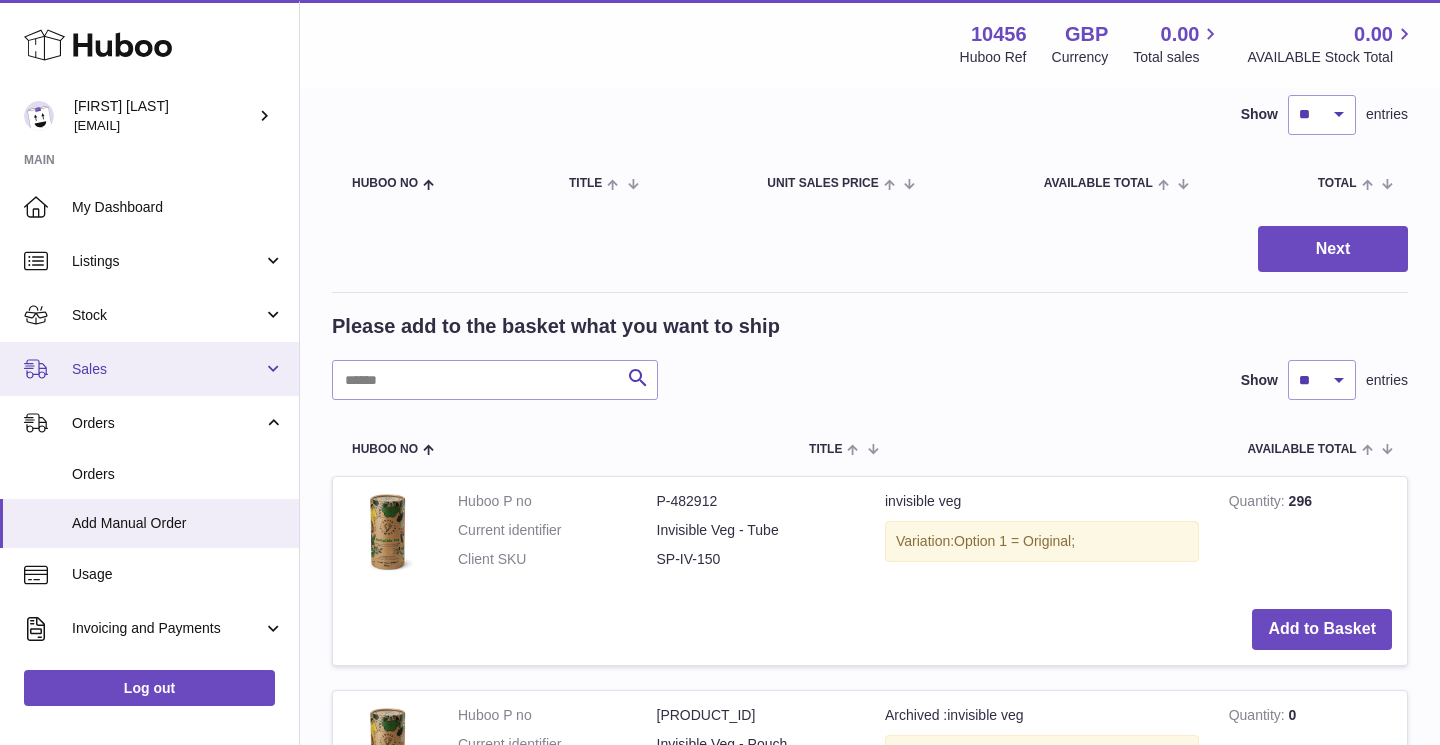click on "Sales" at bounding box center [167, 369] 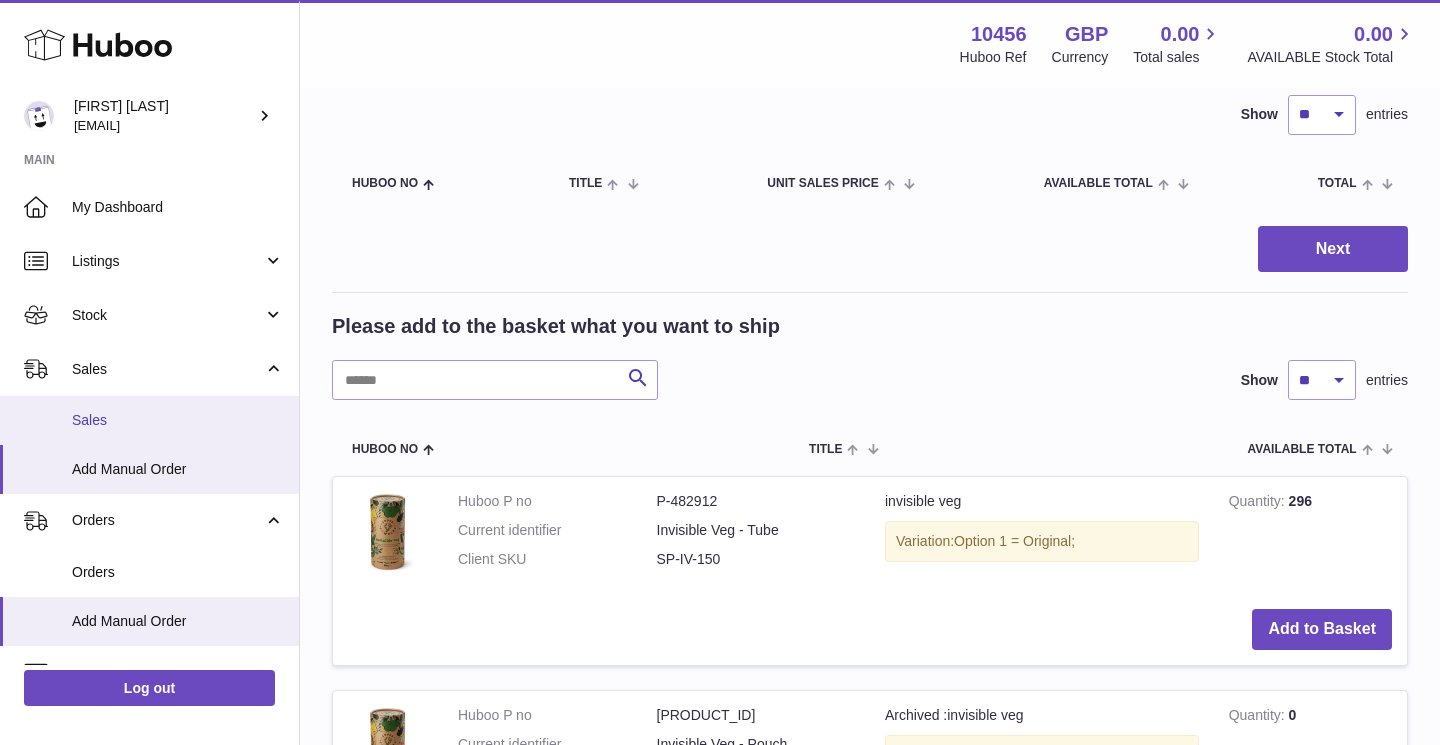 click on "Sales" at bounding box center (178, 420) 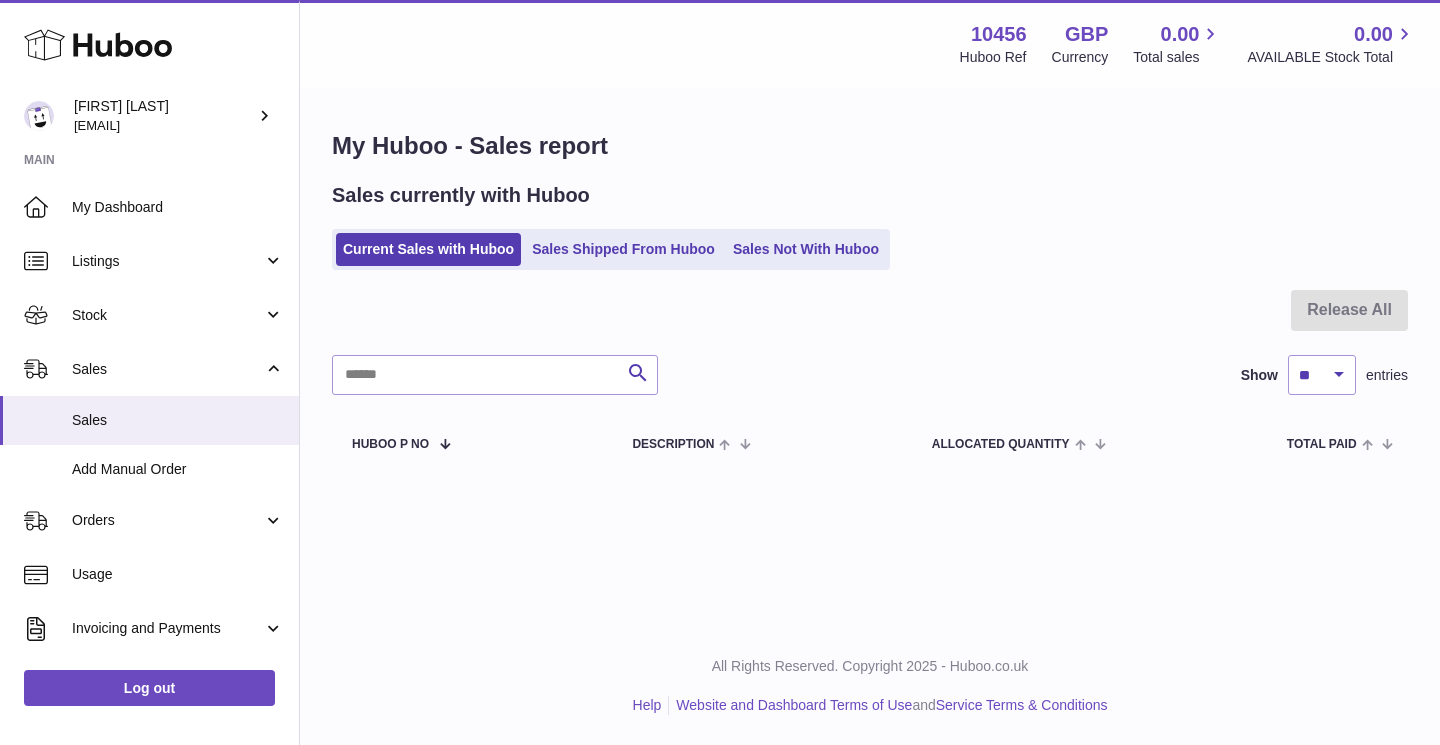 scroll, scrollTop: 0, scrollLeft: 0, axis: both 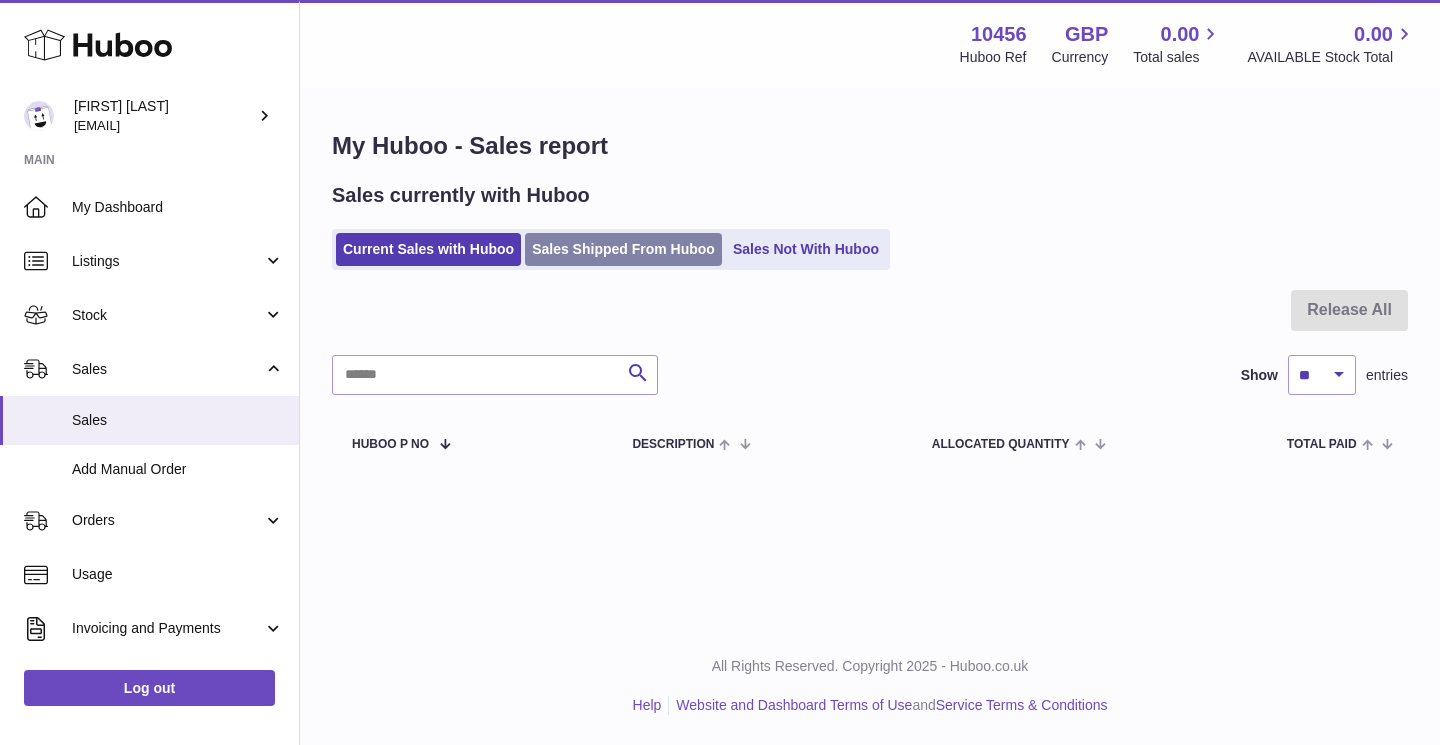 click on "Sales Shipped From Huboo" at bounding box center [623, 249] 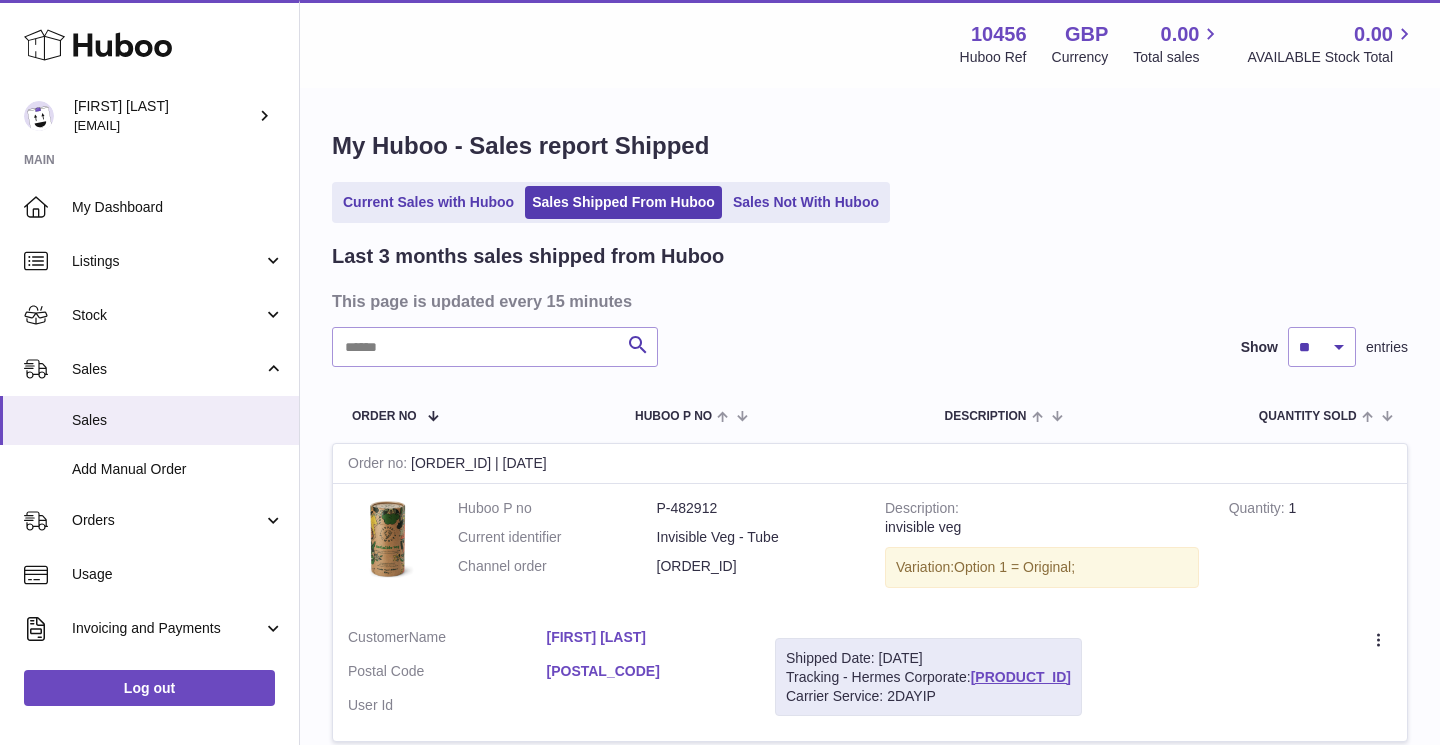 scroll, scrollTop: 0, scrollLeft: 0, axis: both 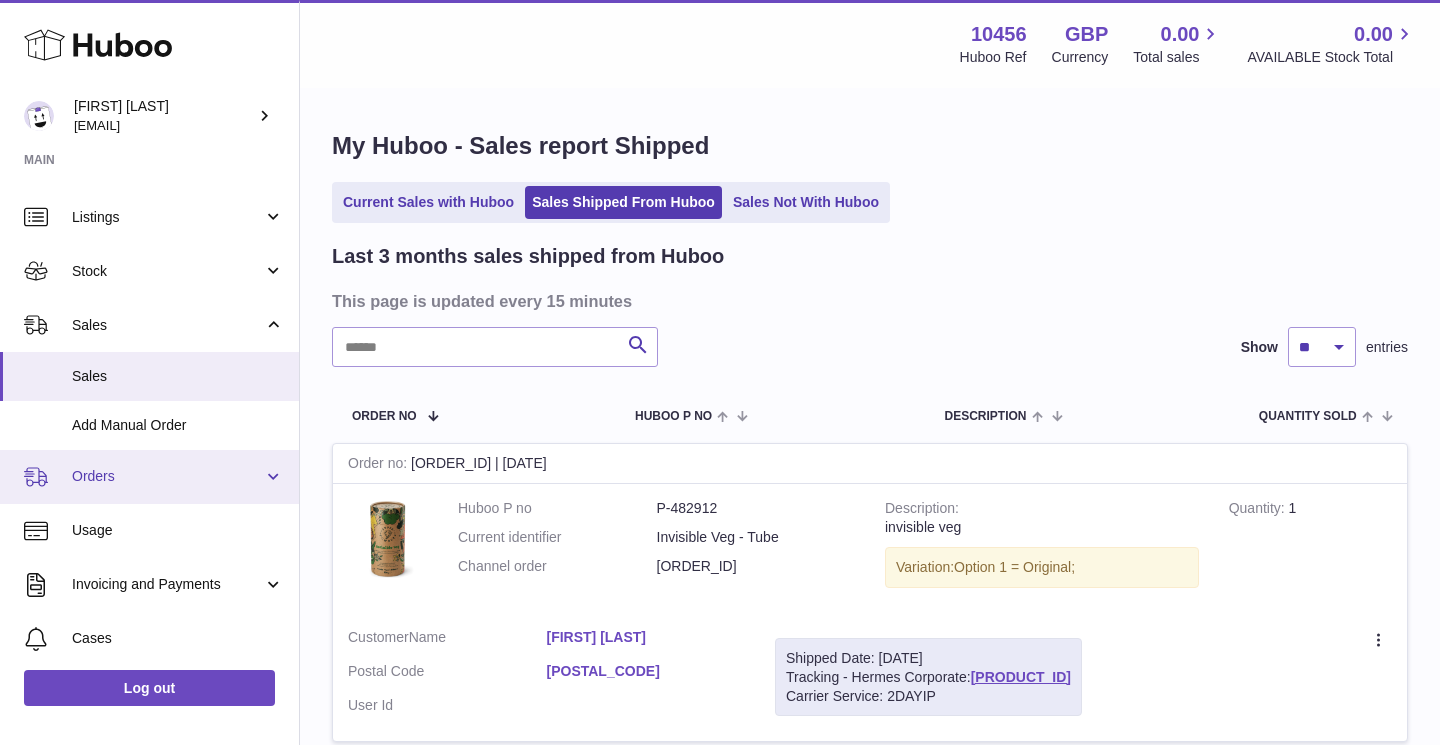 click on "Orders" at bounding box center (167, 476) 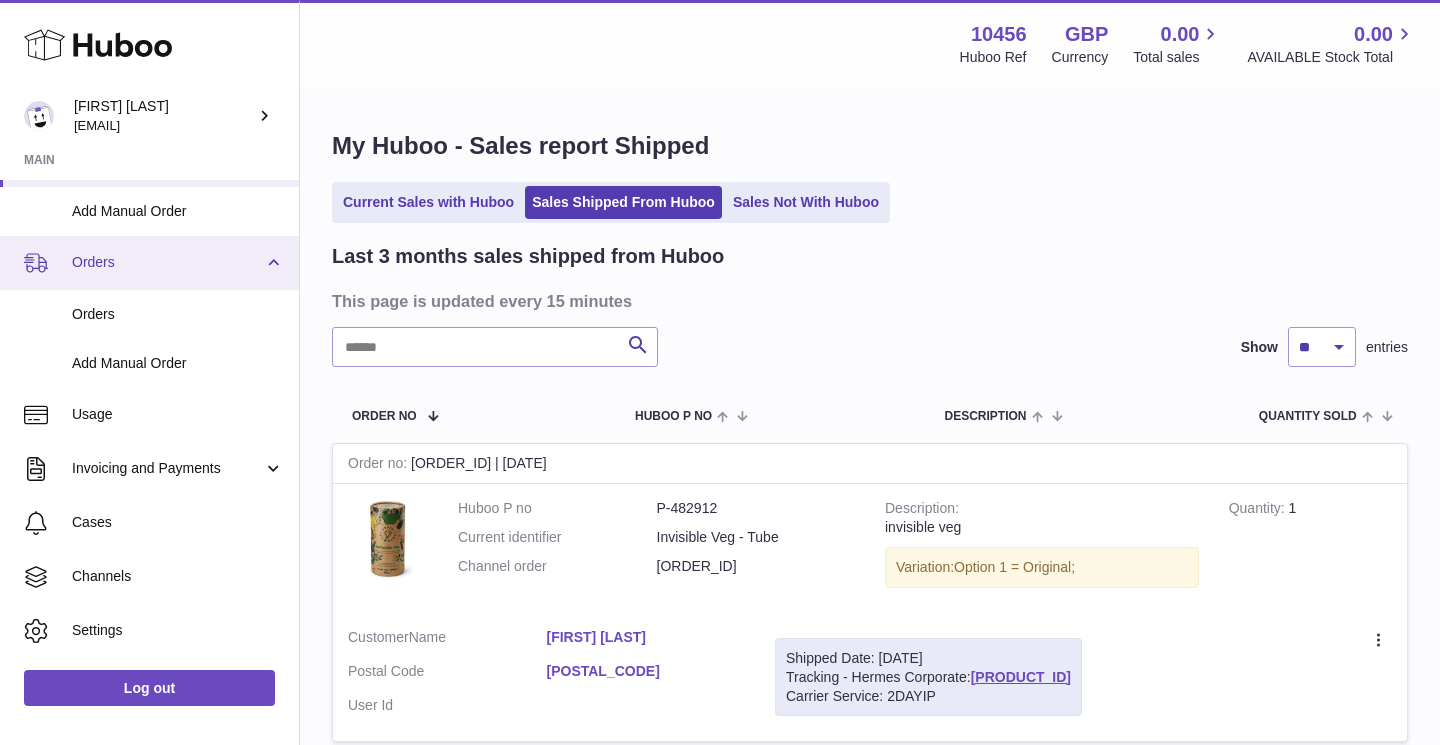 scroll, scrollTop: 267, scrollLeft: 0, axis: vertical 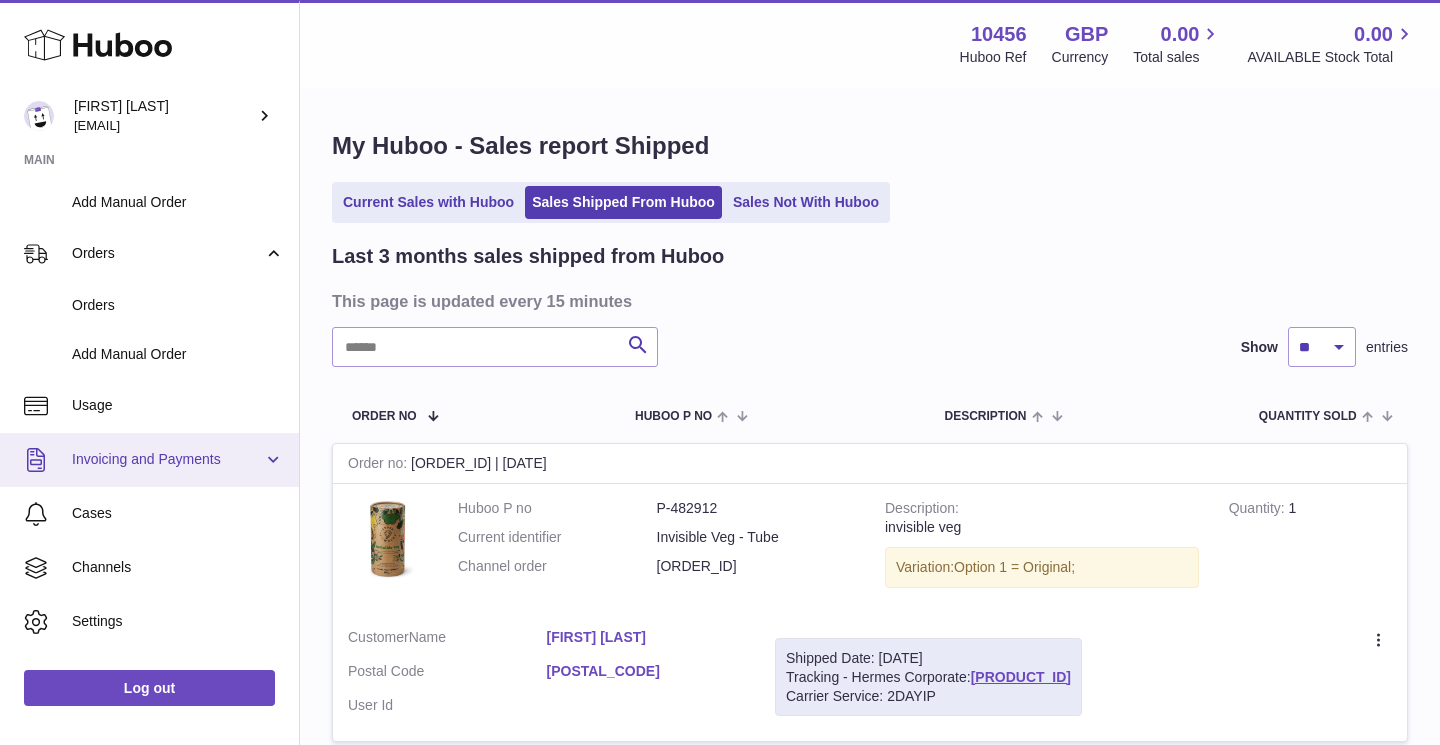 click on "Invoicing and Payments" at bounding box center (149, 460) 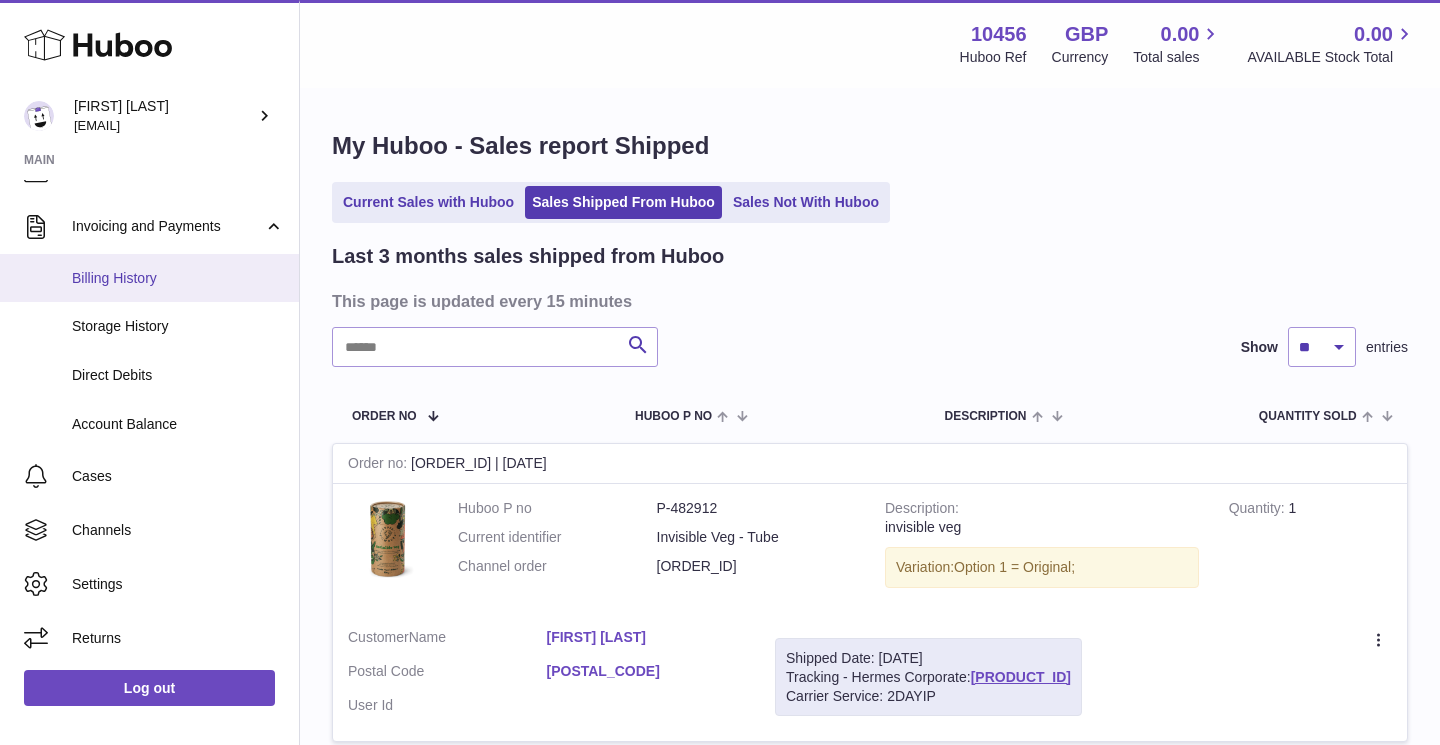 scroll, scrollTop: 432, scrollLeft: 0, axis: vertical 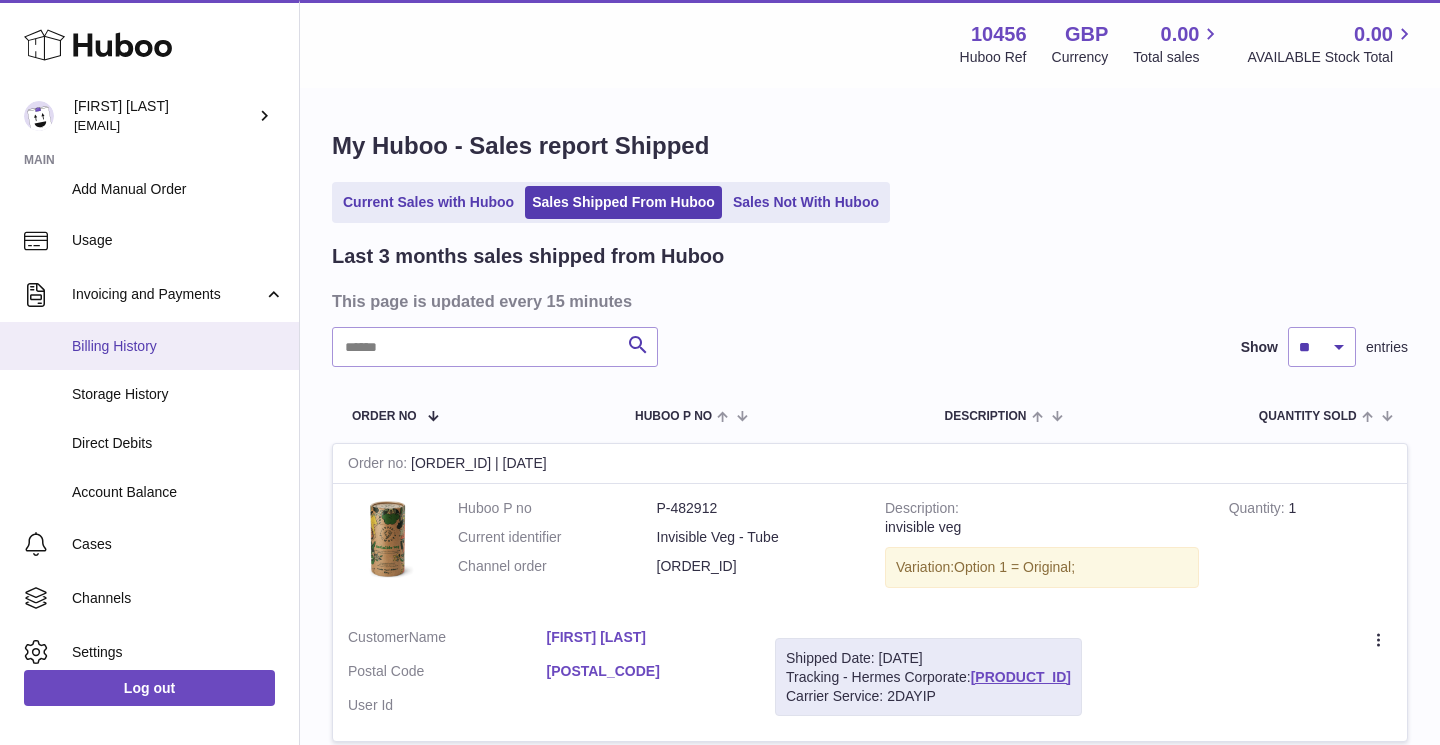 click on "Usage" at bounding box center (149, 241) 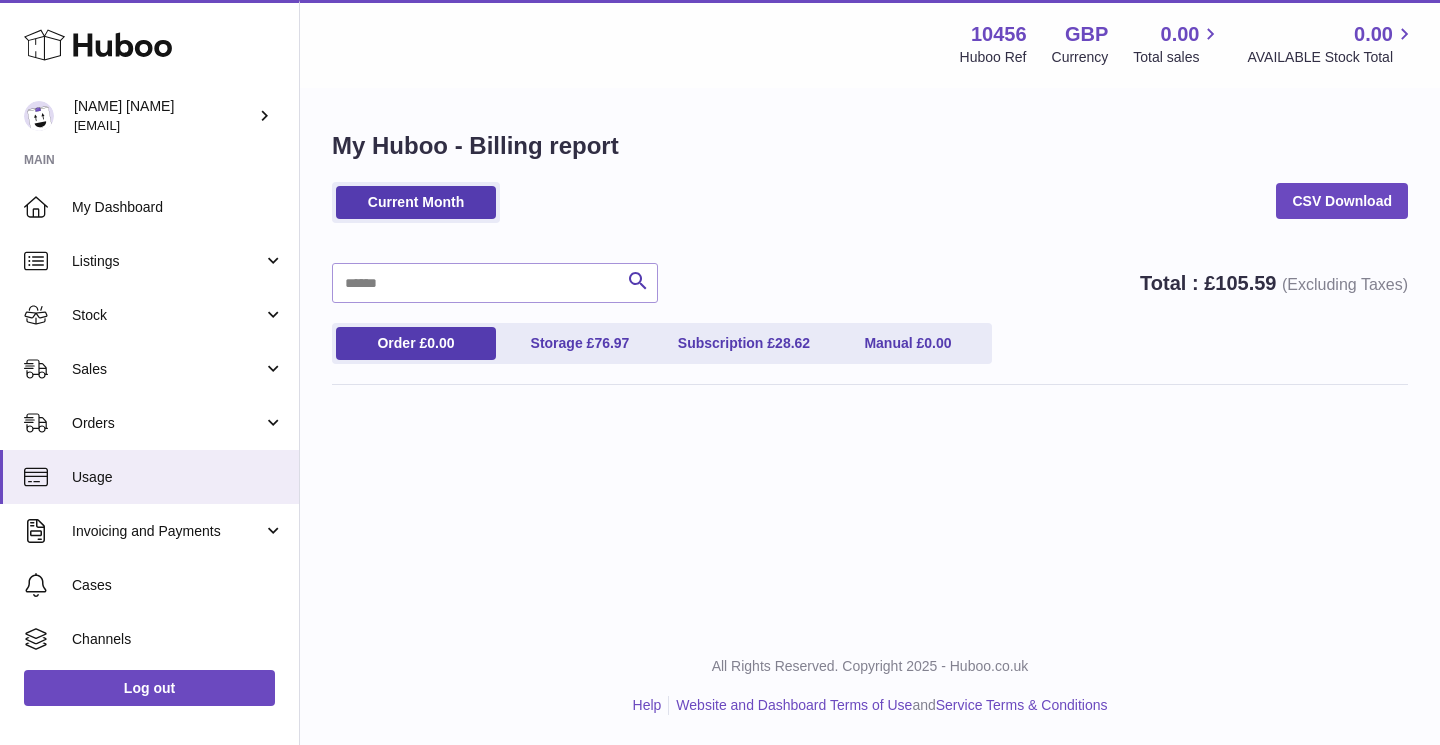 scroll, scrollTop: 0, scrollLeft: 0, axis: both 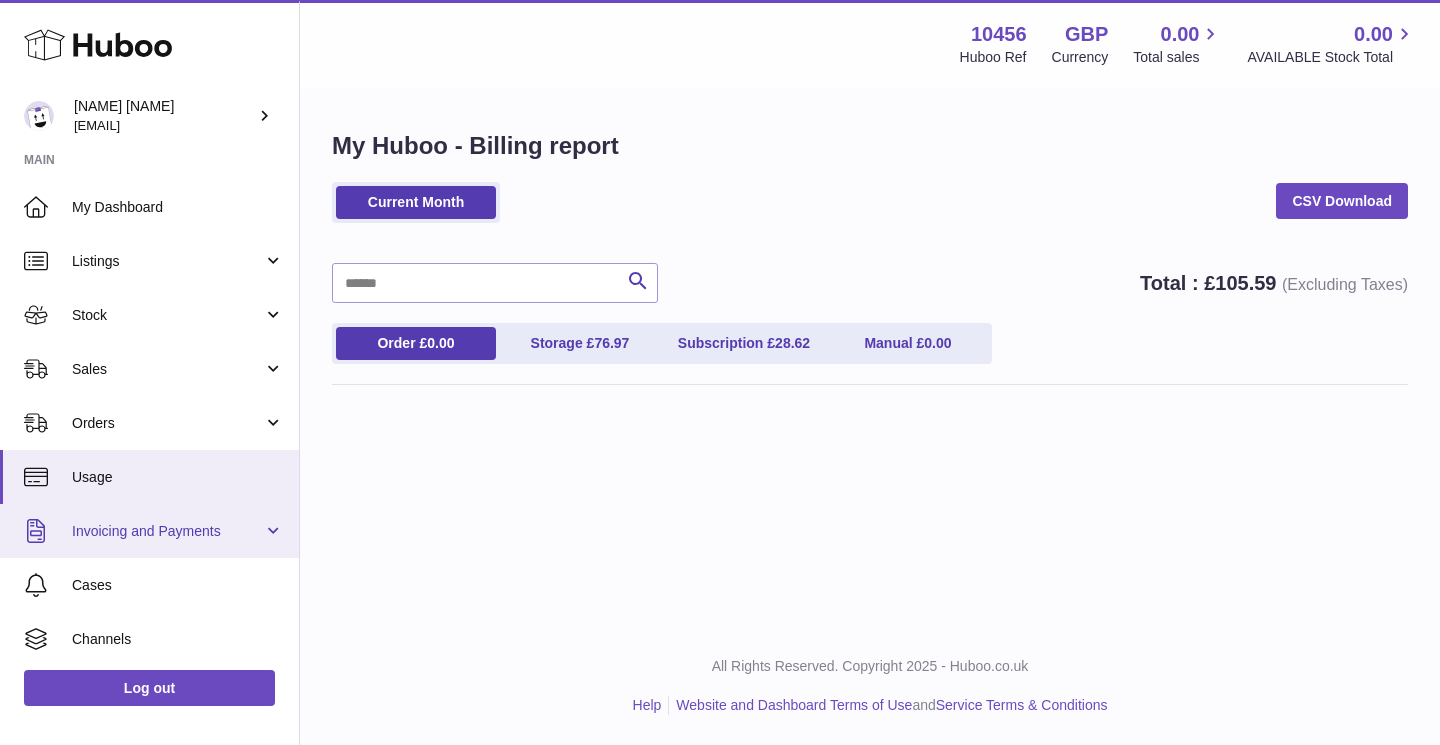 click on "Invoicing and Payments" at bounding box center [167, 531] 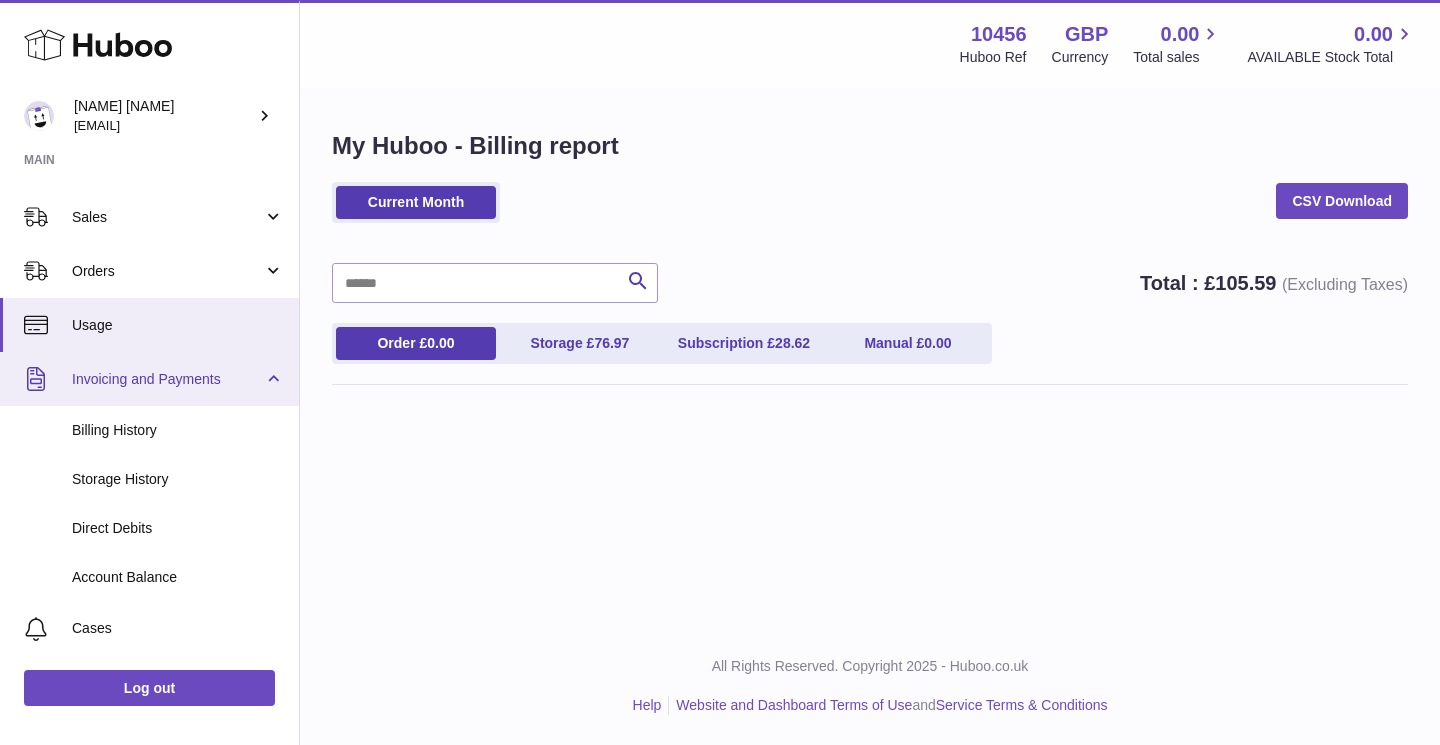 scroll, scrollTop: 156, scrollLeft: 0, axis: vertical 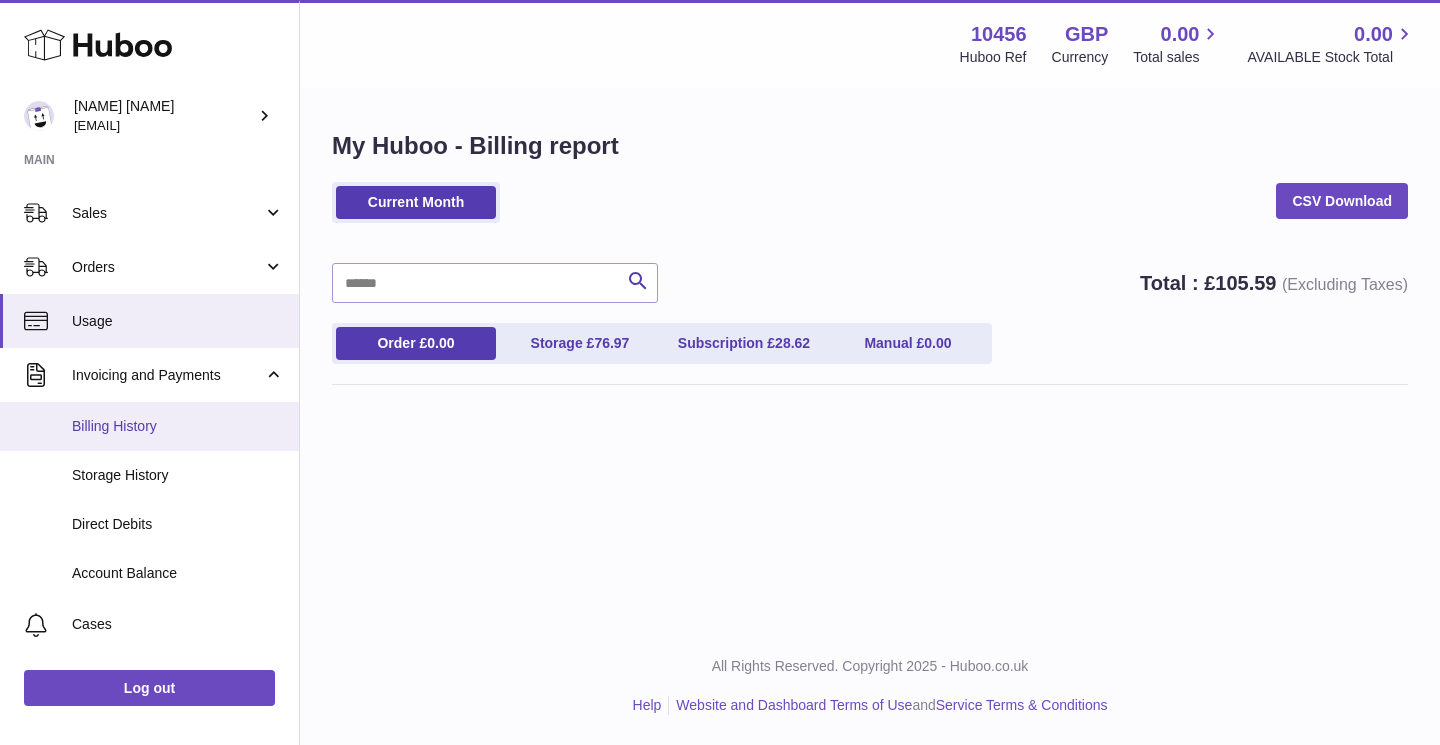 click on "Billing History" at bounding box center (178, 426) 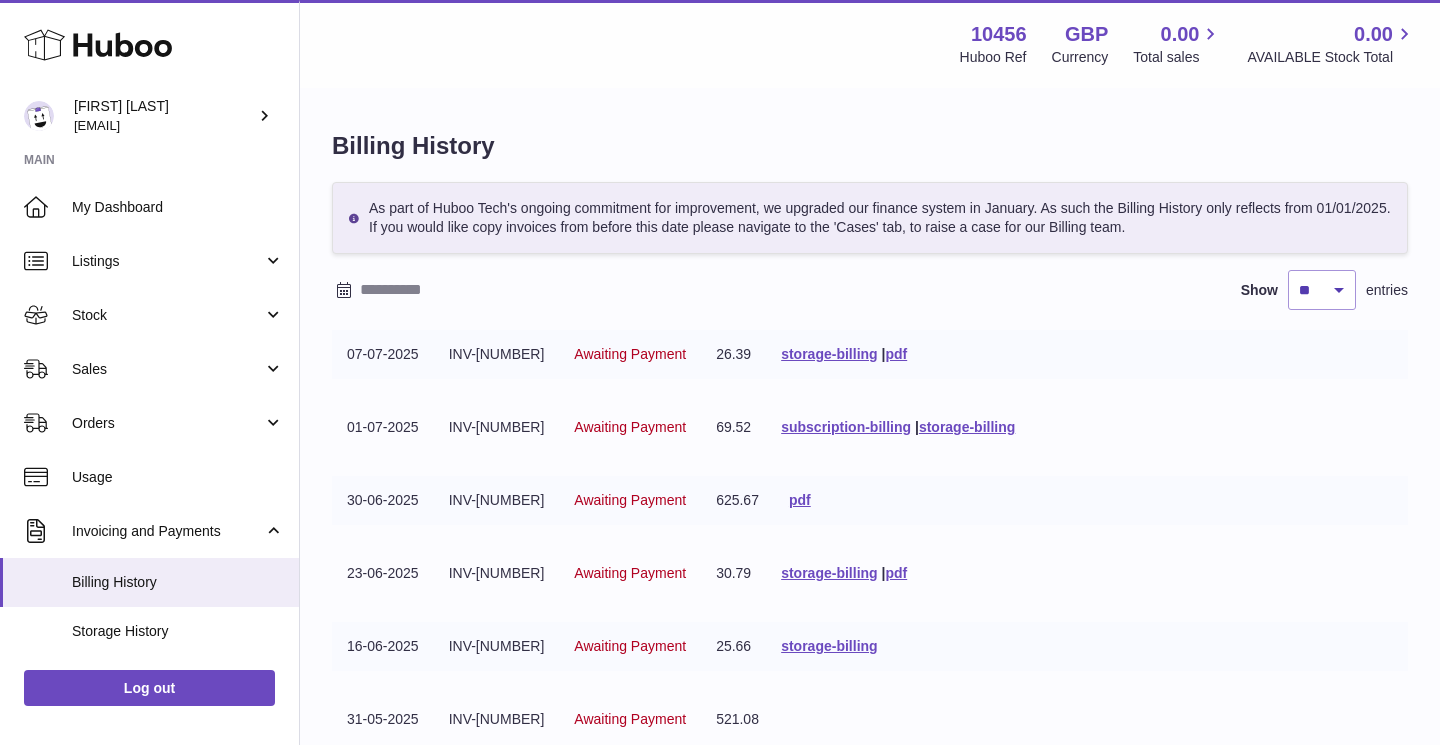 scroll, scrollTop: 0, scrollLeft: 0, axis: both 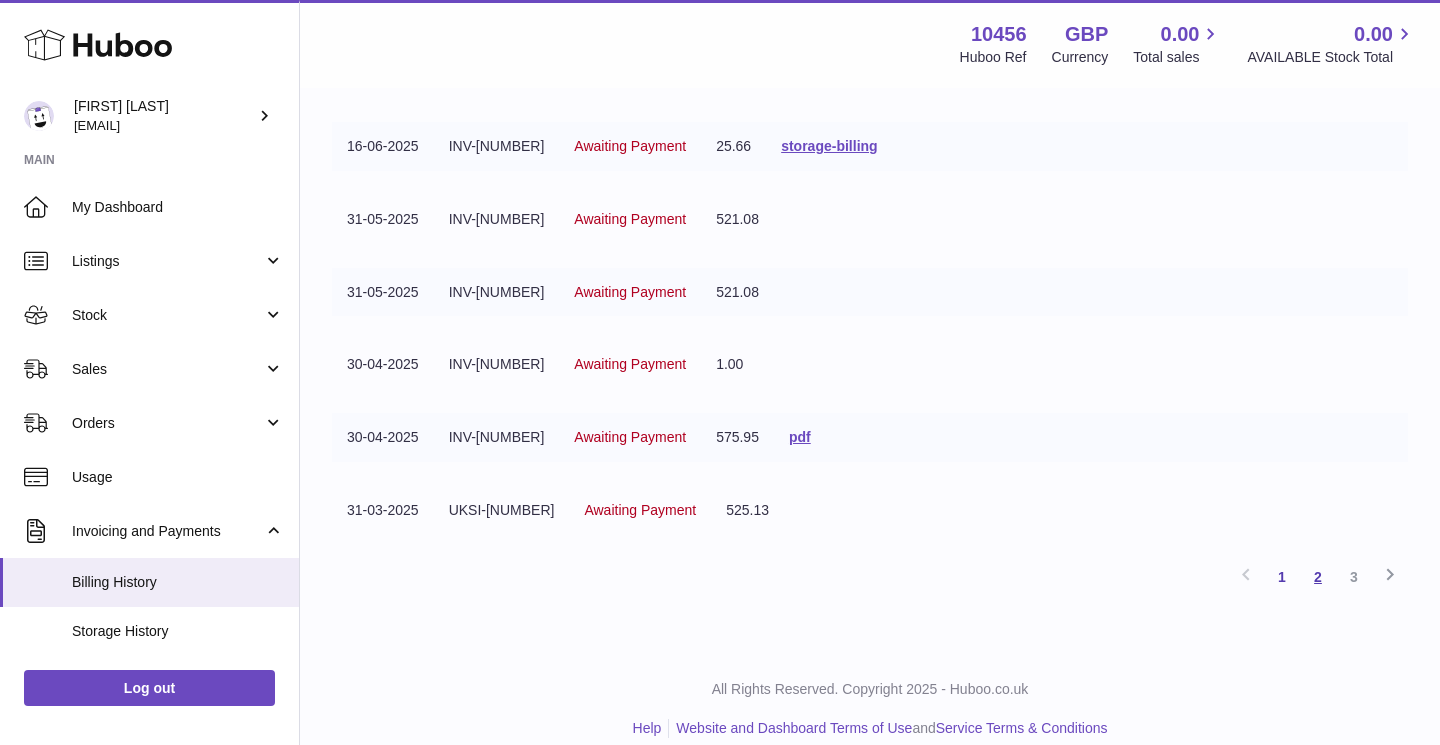 click on "2" at bounding box center (1318, 577) 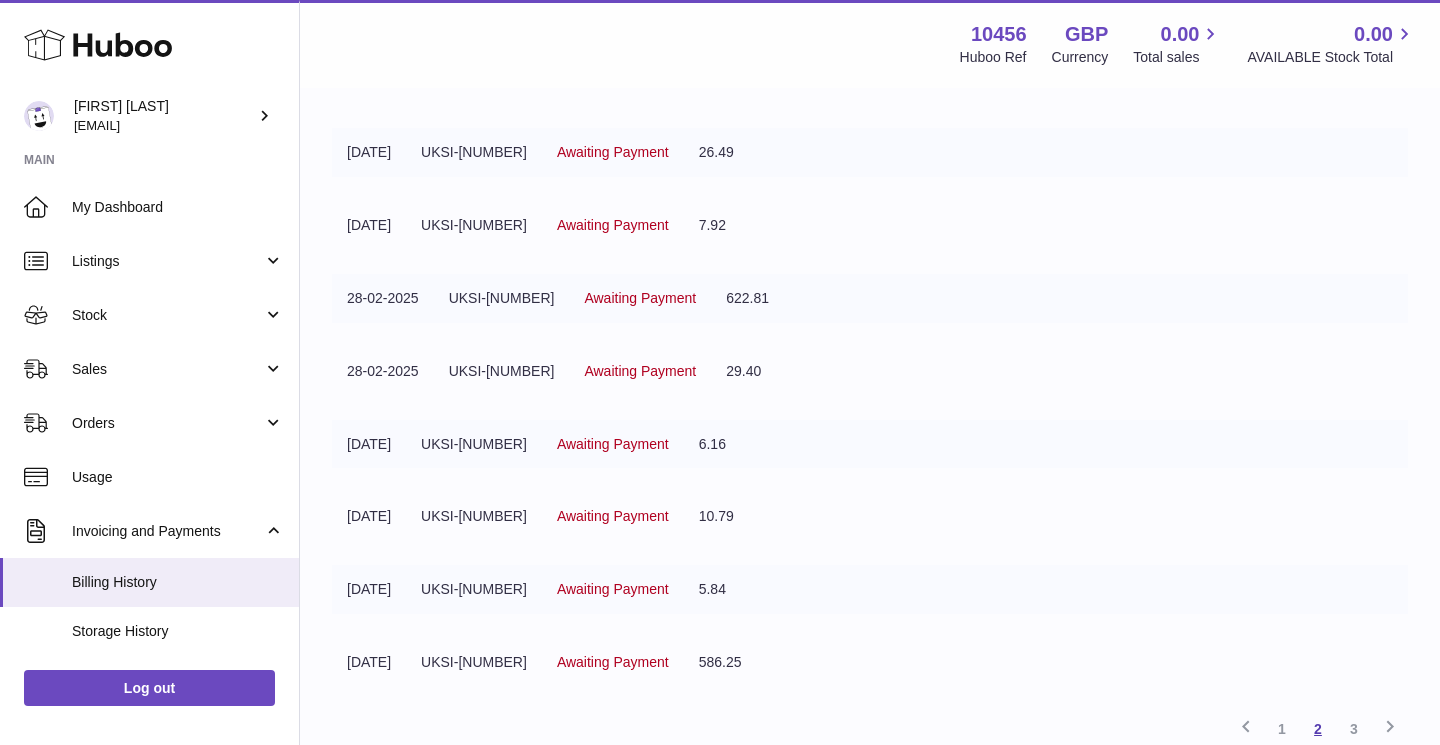 scroll, scrollTop: 523, scrollLeft: 0, axis: vertical 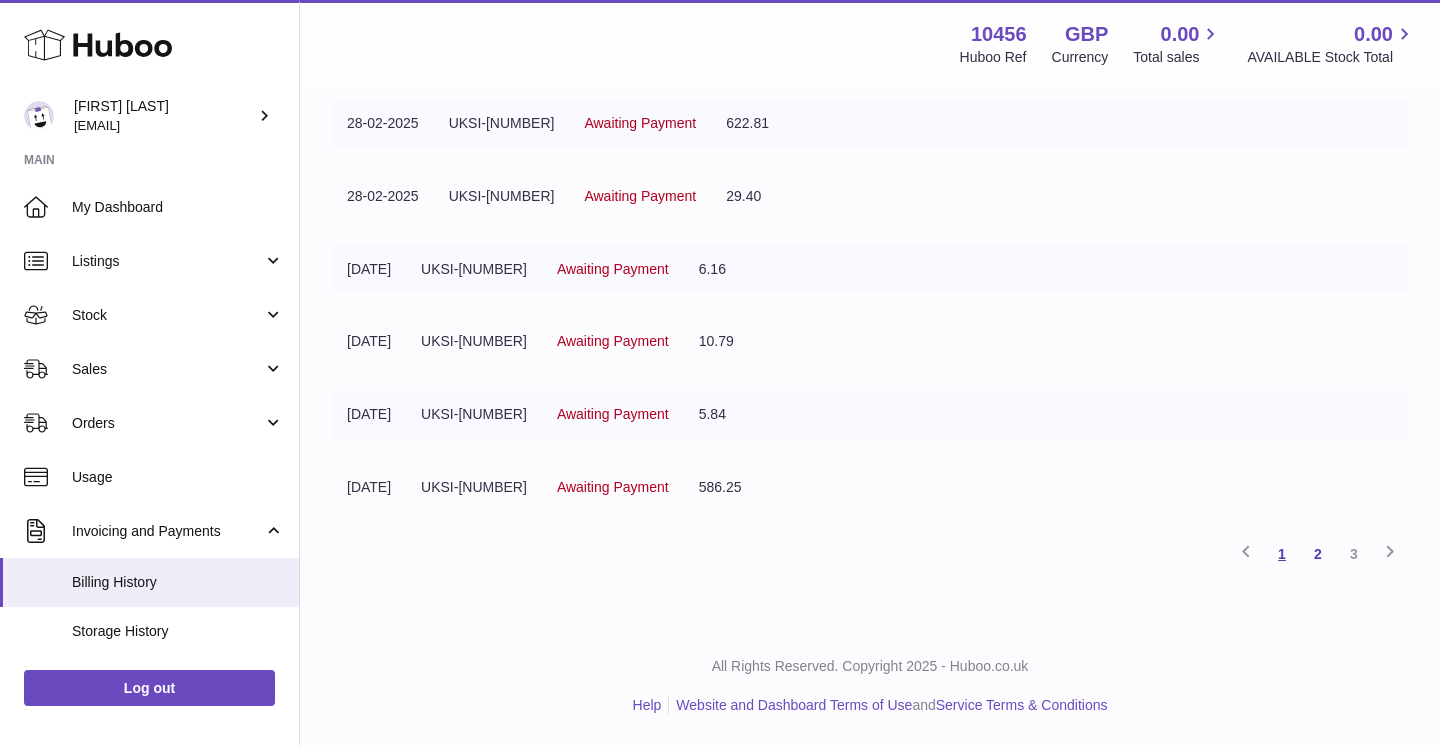 click on "1" at bounding box center (1282, 554) 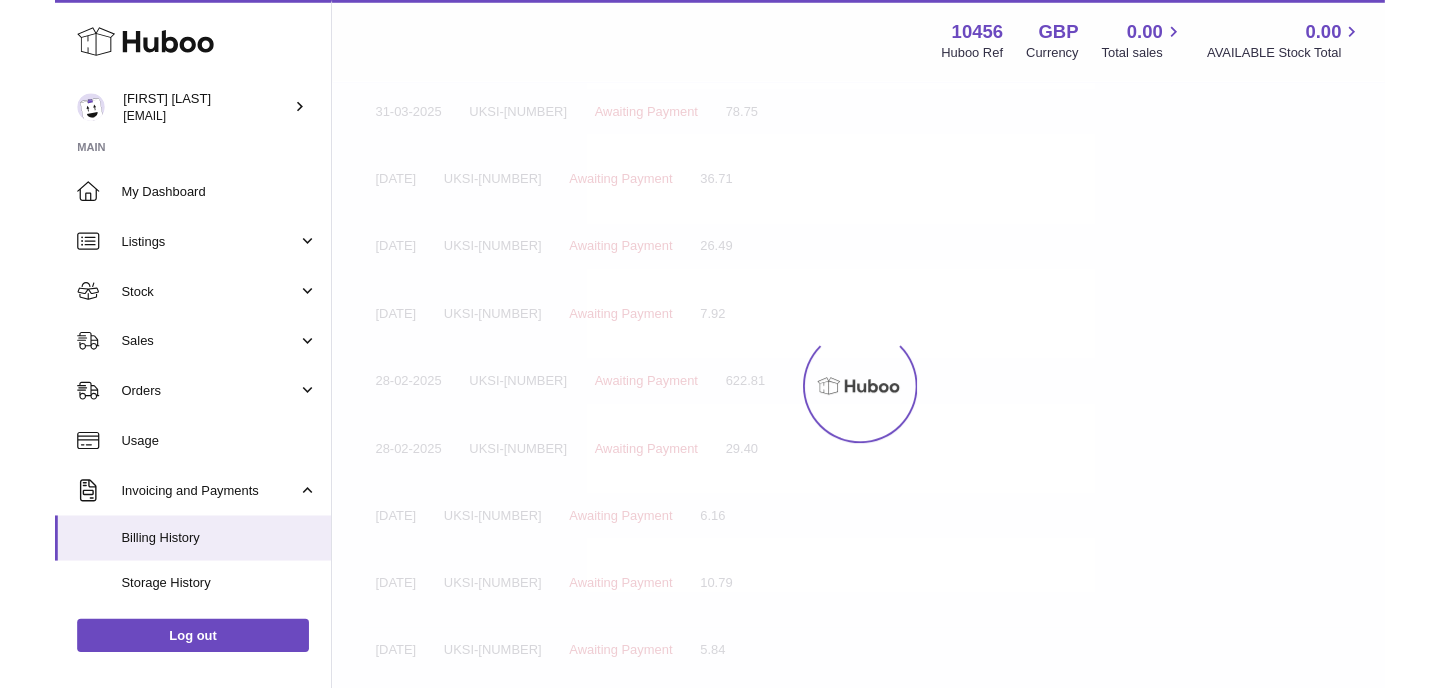 scroll, scrollTop: 90, scrollLeft: 0, axis: vertical 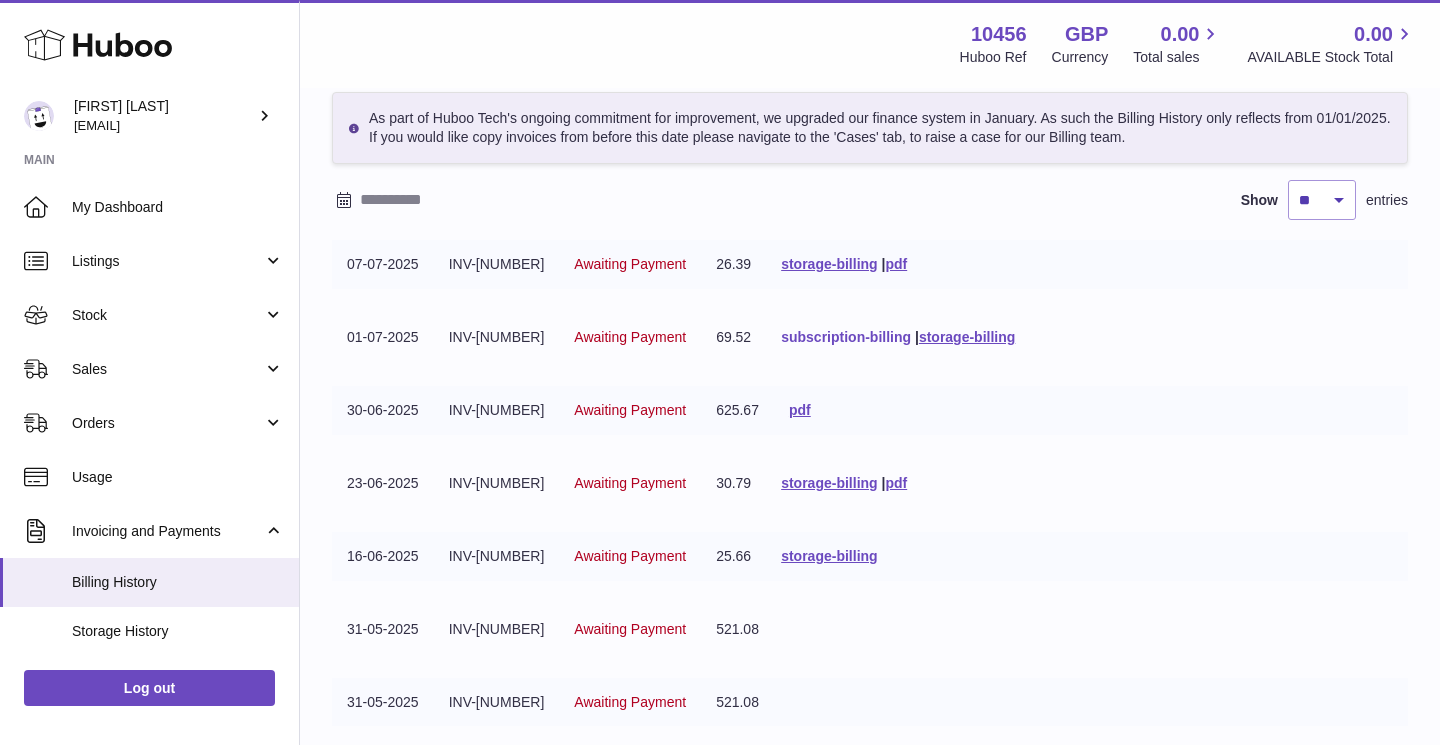 click on "subscription-billing" at bounding box center (846, 337) 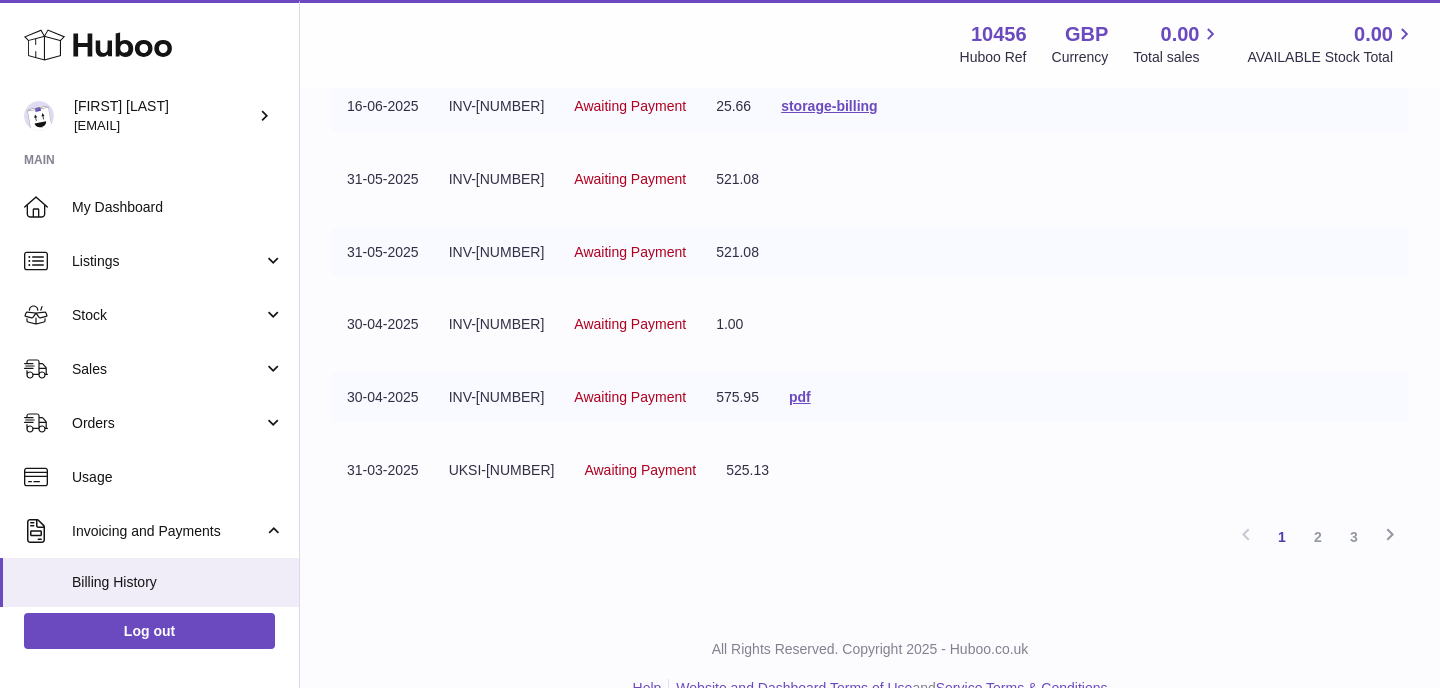 scroll, scrollTop: 580, scrollLeft: 0, axis: vertical 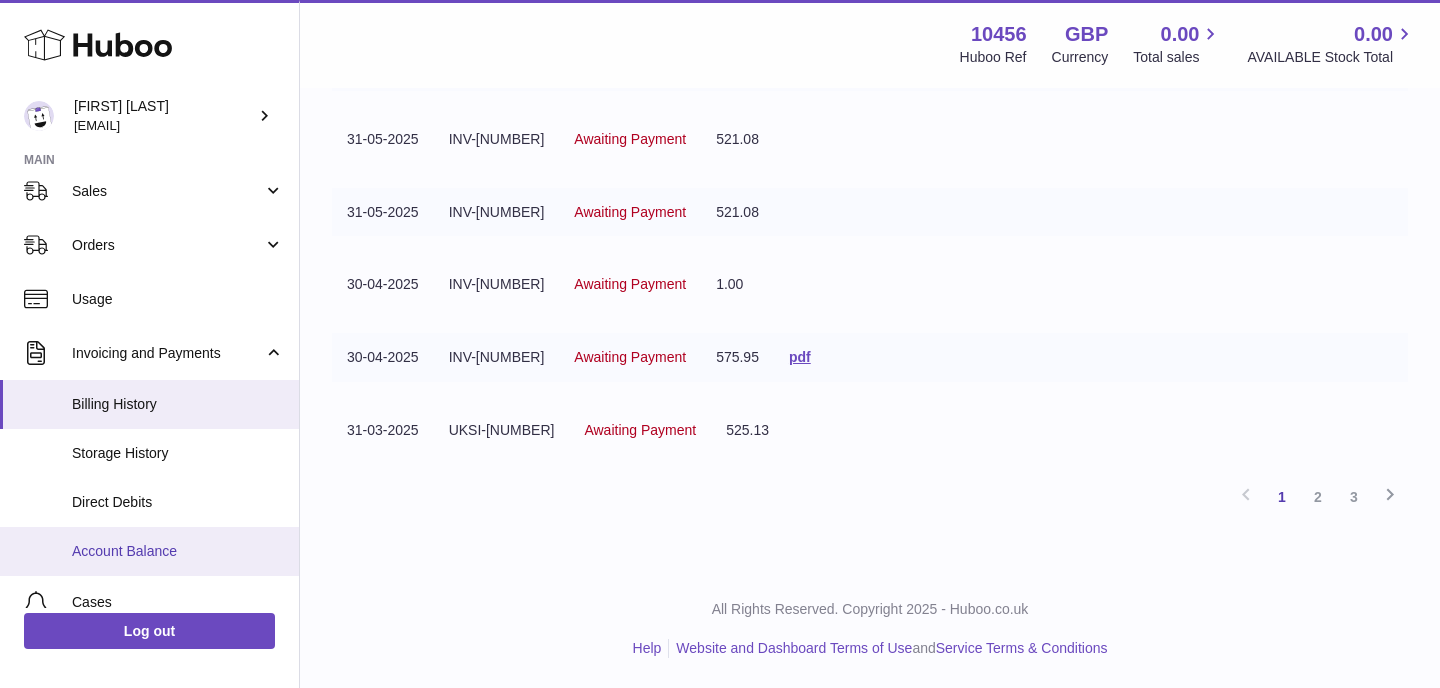 click on "Account Balance" at bounding box center (178, 551) 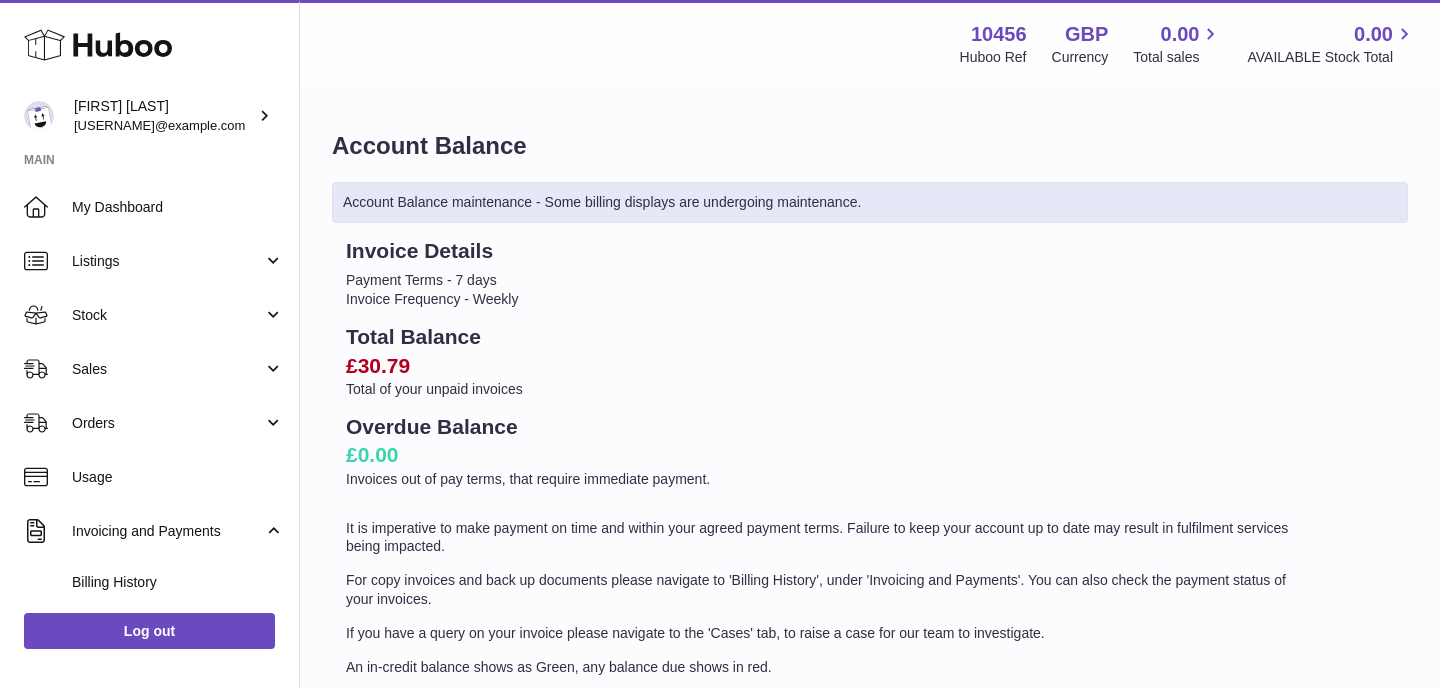 scroll, scrollTop: 0, scrollLeft: 0, axis: both 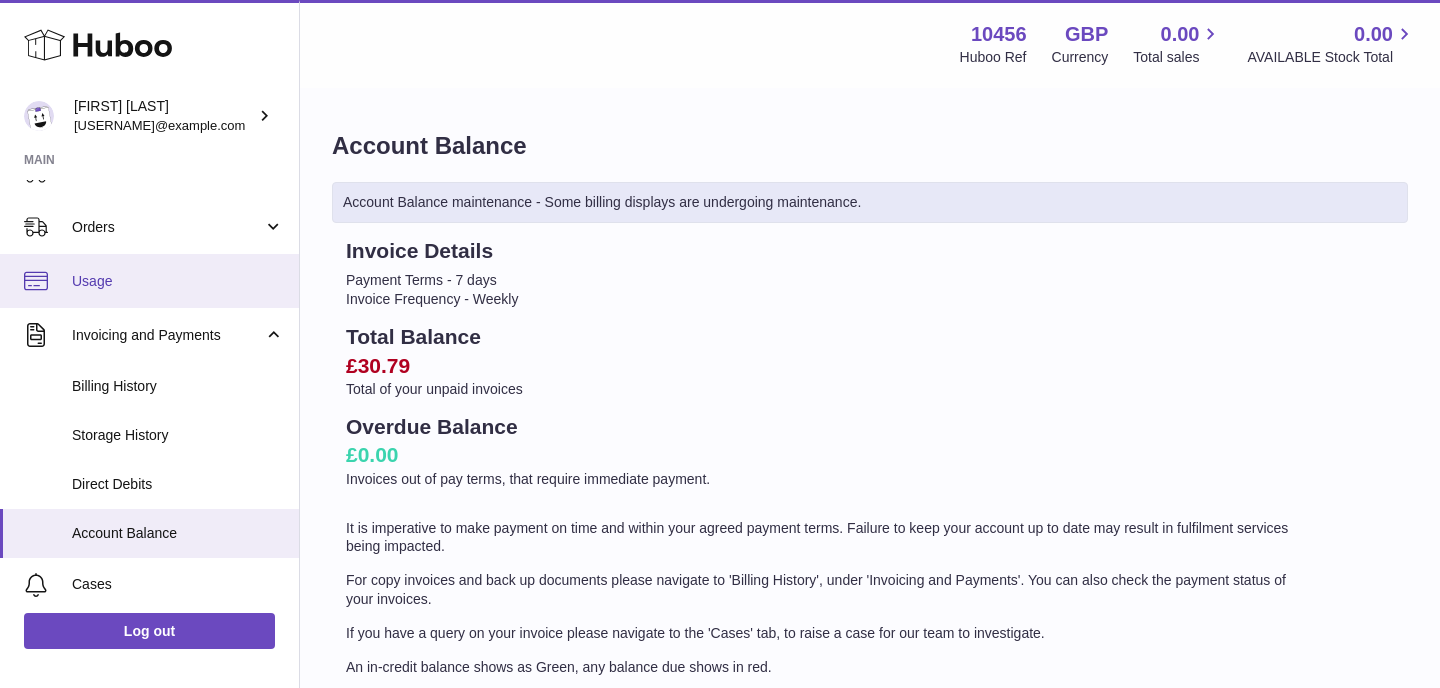 click on "Direct Debits" at bounding box center [149, 484] 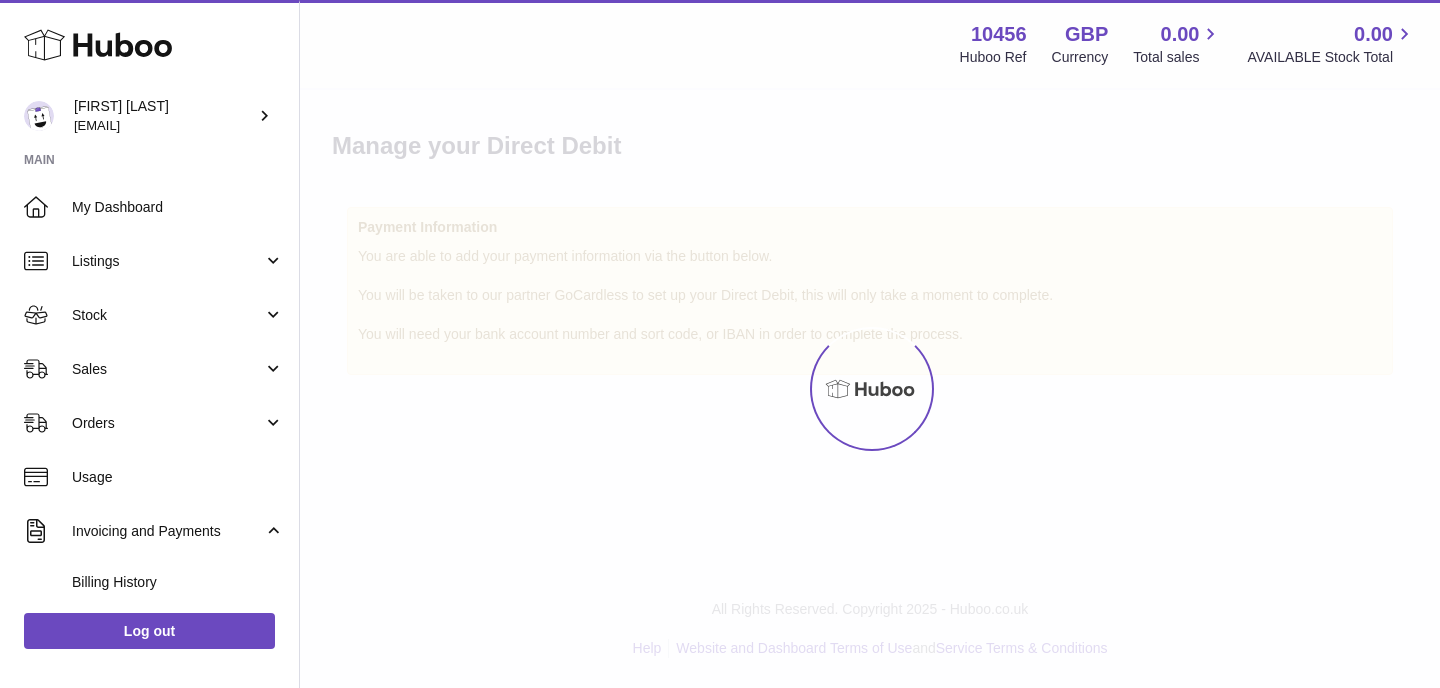 scroll, scrollTop: 0, scrollLeft: 0, axis: both 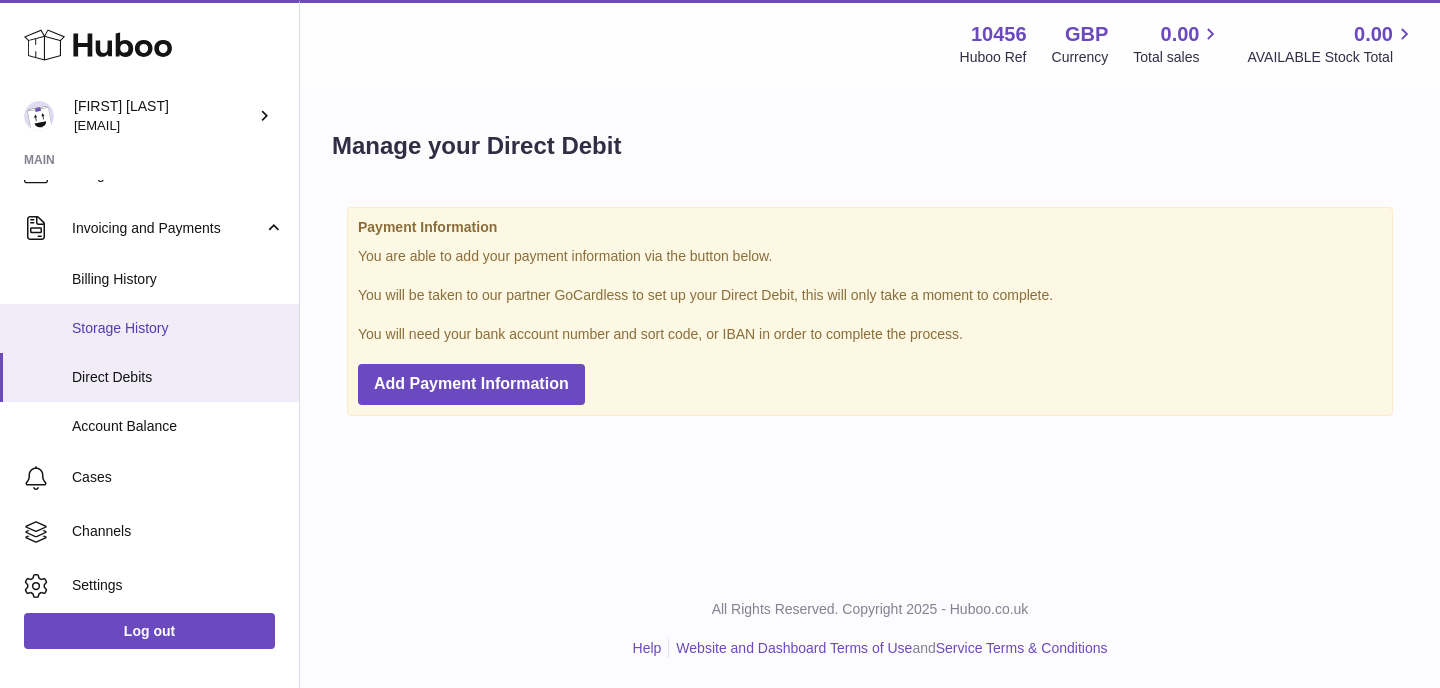 click on "Storage History" at bounding box center [178, 328] 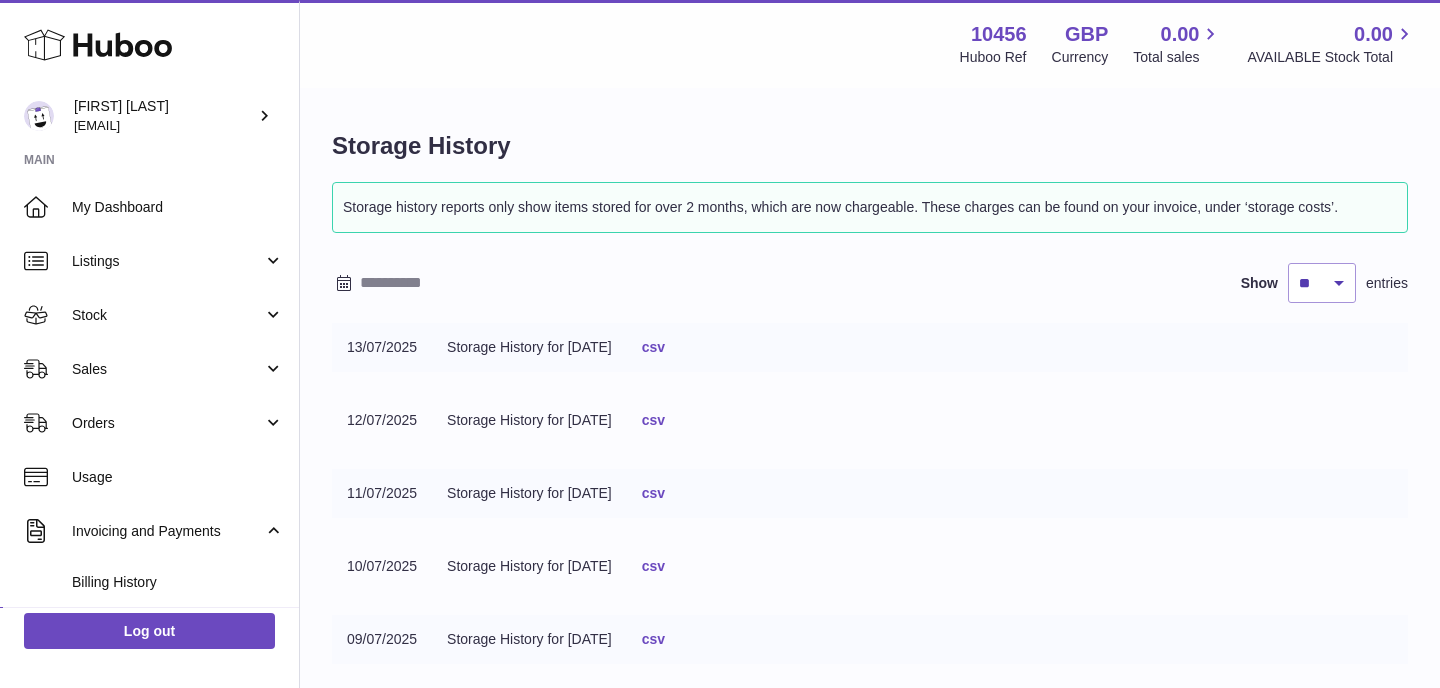 scroll, scrollTop: 0, scrollLeft: 0, axis: both 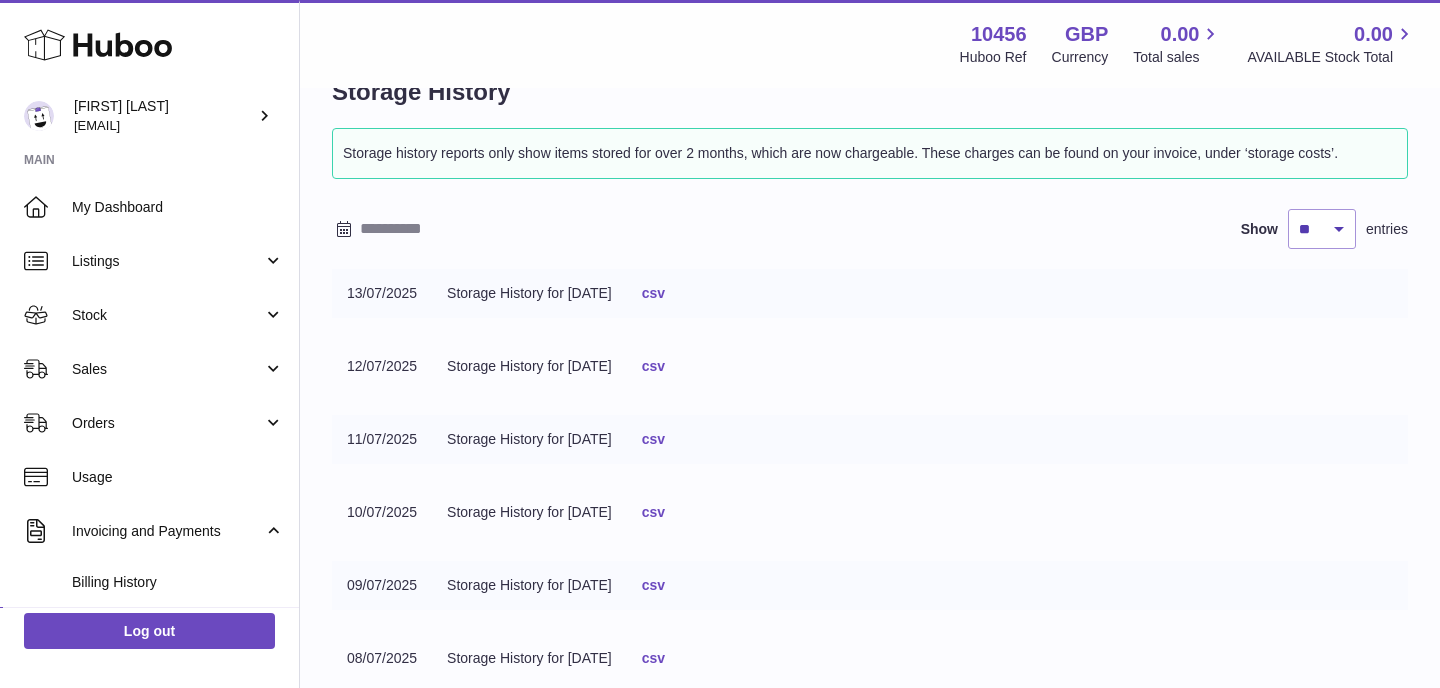 click on "csv" at bounding box center (653, 293) 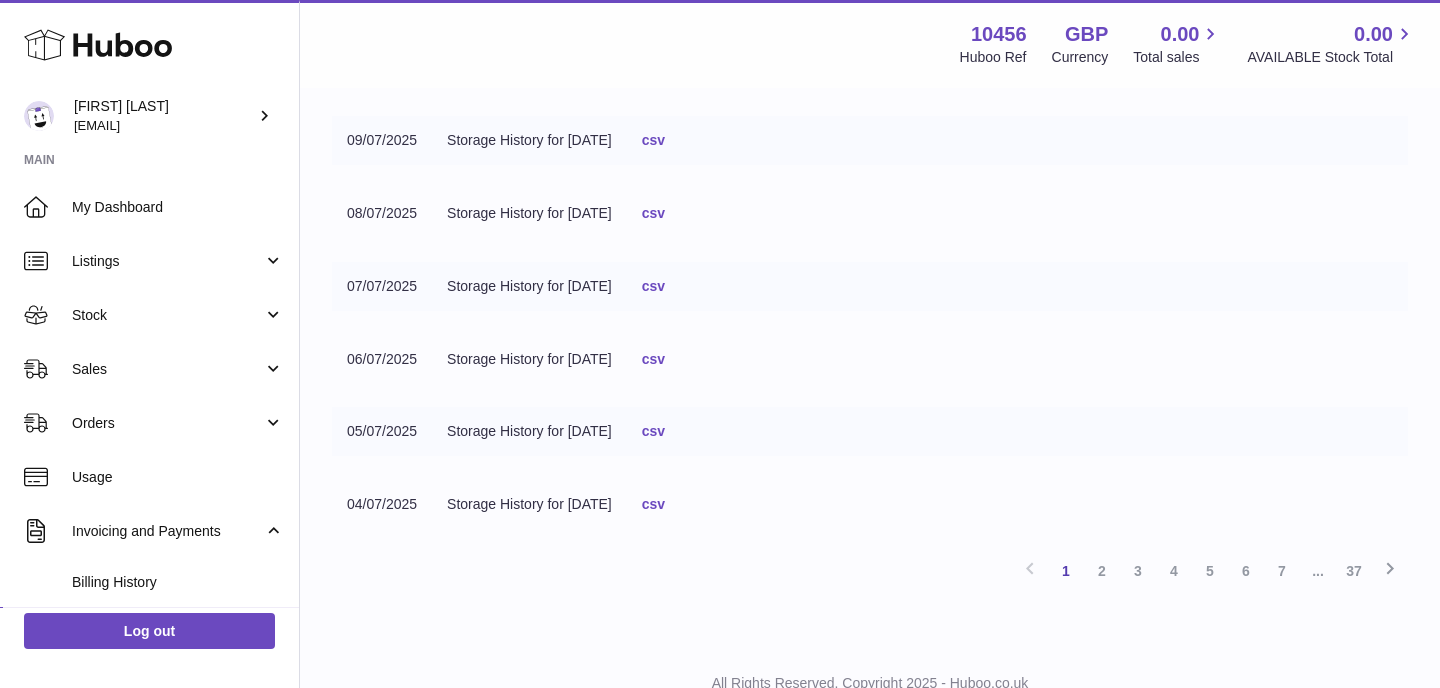 scroll, scrollTop: 507, scrollLeft: 0, axis: vertical 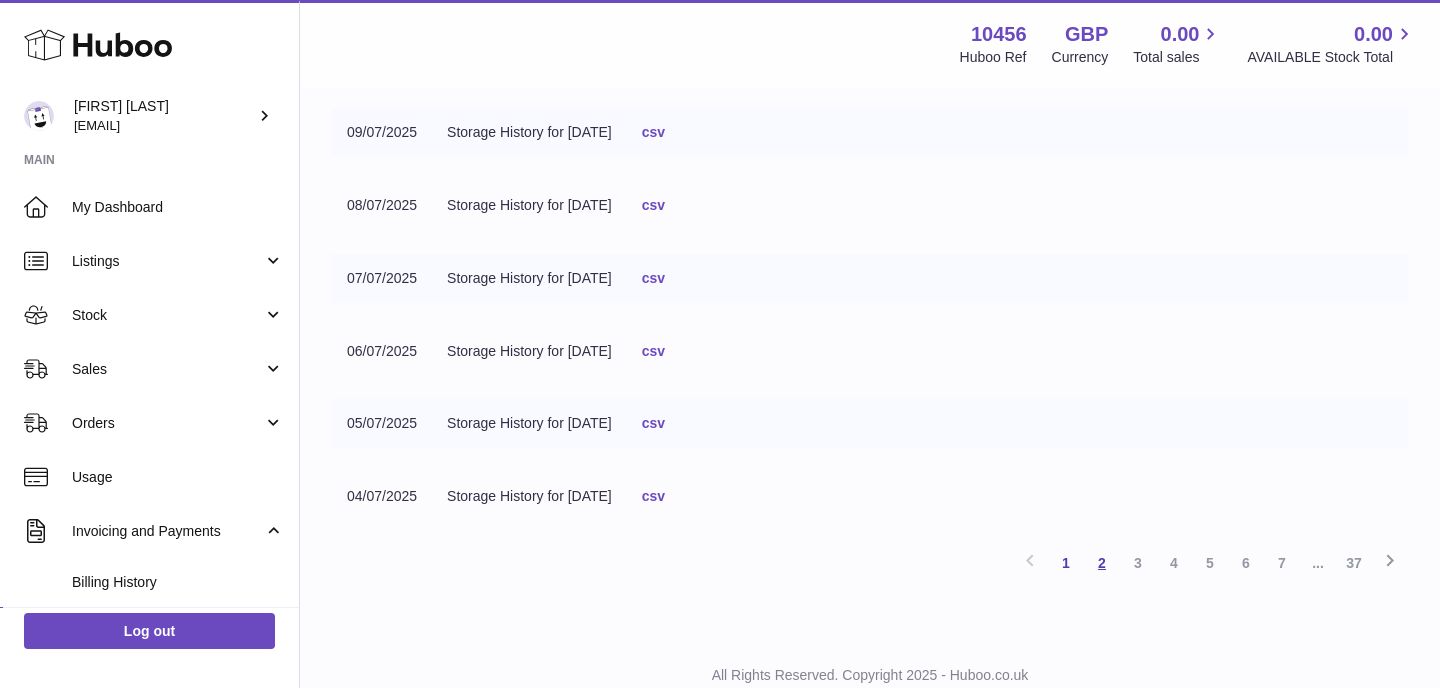 click on "2" at bounding box center (1102, 563) 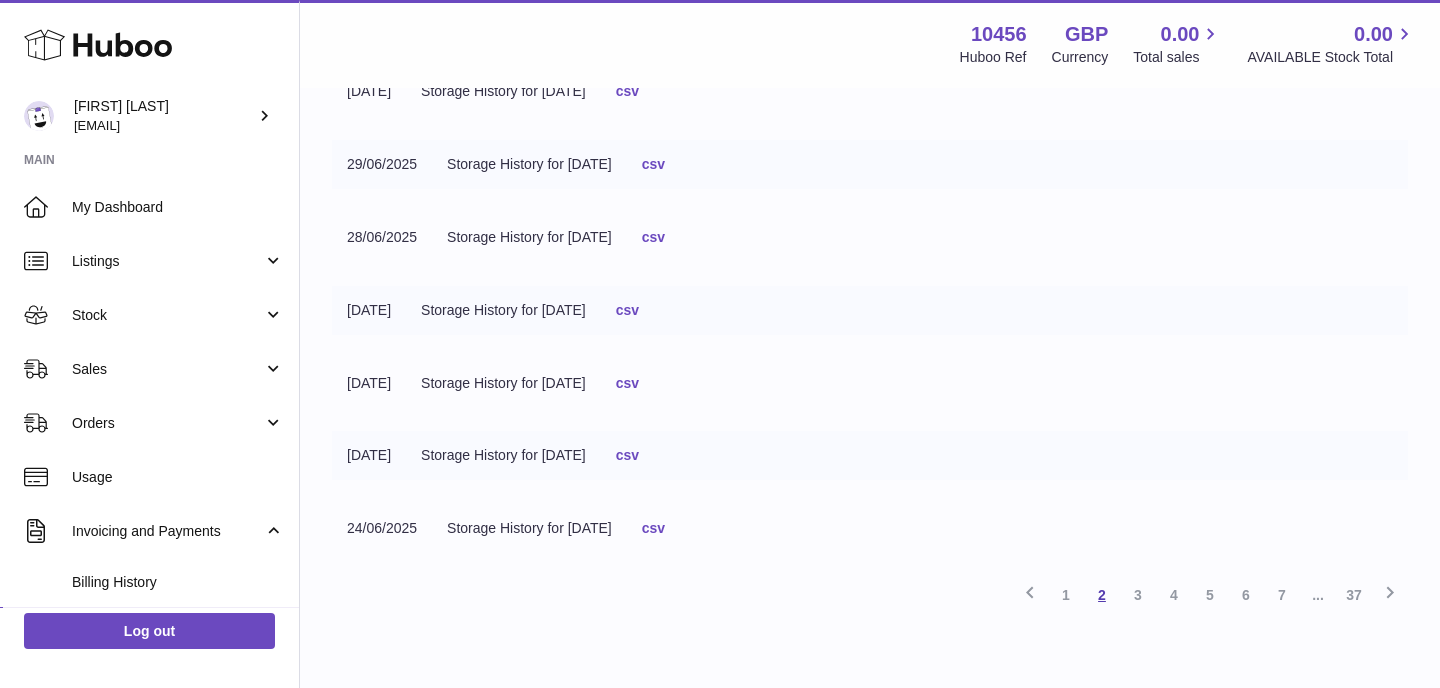 scroll, scrollTop: 573, scrollLeft: 0, axis: vertical 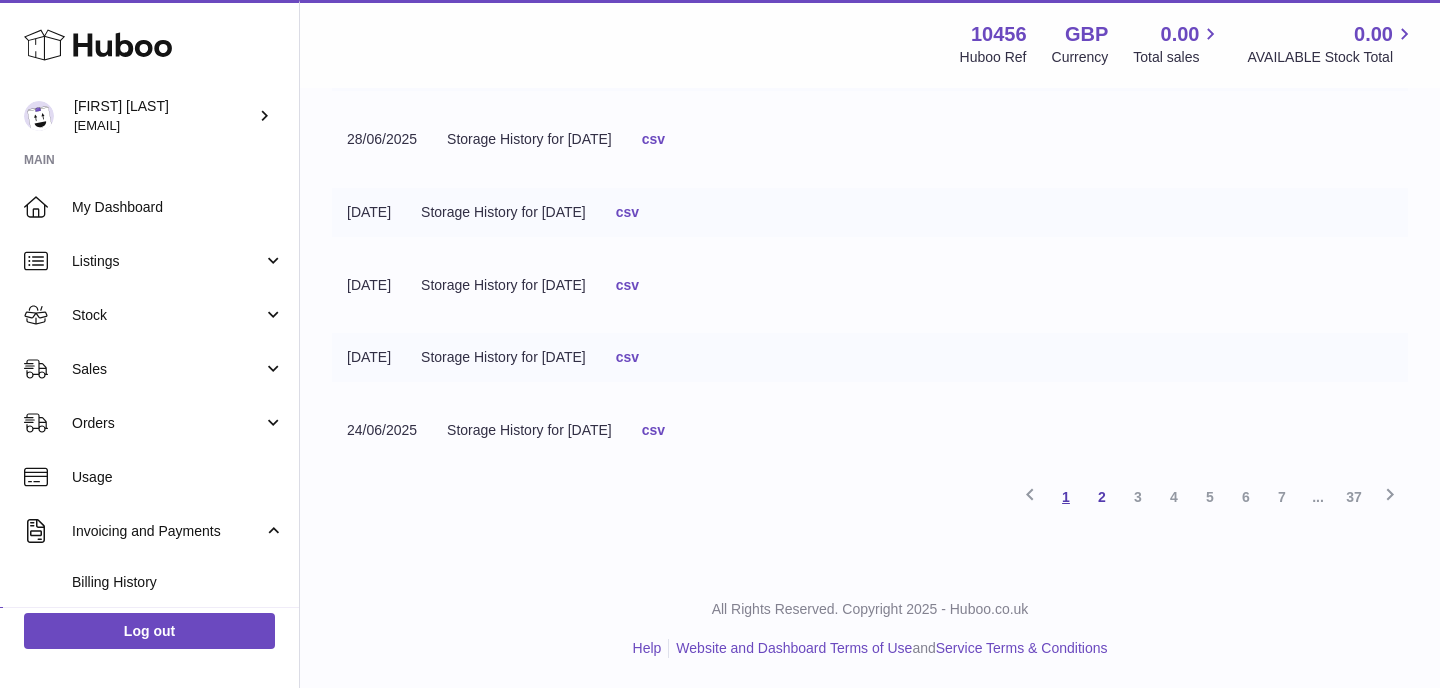 click on "1" at bounding box center [1066, 497] 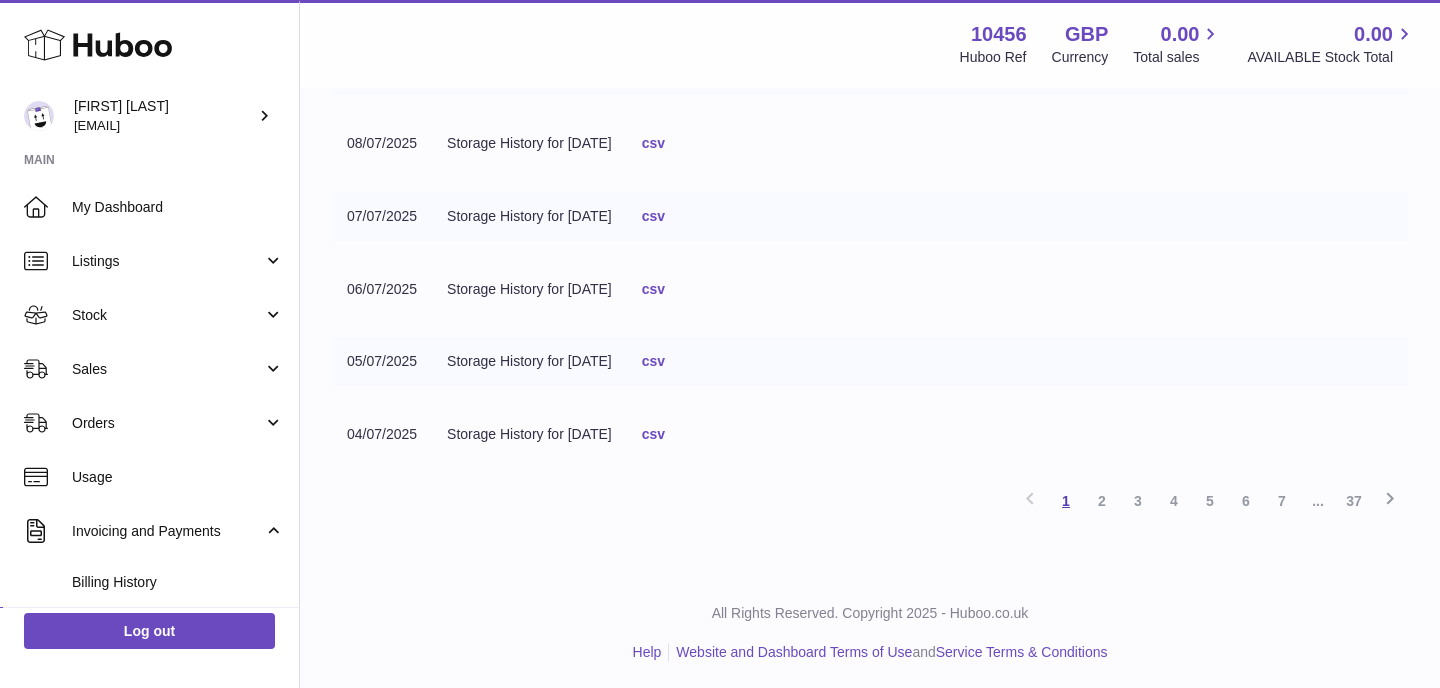 scroll, scrollTop: 573, scrollLeft: 0, axis: vertical 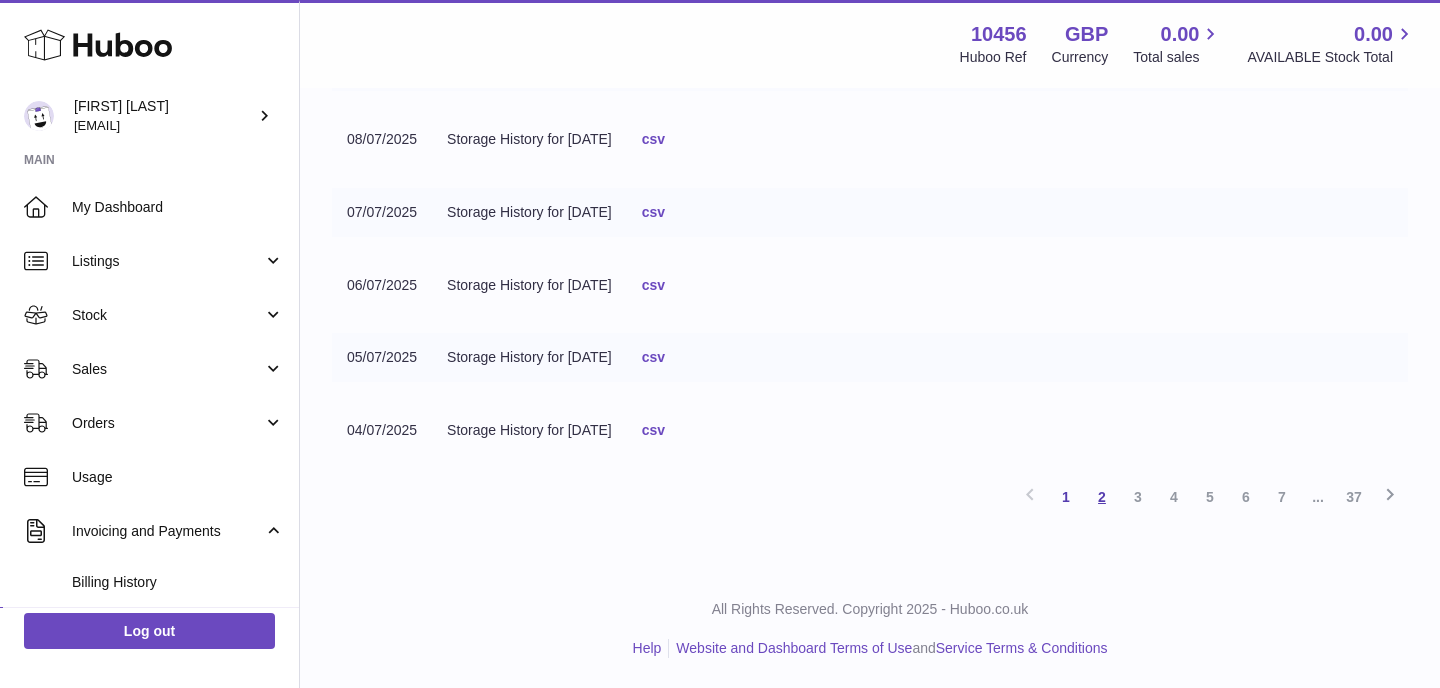 click on "2" at bounding box center (1102, 497) 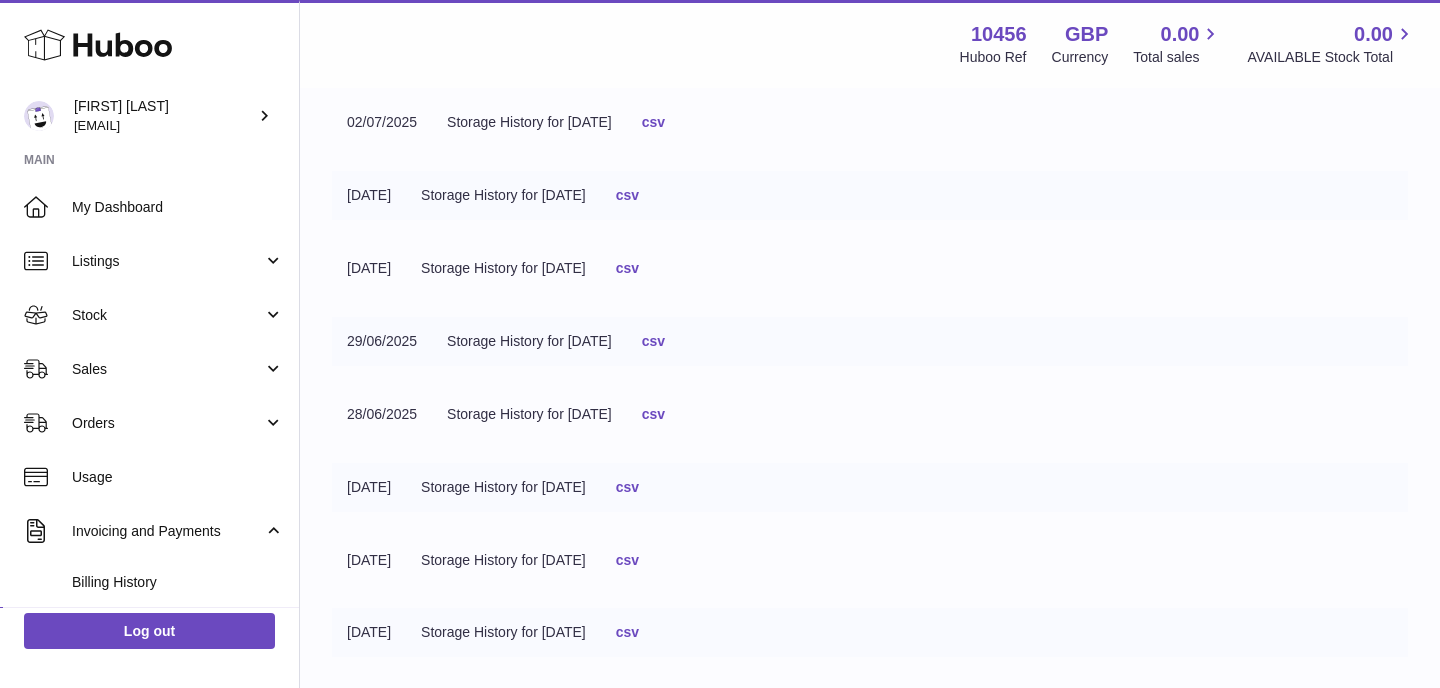 scroll, scrollTop: 573, scrollLeft: 0, axis: vertical 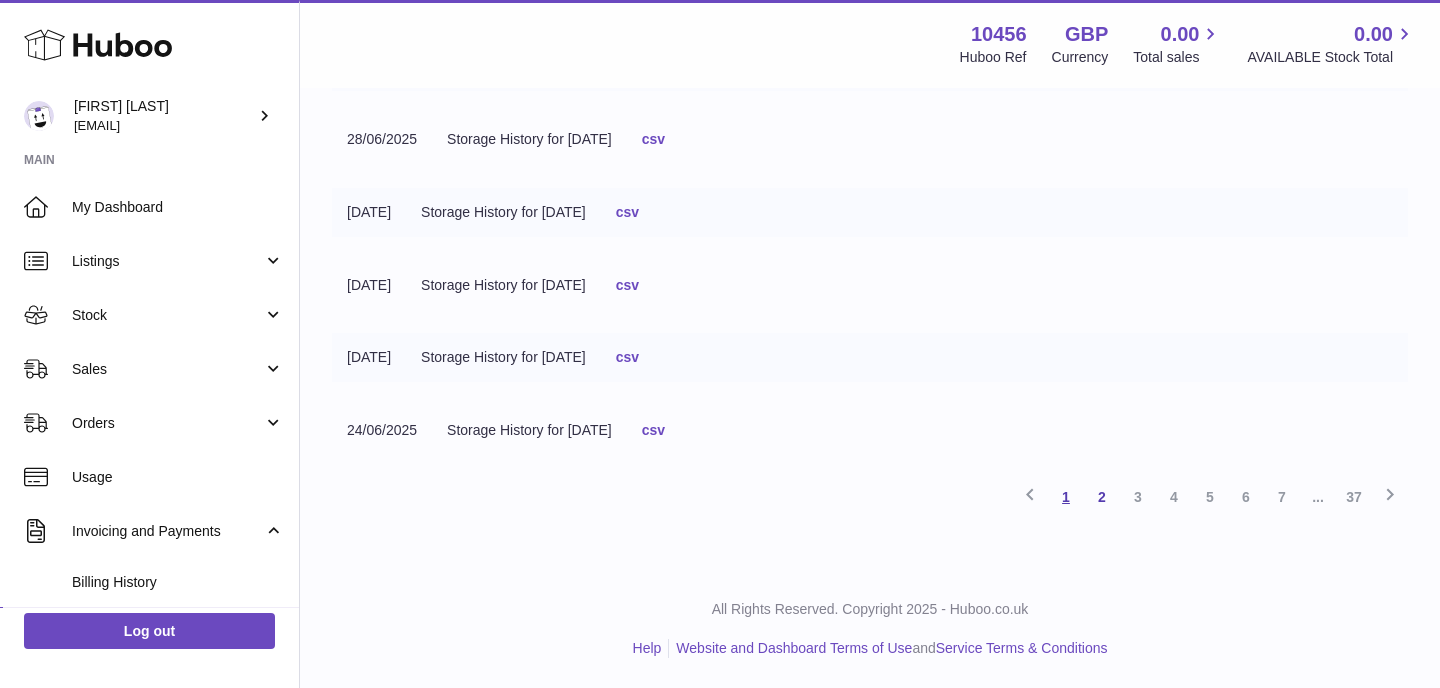 click on "1" at bounding box center (1066, 497) 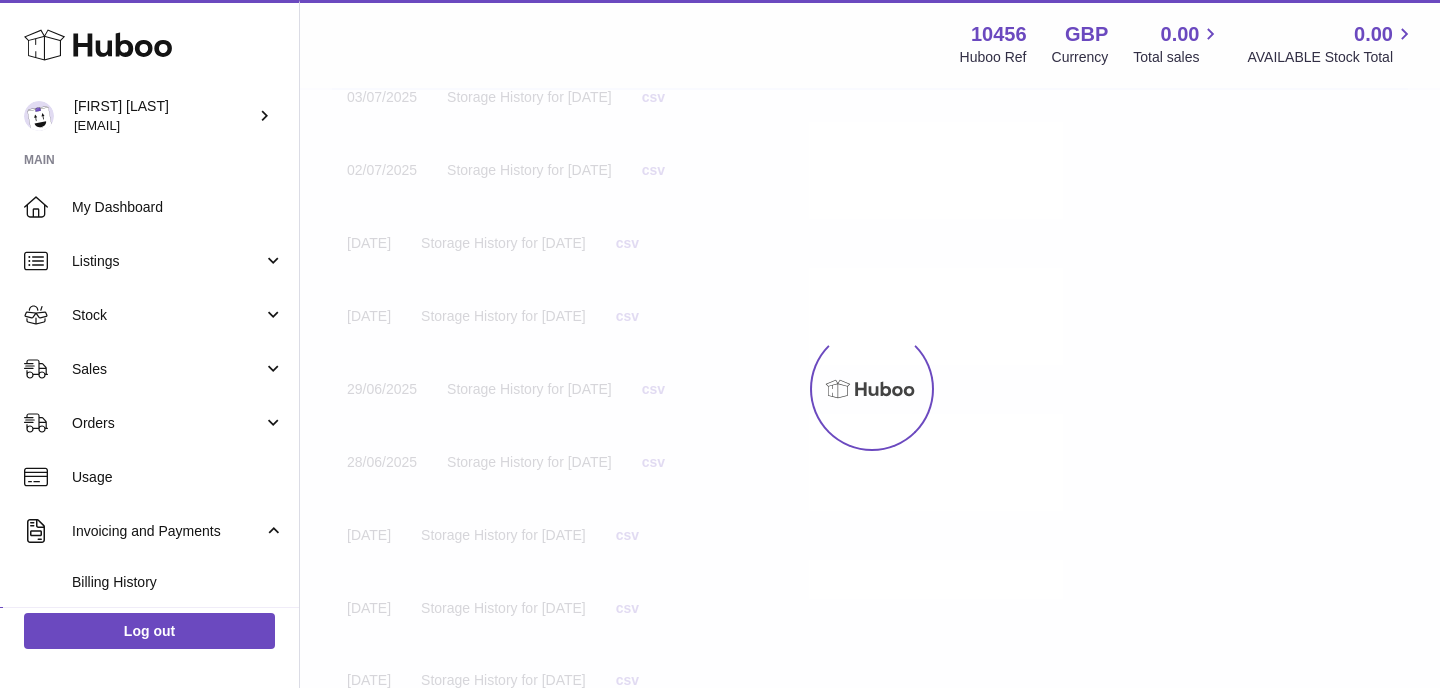 scroll, scrollTop: 90, scrollLeft: 0, axis: vertical 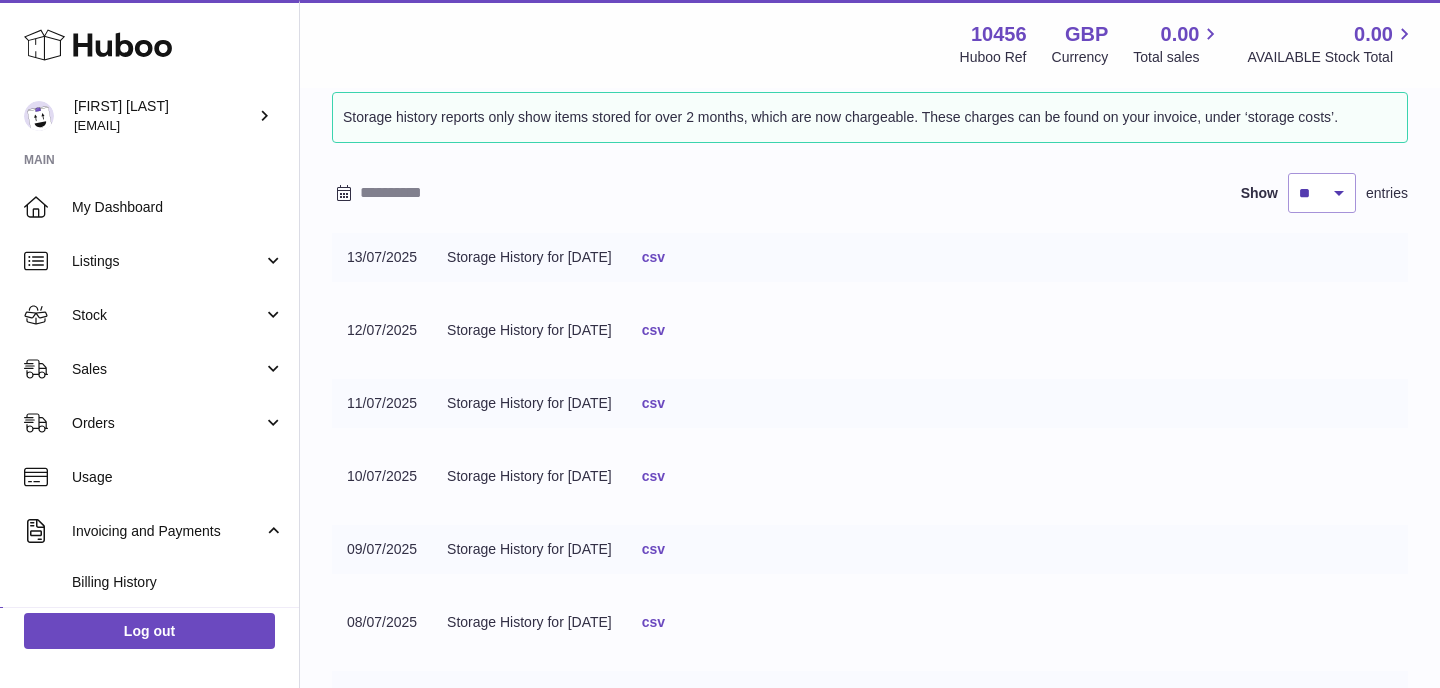 click on "Storage history reports only show items stored for over 2 months, which are now chargeable. These charges can be found on your invoice, under ‘storage costs’." at bounding box center [870, 117] 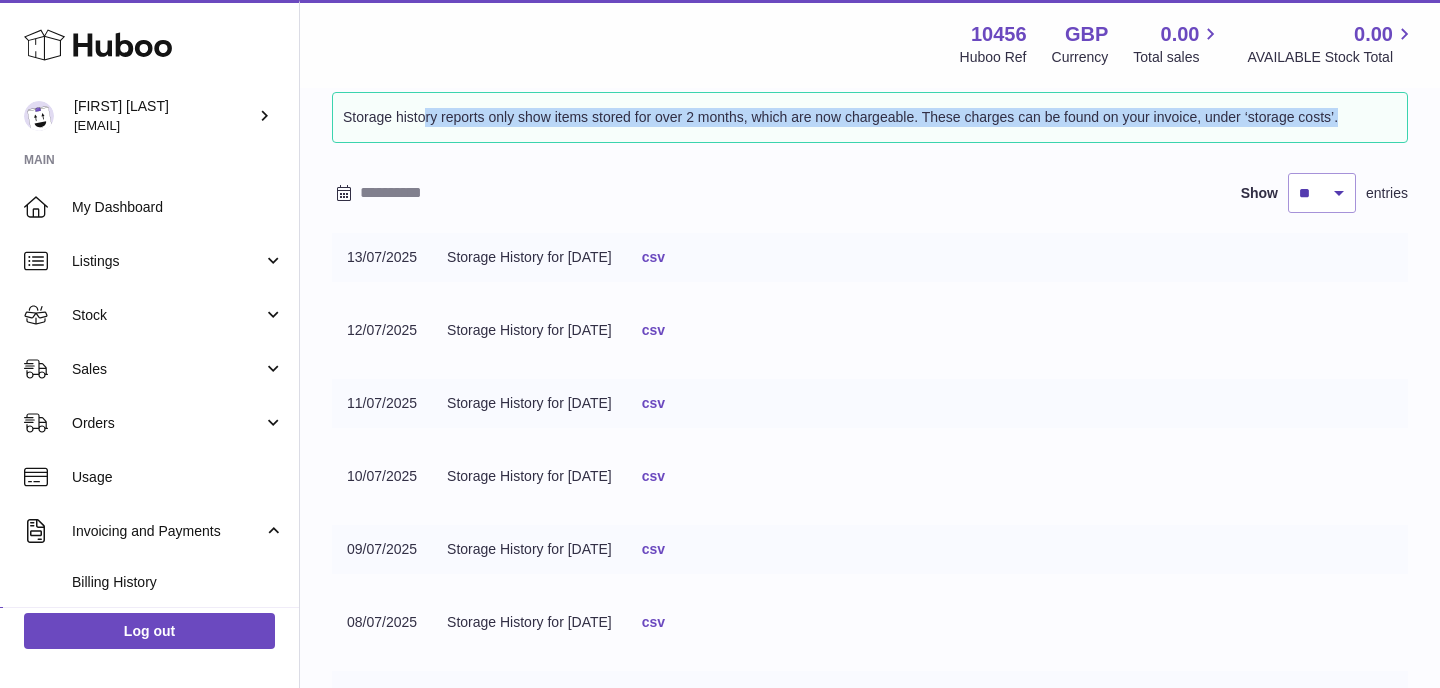 click on "Storage history reports only show items stored for over 2 months, which are now chargeable. These charges can be found on your invoice, under ‘storage costs’." at bounding box center (870, 117) 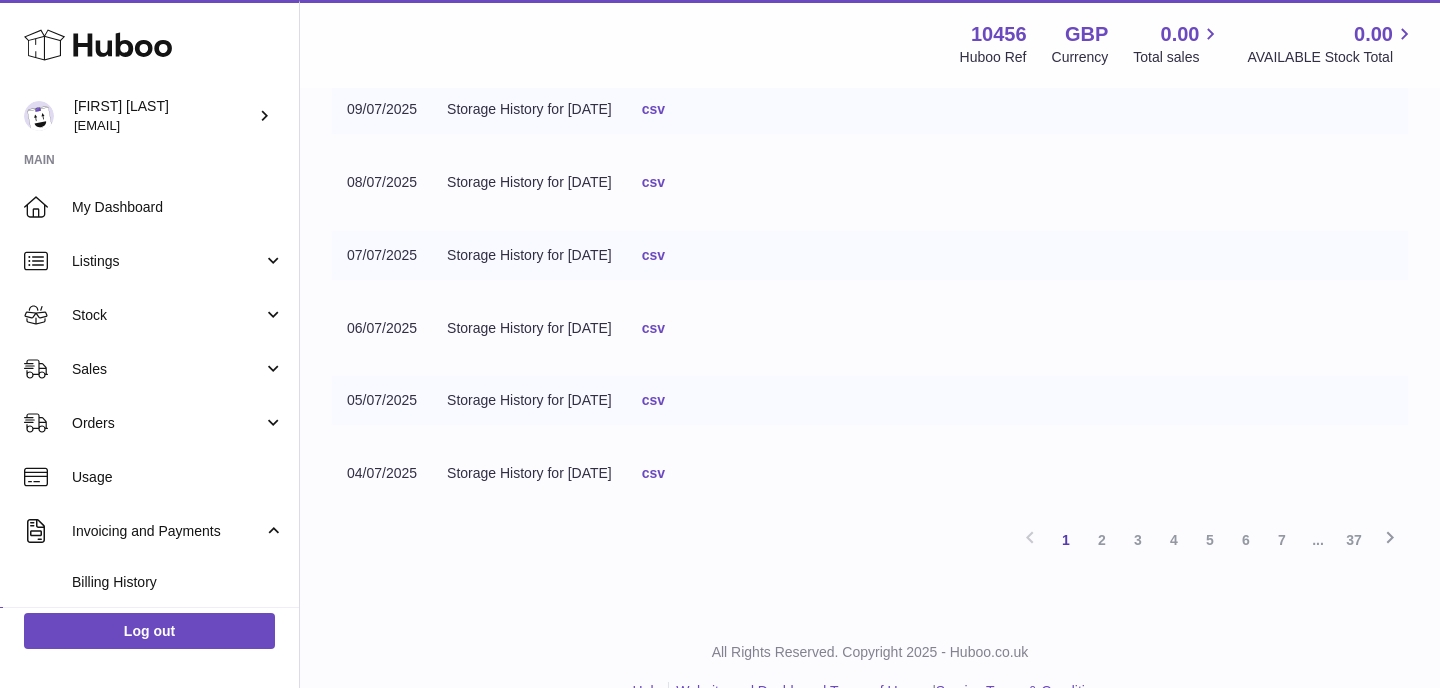 scroll, scrollTop: 573, scrollLeft: 0, axis: vertical 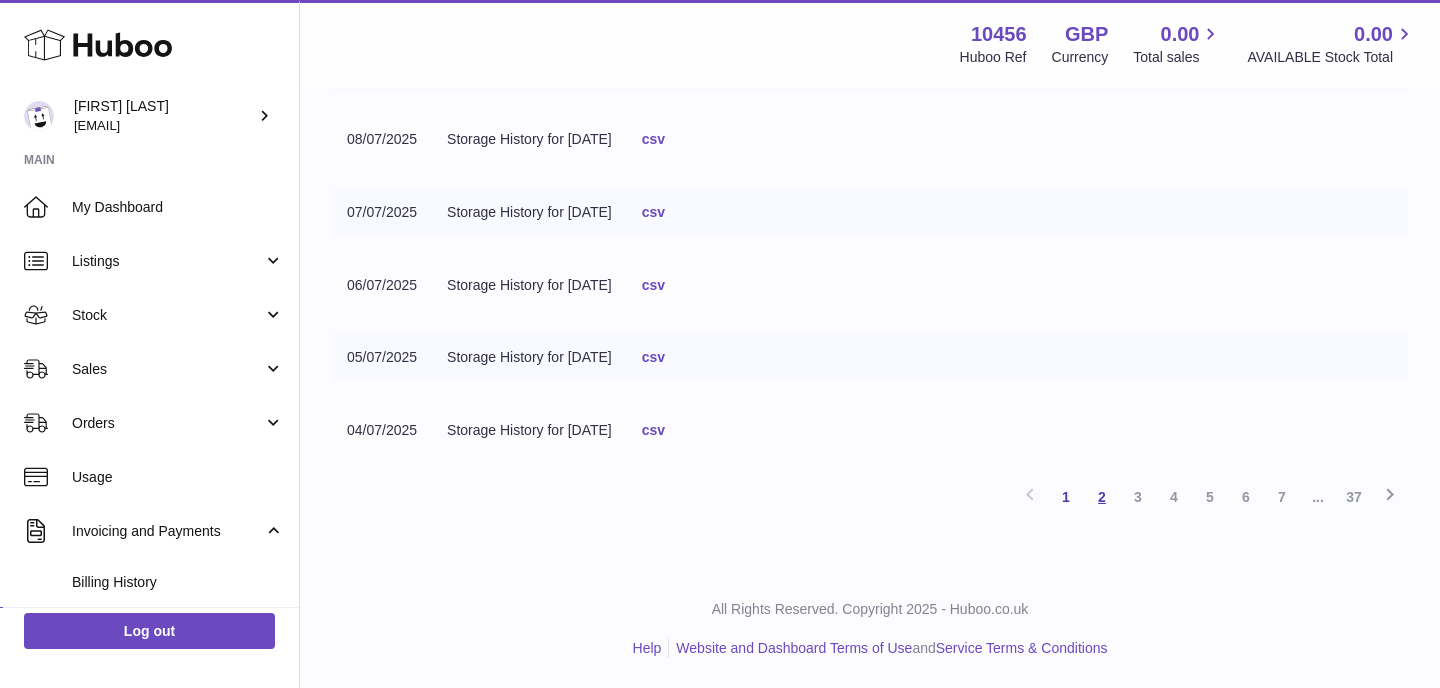 click on "2" at bounding box center (1102, 497) 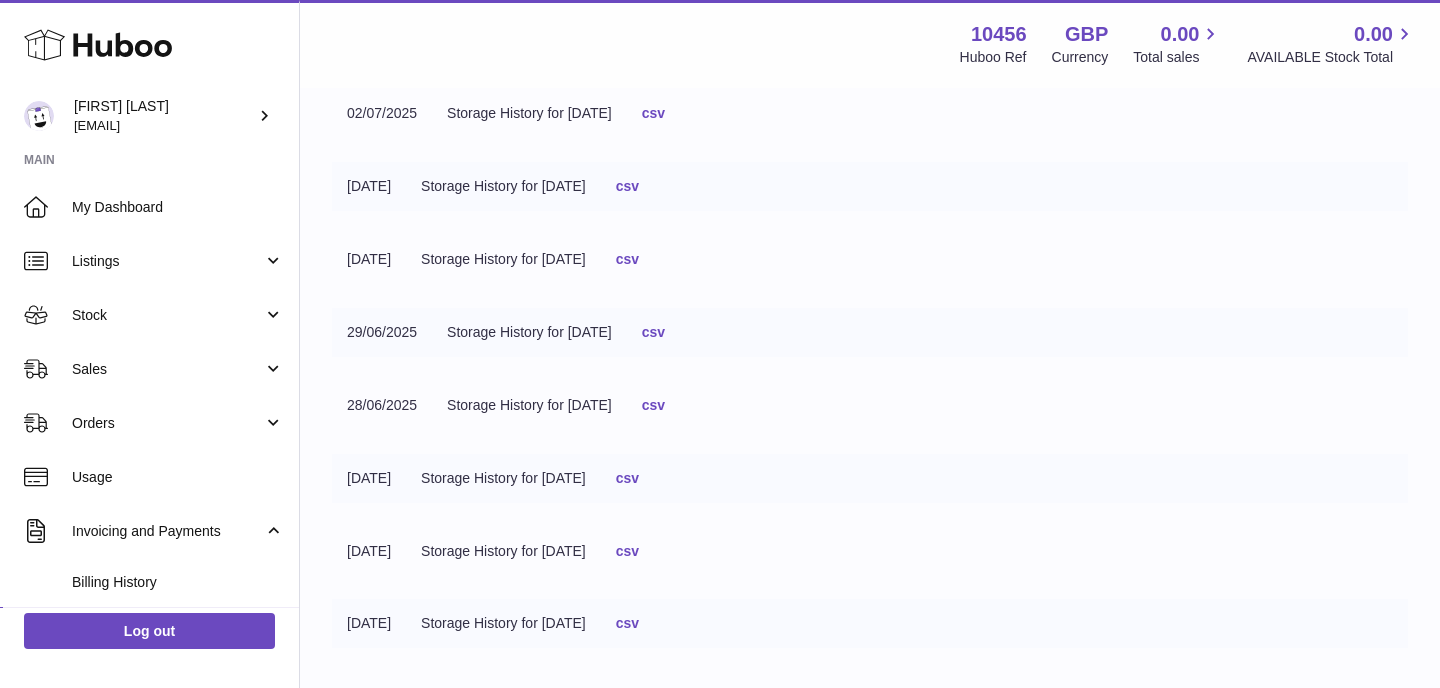 scroll, scrollTop: 573, scrollLeft: 0, axis: vertical 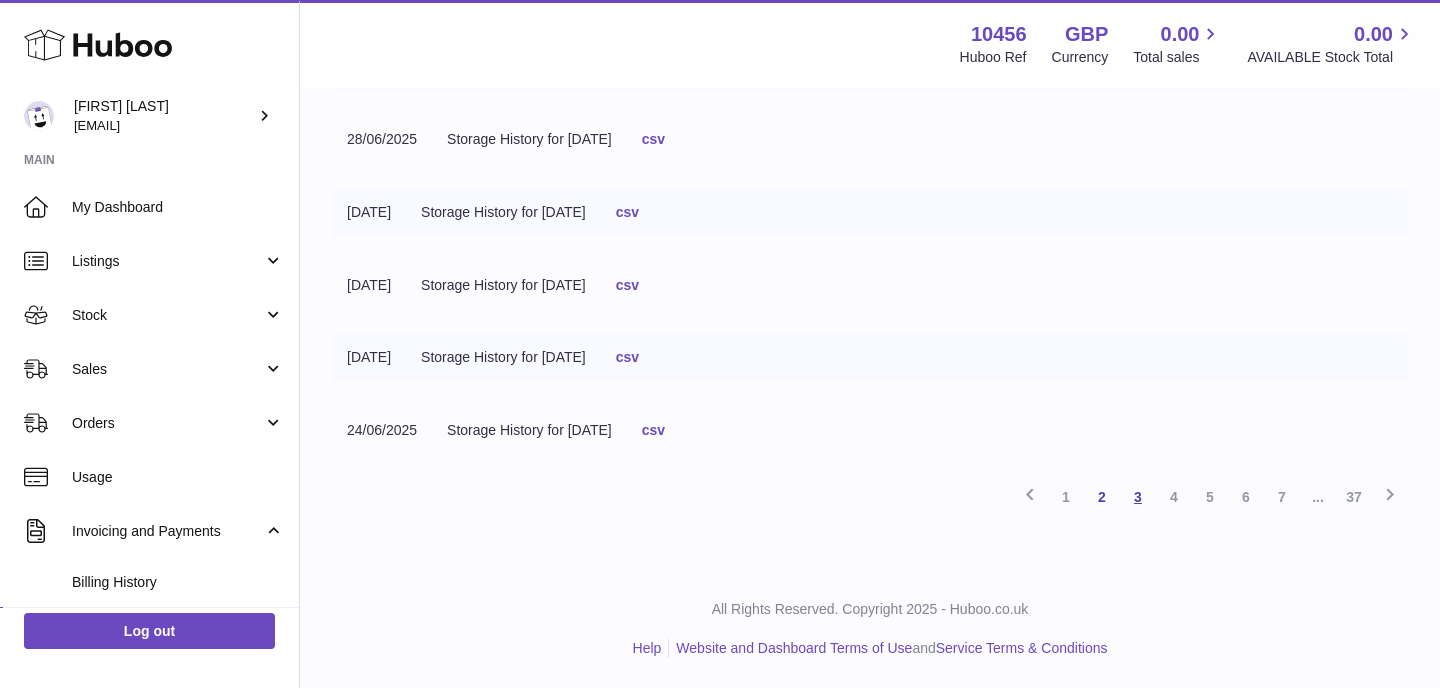 click on "3" at bounding box center [1138, 497] 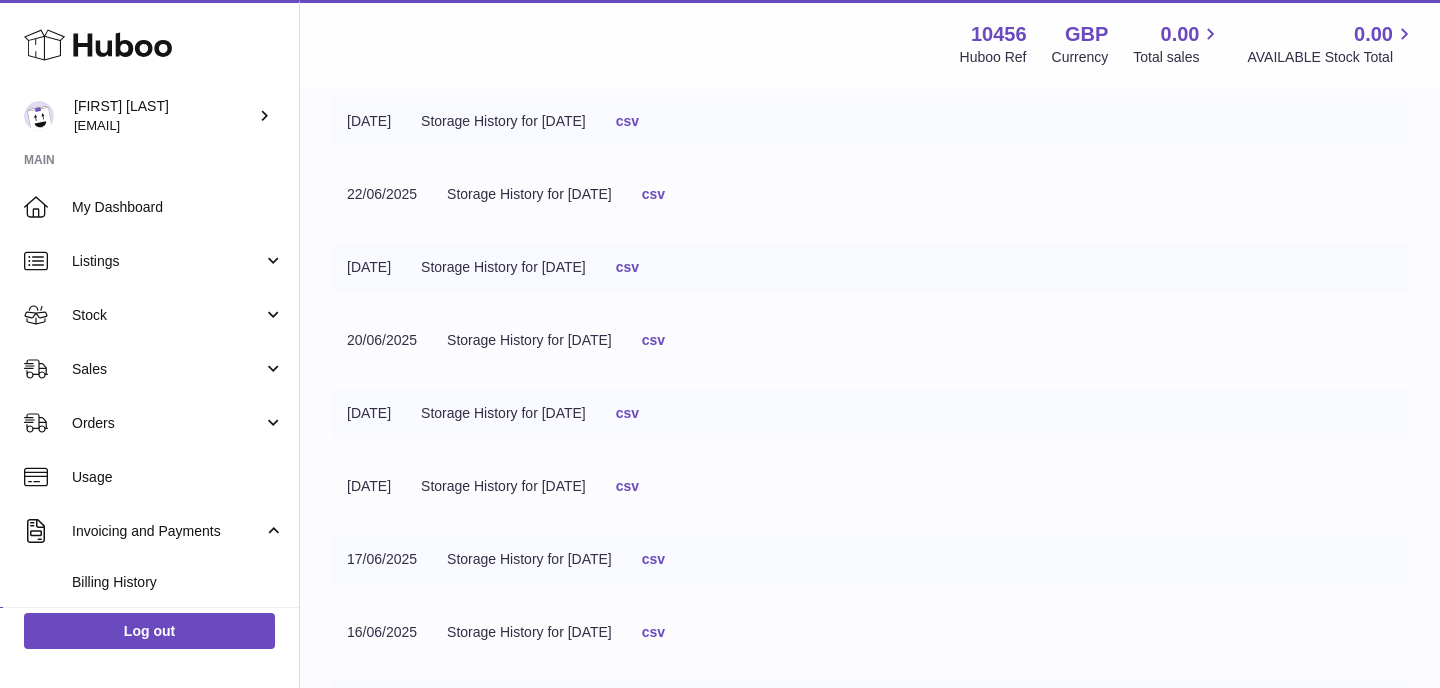 scroll, scrollTop: 379, scrollLeft: 0, axis: vertical 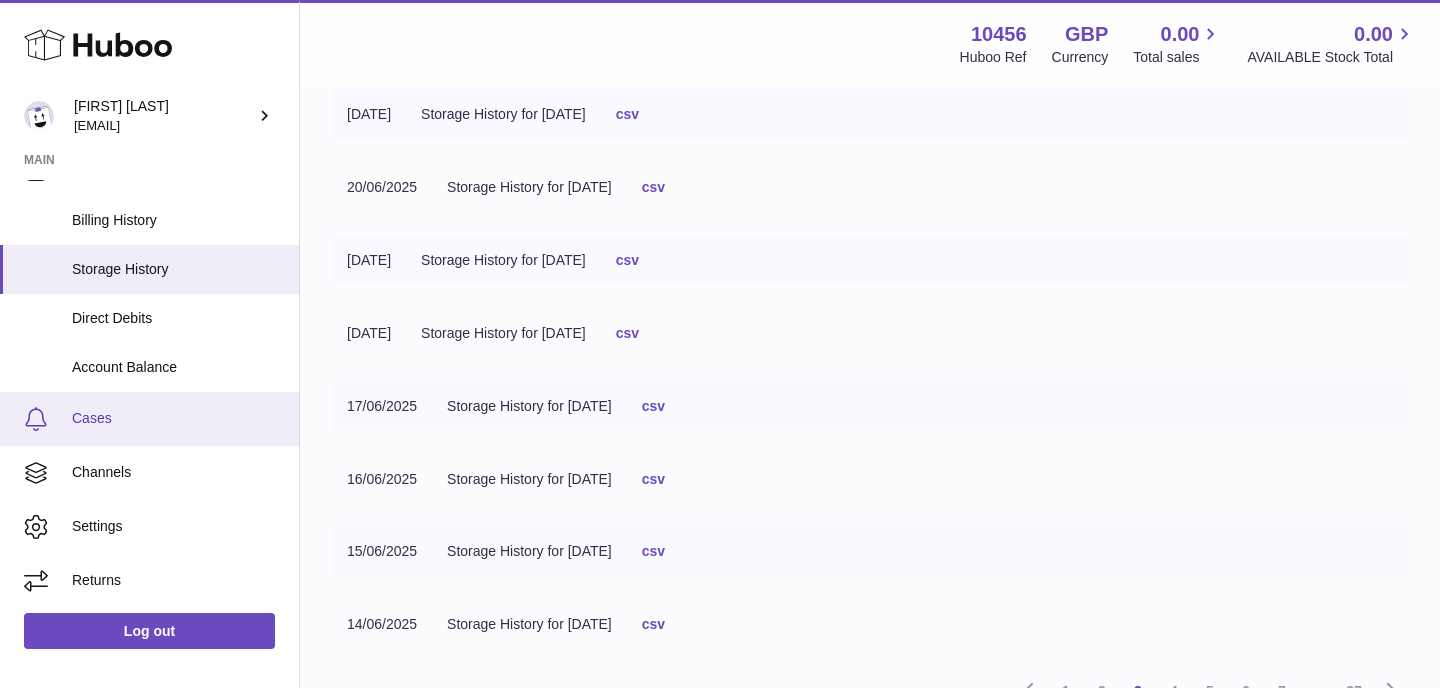 click on "Cases" at bounding box center [178, 418] 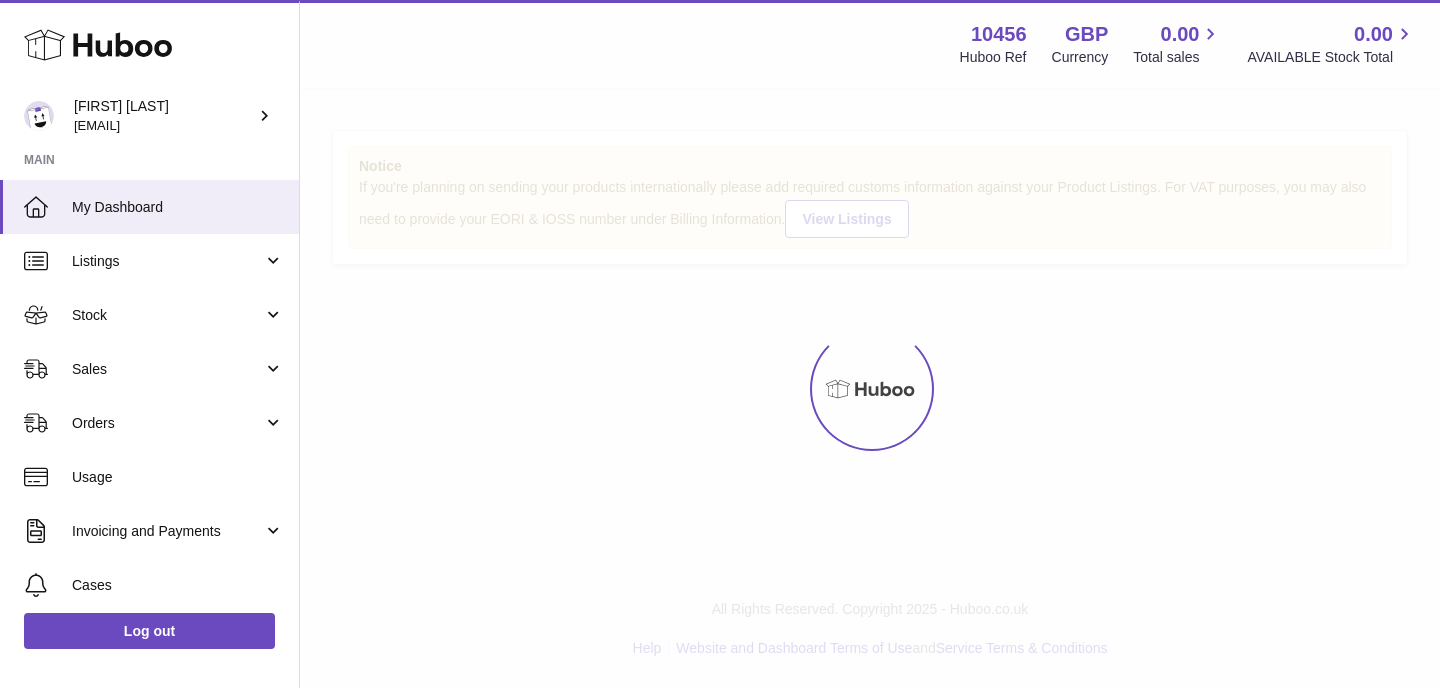 scroll, scrollTop: 0, scrollLeft: 0, axis: both 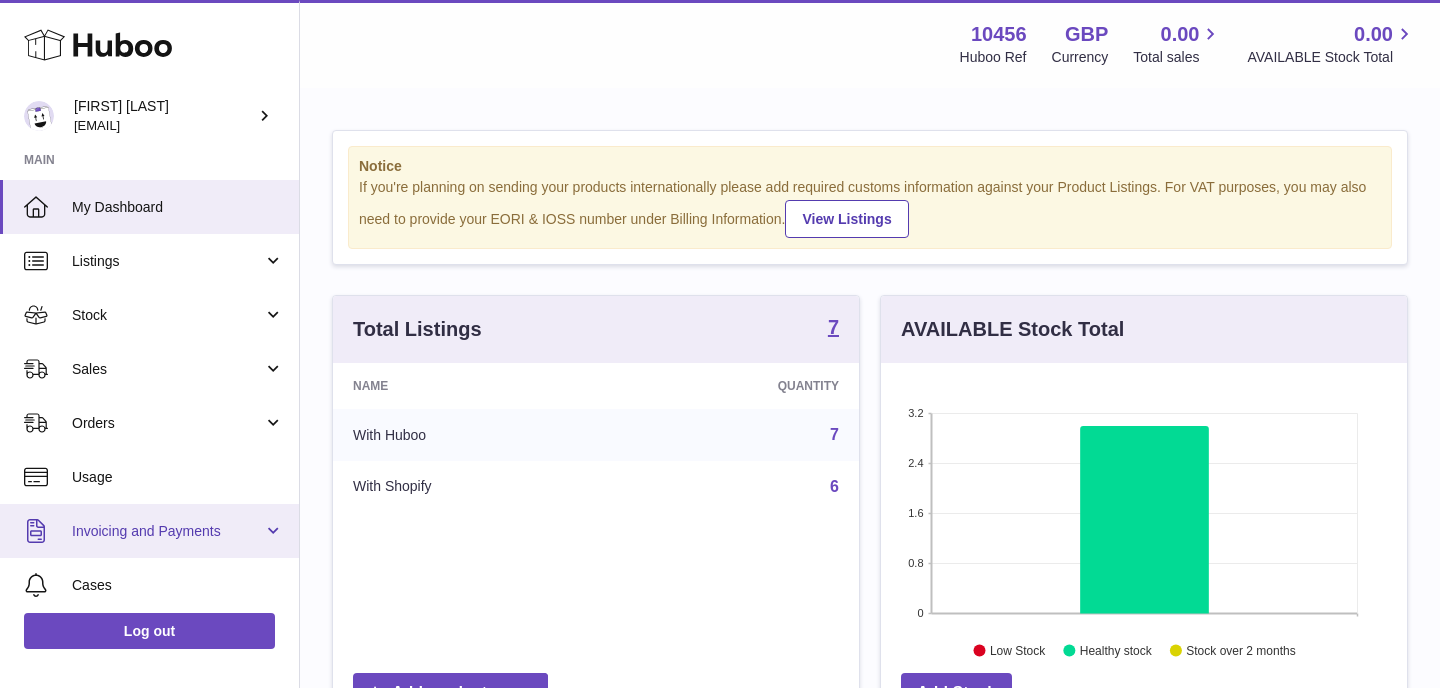 click on "Invoicing and Payments" at bounding box center (149, 531) 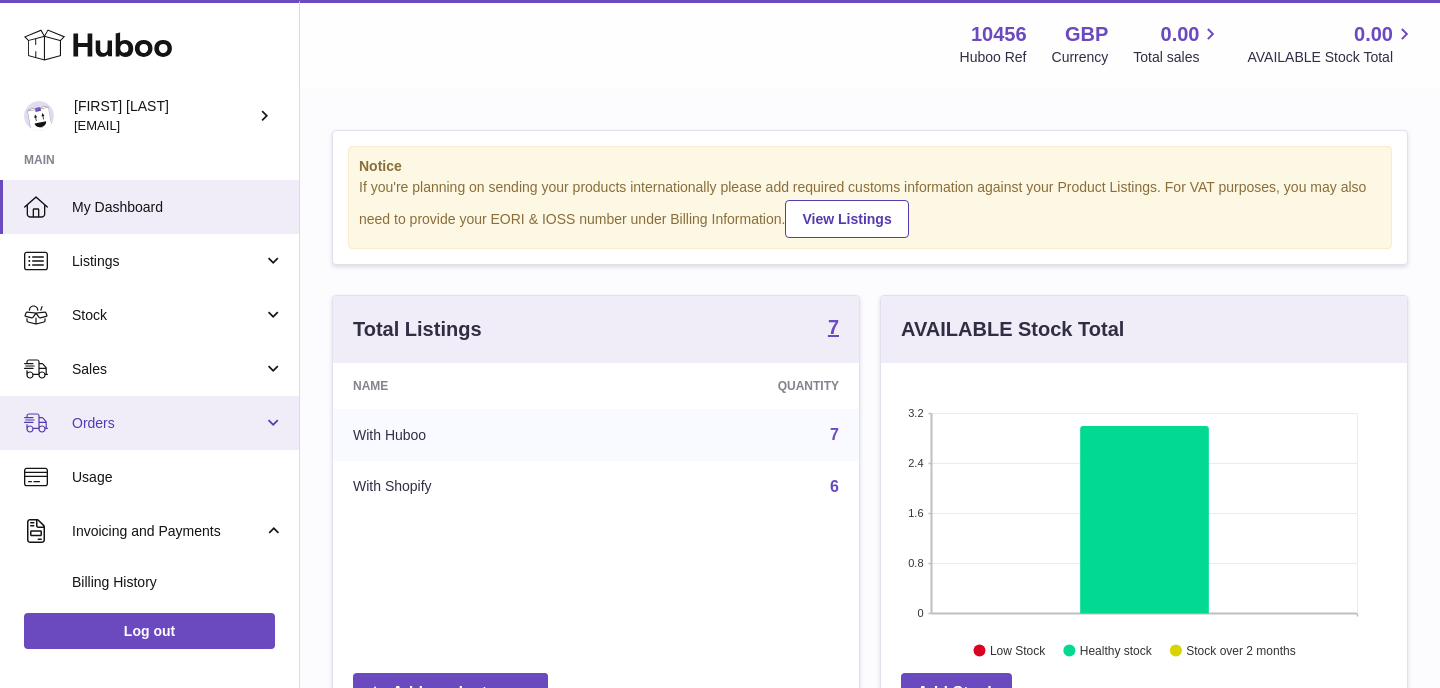 scroll, scrollTop: 137, scrollLeft: 0, axis: vertical 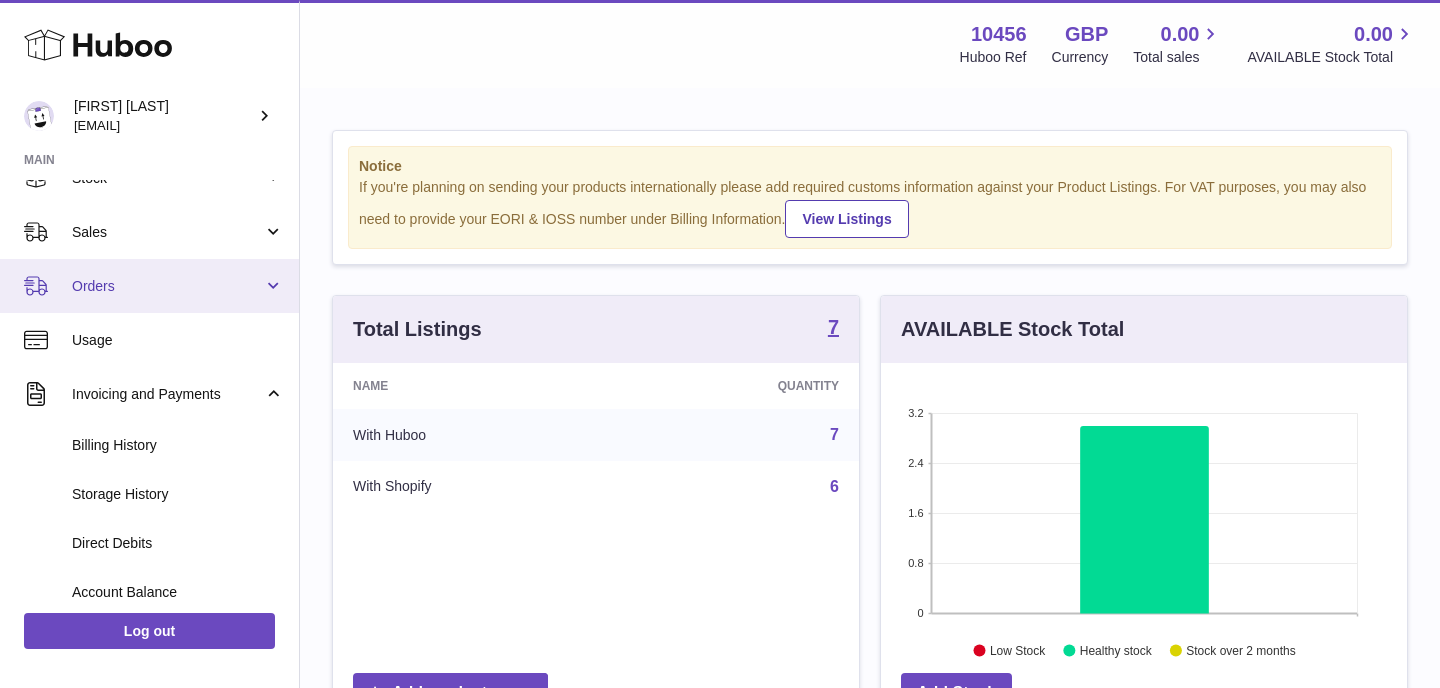 click on "Billing History" at bounding box center [178, 445] 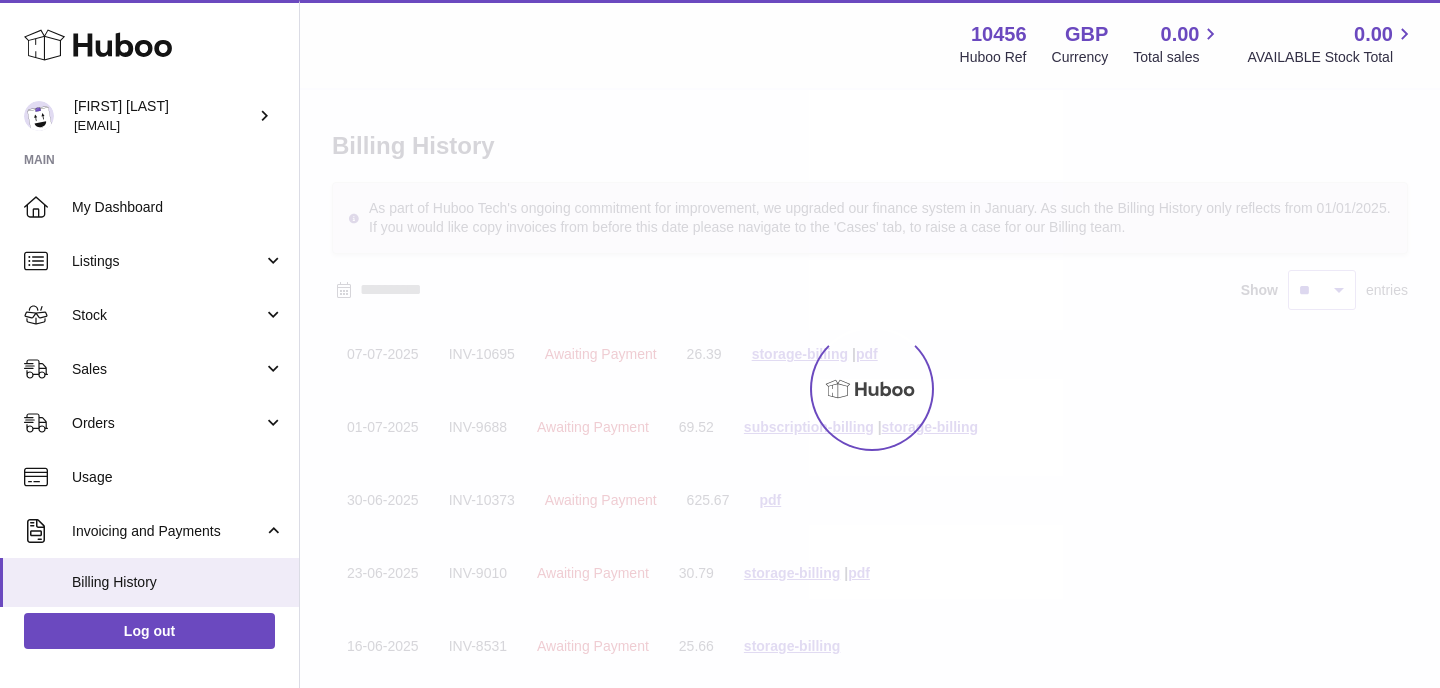 scroll, scrollTop: 0, scrollLeft: 0, axis: both 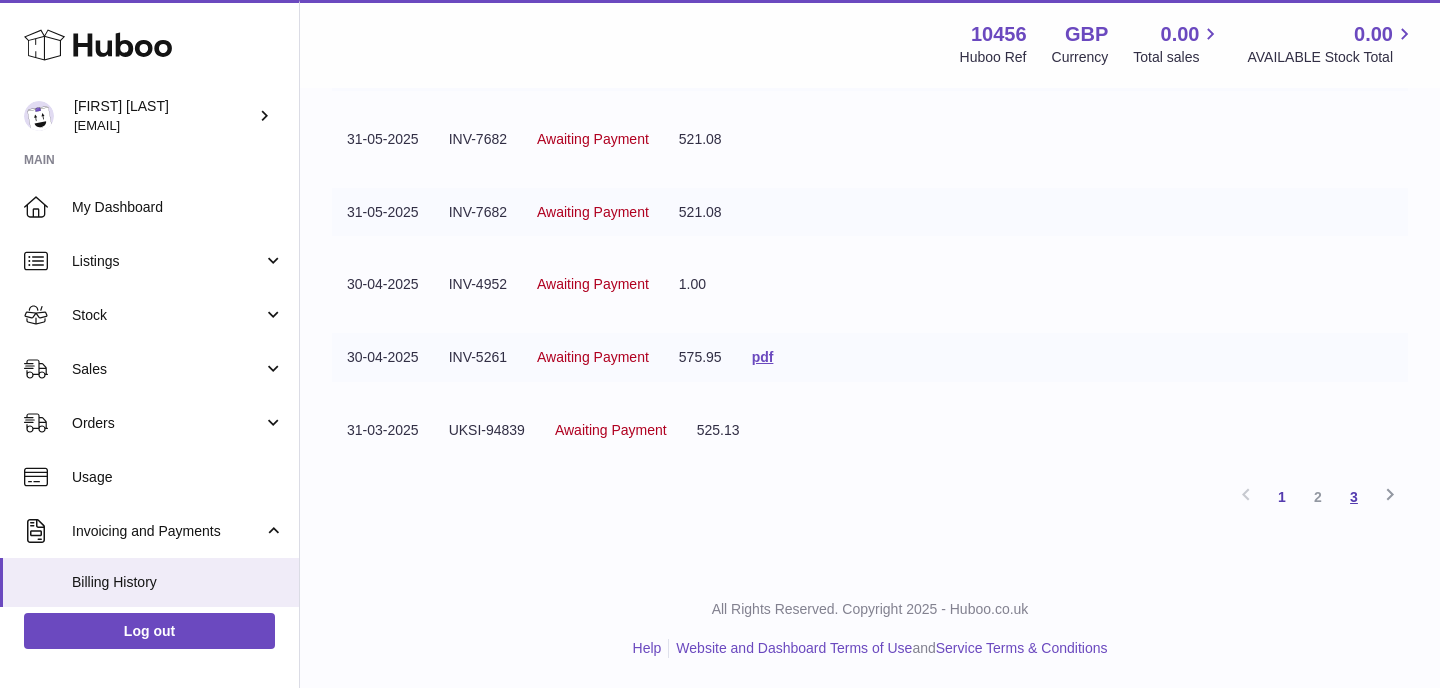 click on "3" at bounding box center (1354, 497) 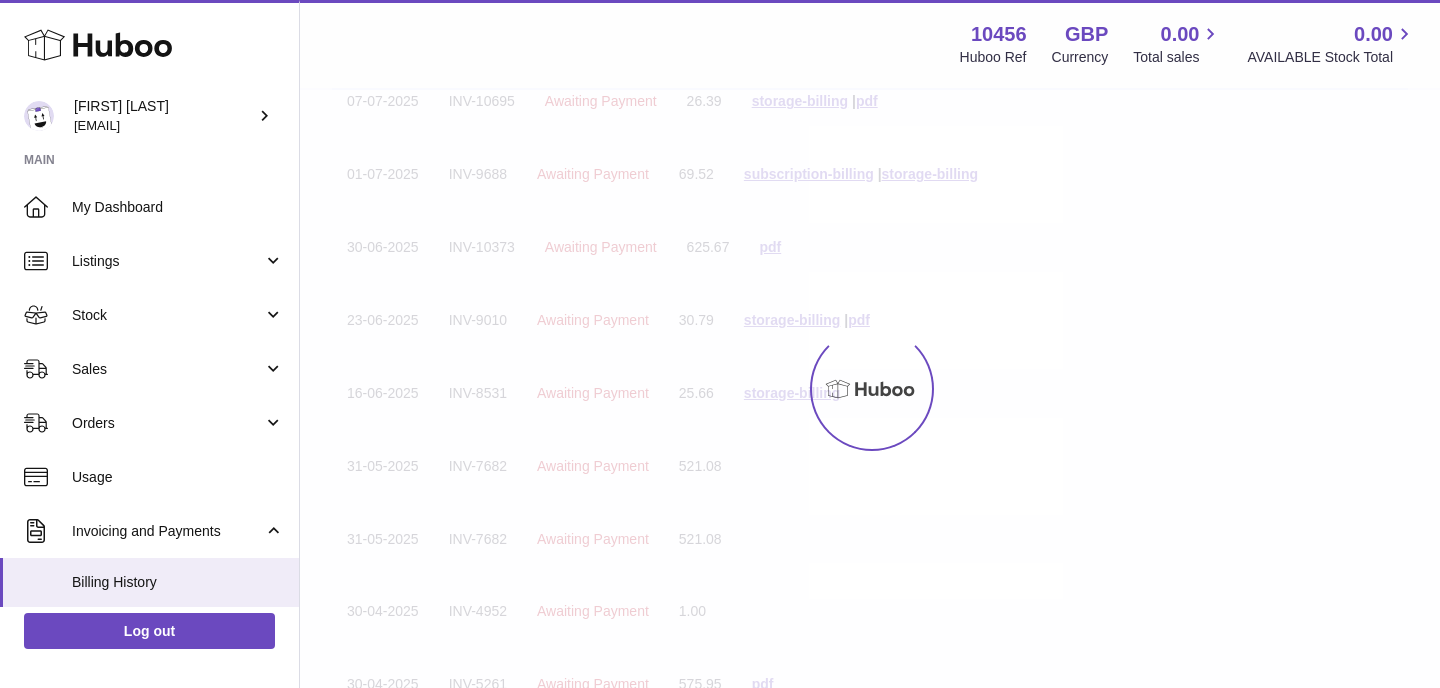 scroll, scrollTop: 90, scrollLeft: 0, axis: vertical 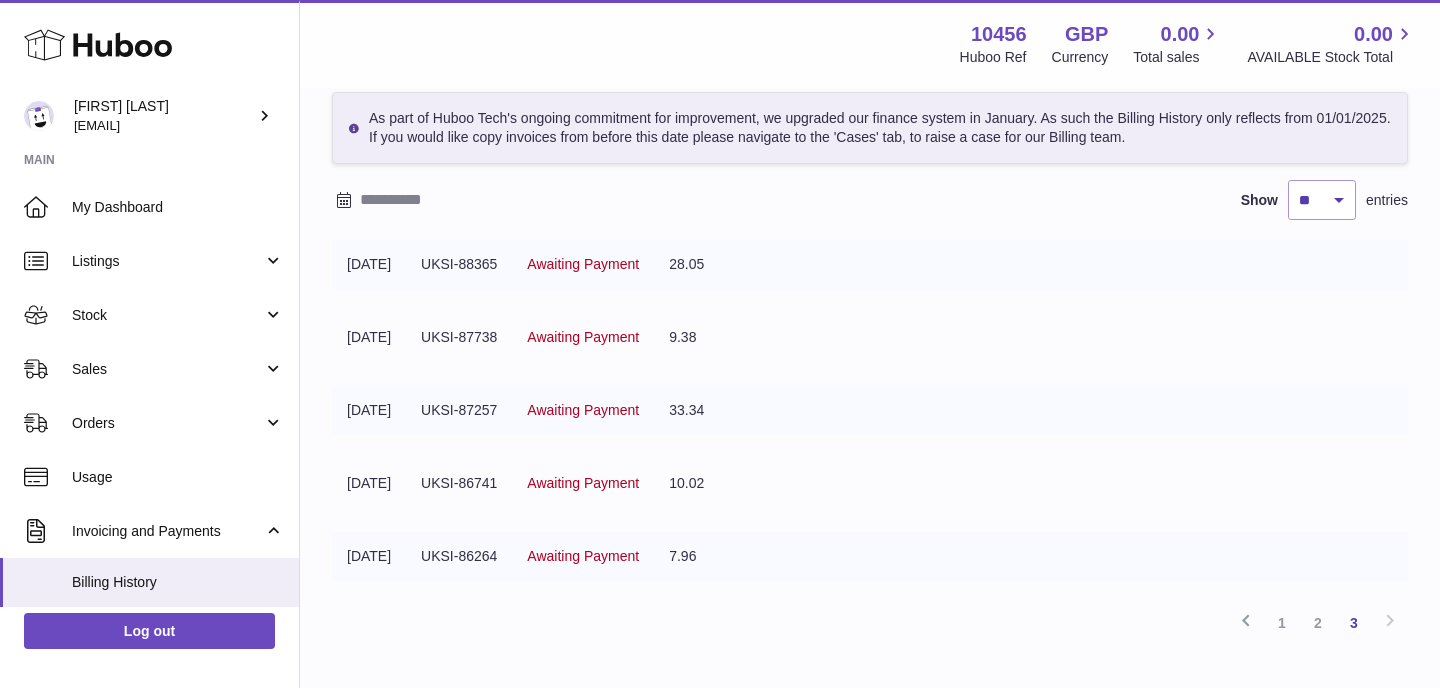 click at bounding box center [516, 200] 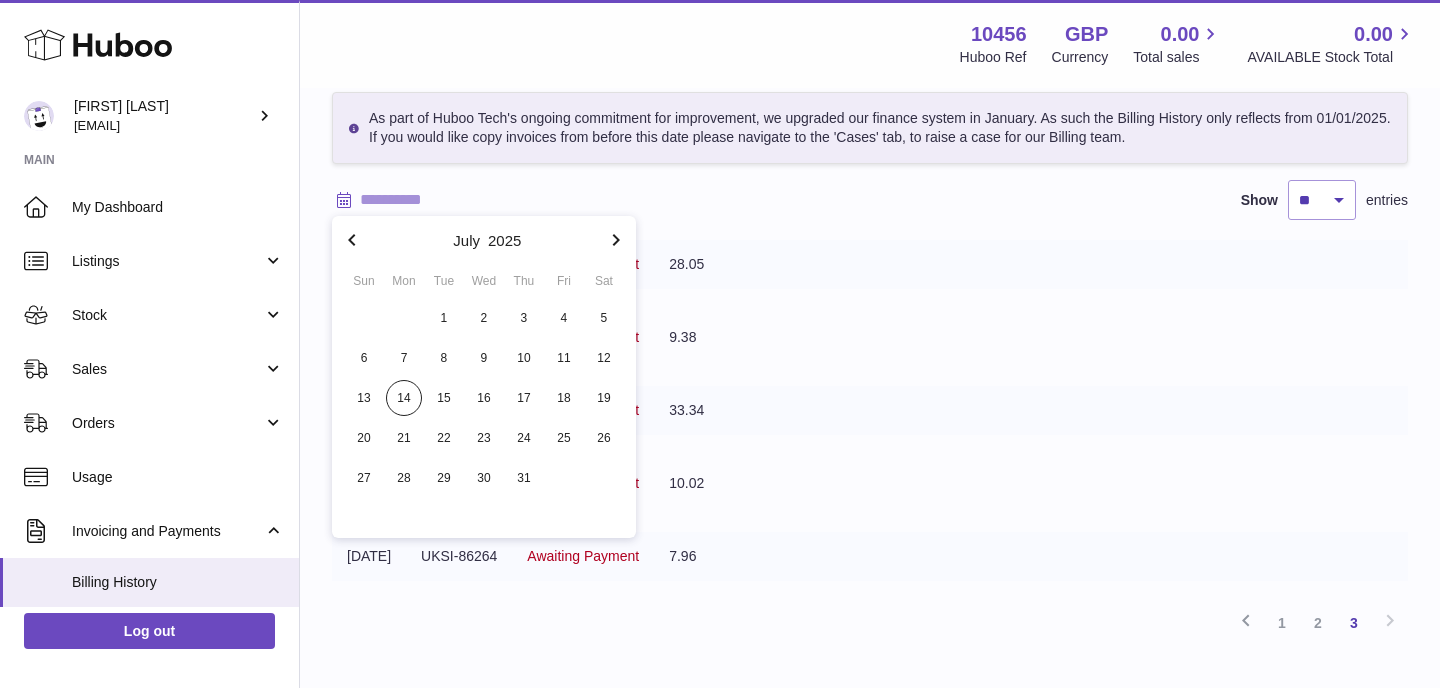click 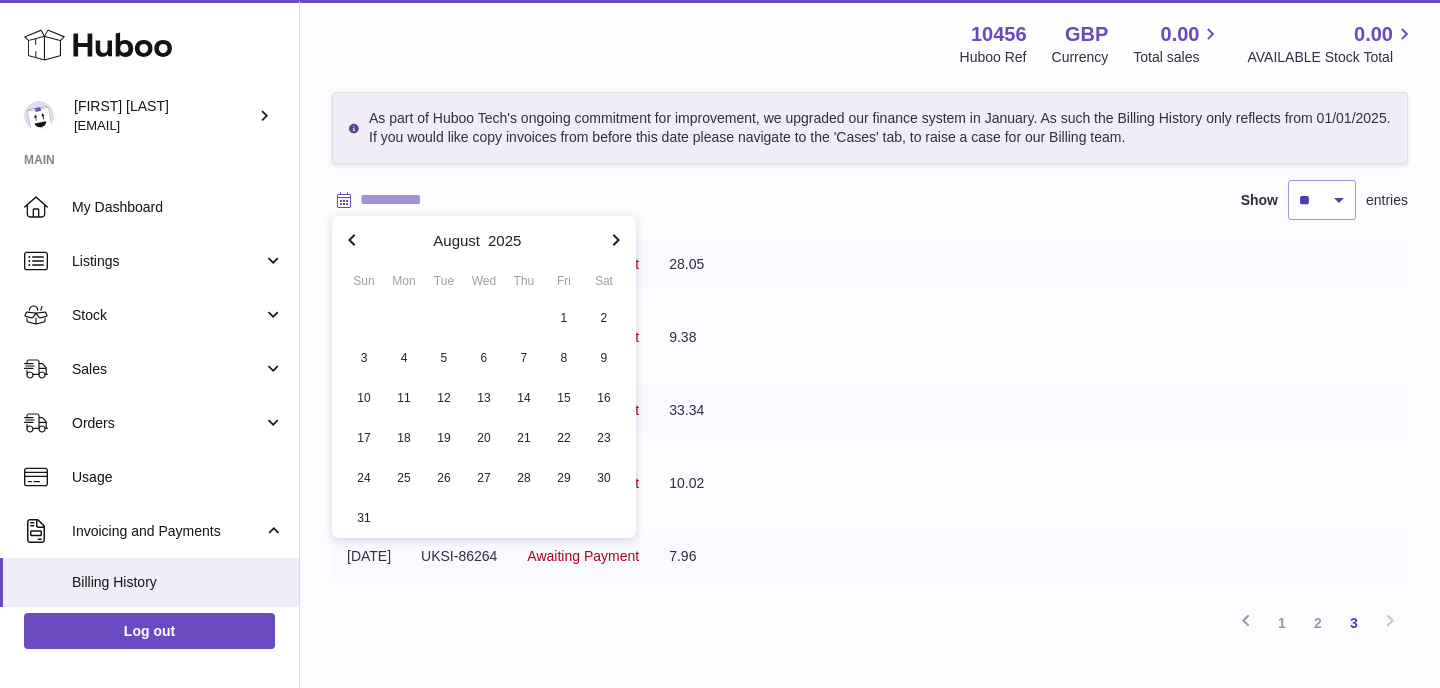 click 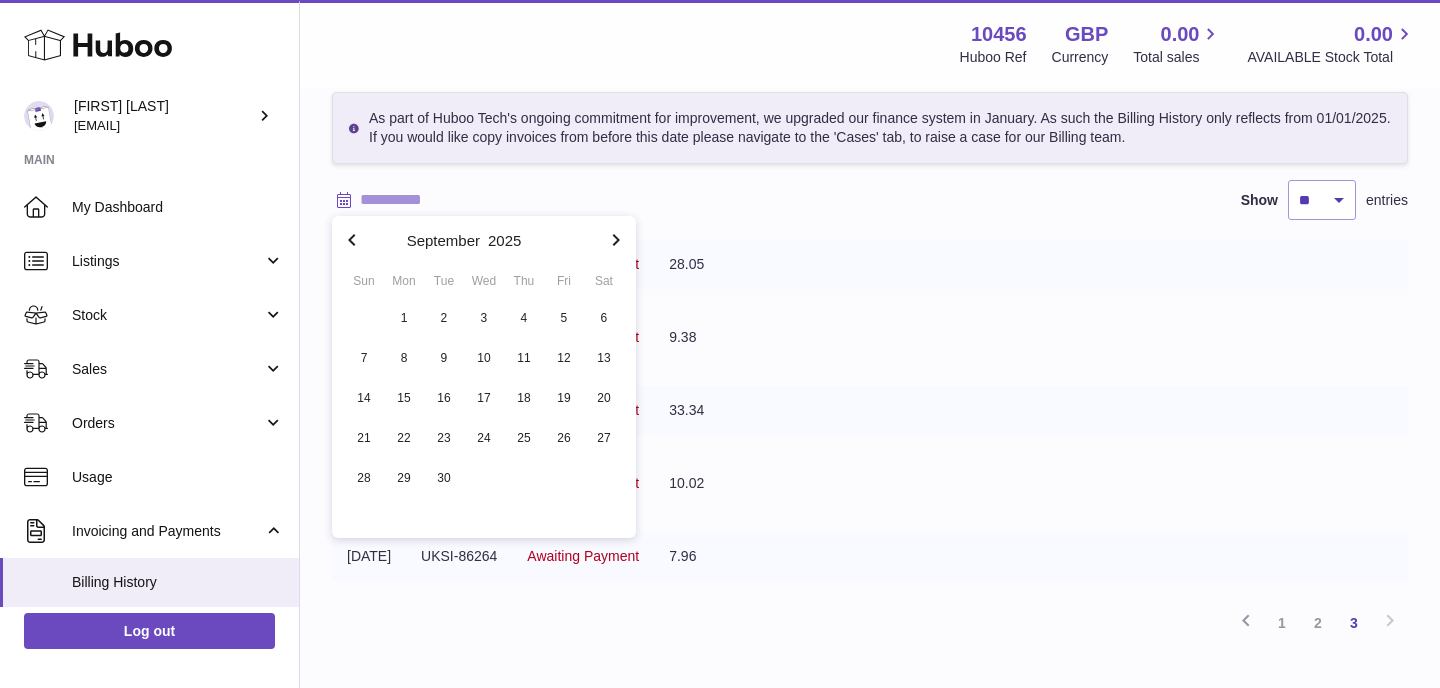 click 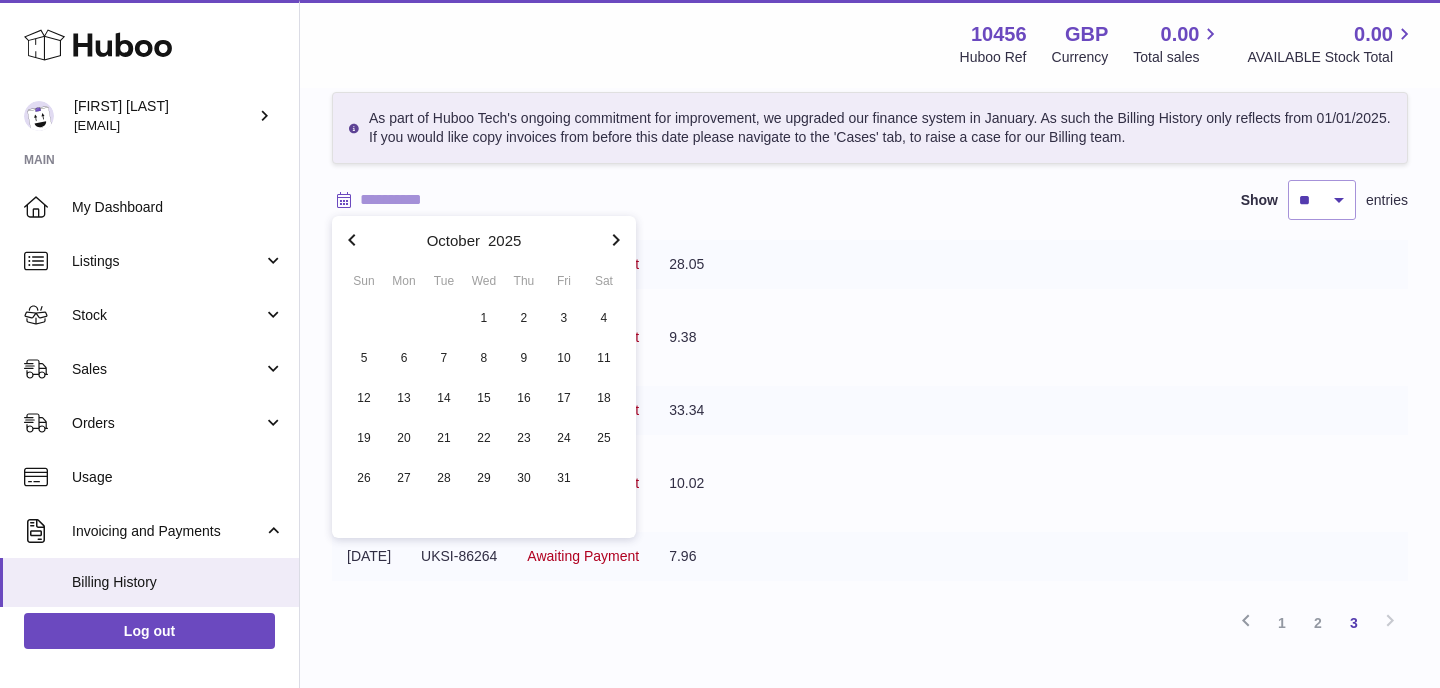 click 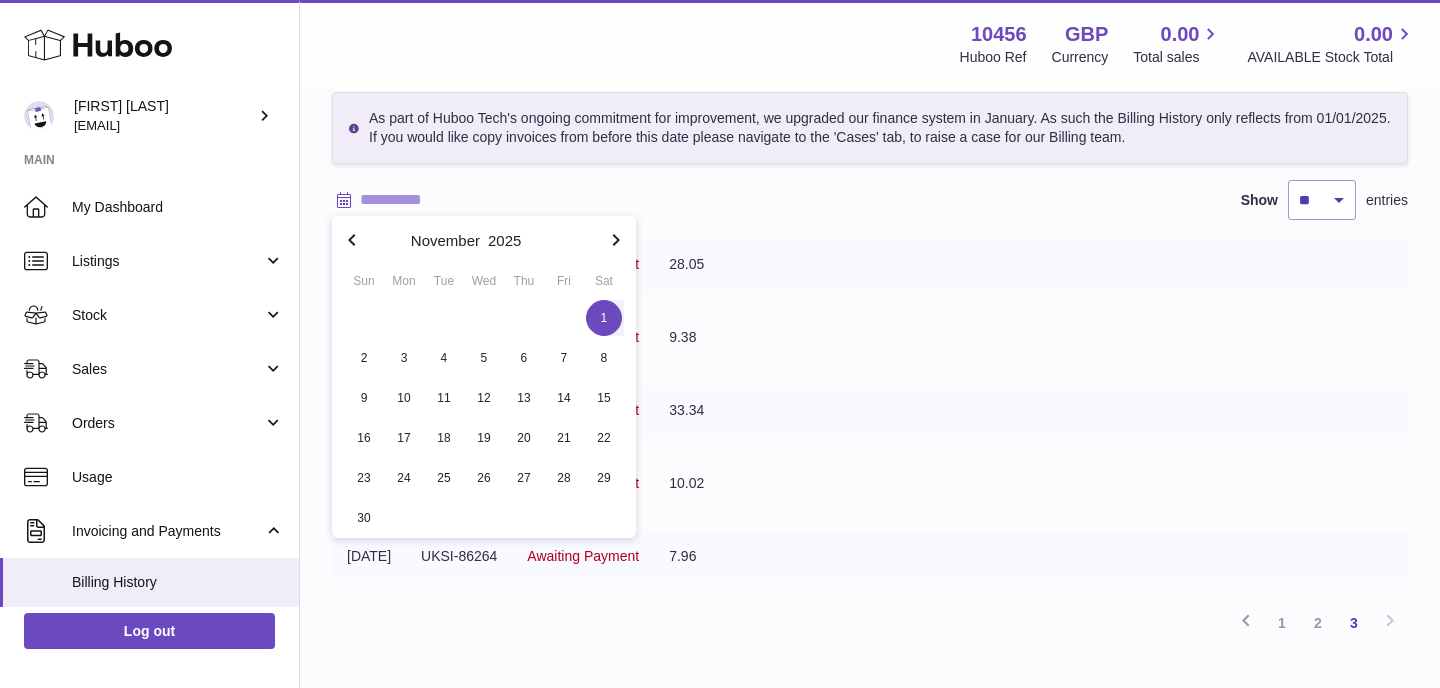 click on "1" at bounding box center [604, 318] 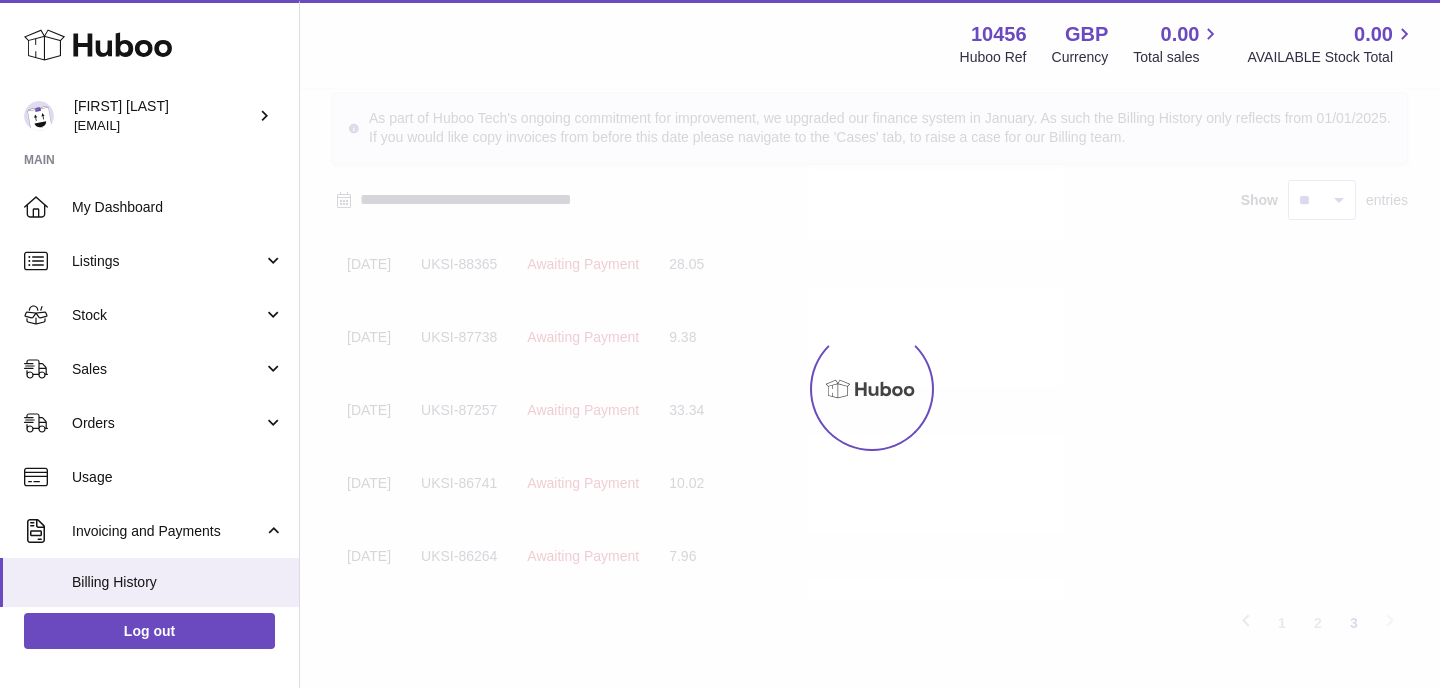 scroll, scrollTop: 0, scrollLeft: 0, axis: both 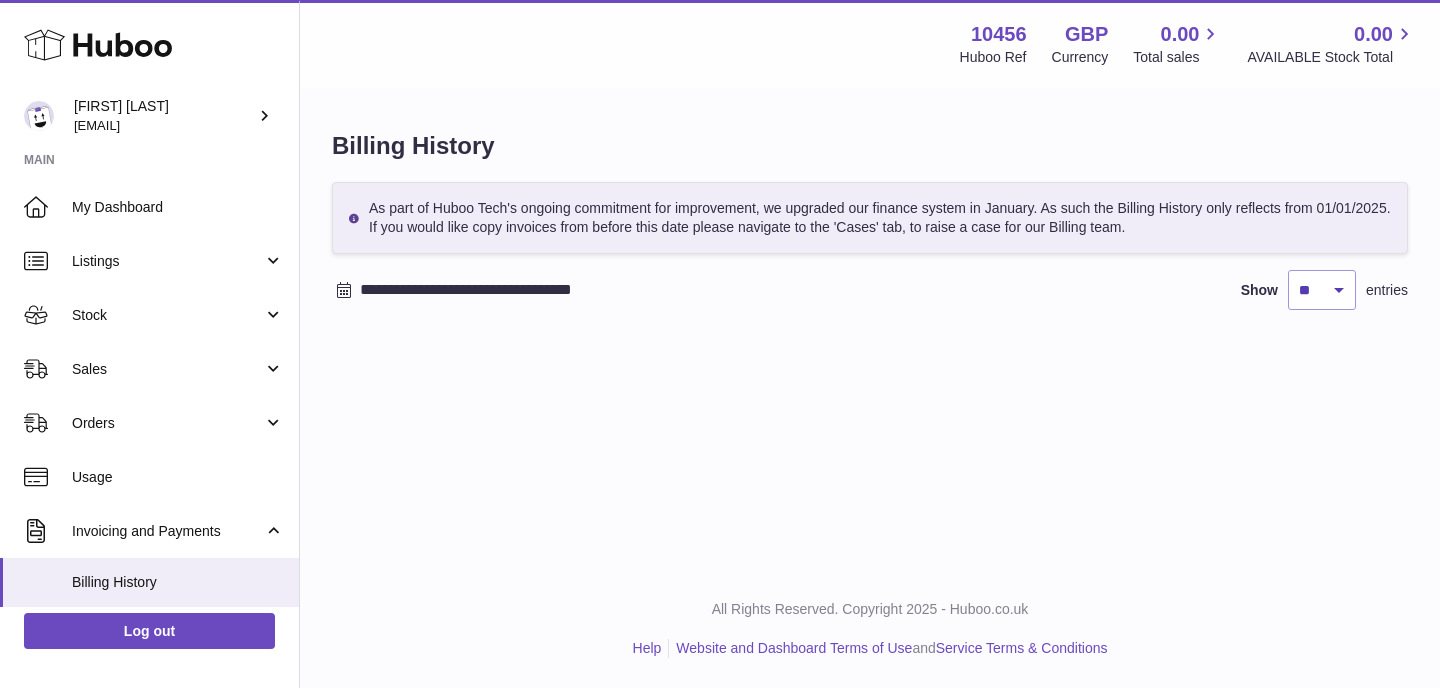 click 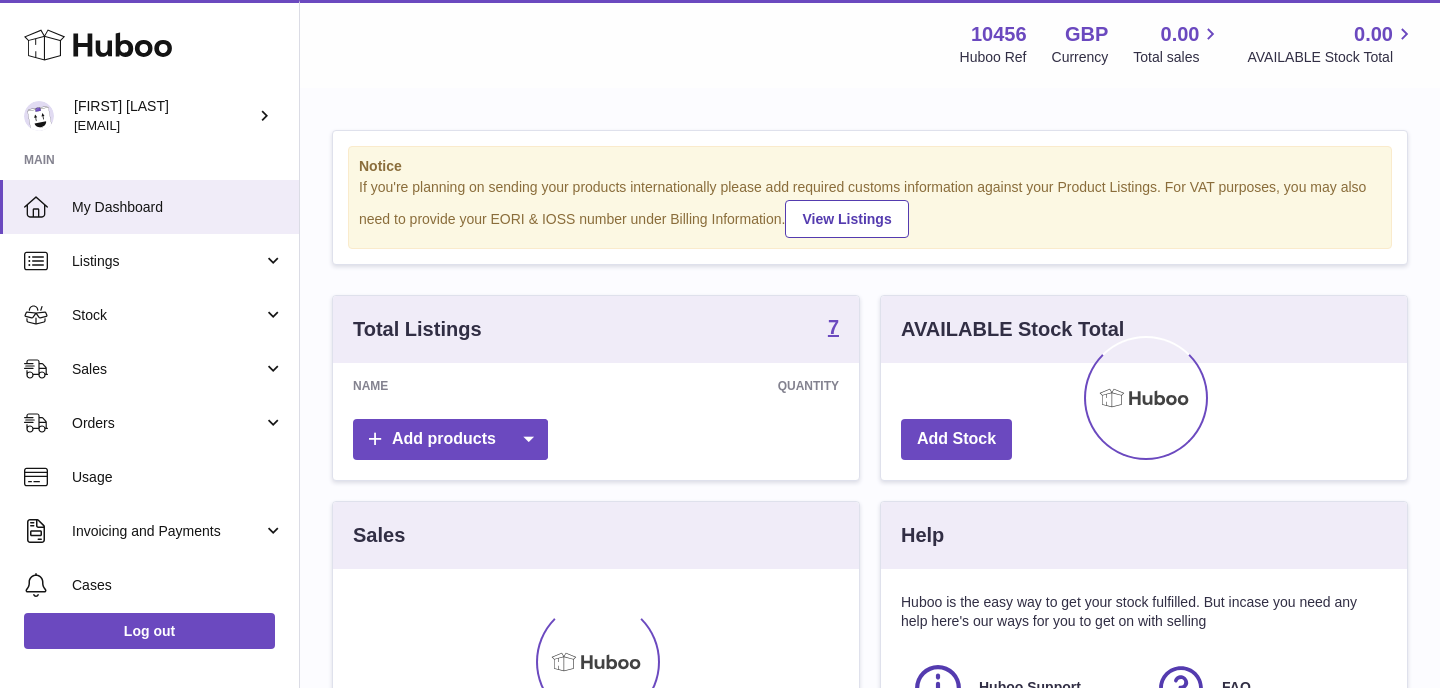 scroll, scrollTop: 0, scrollLeft: 0, axis: both 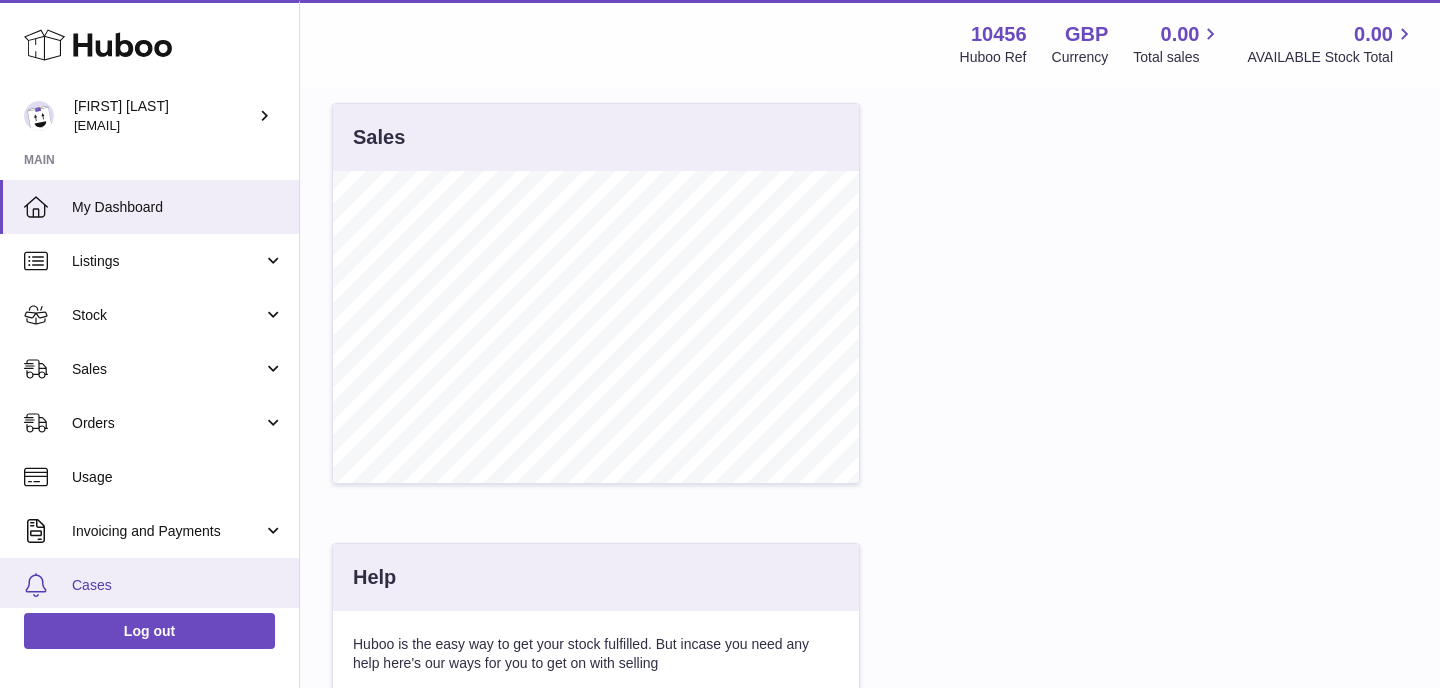 click on "Cases" at bounding box center (178, 585) 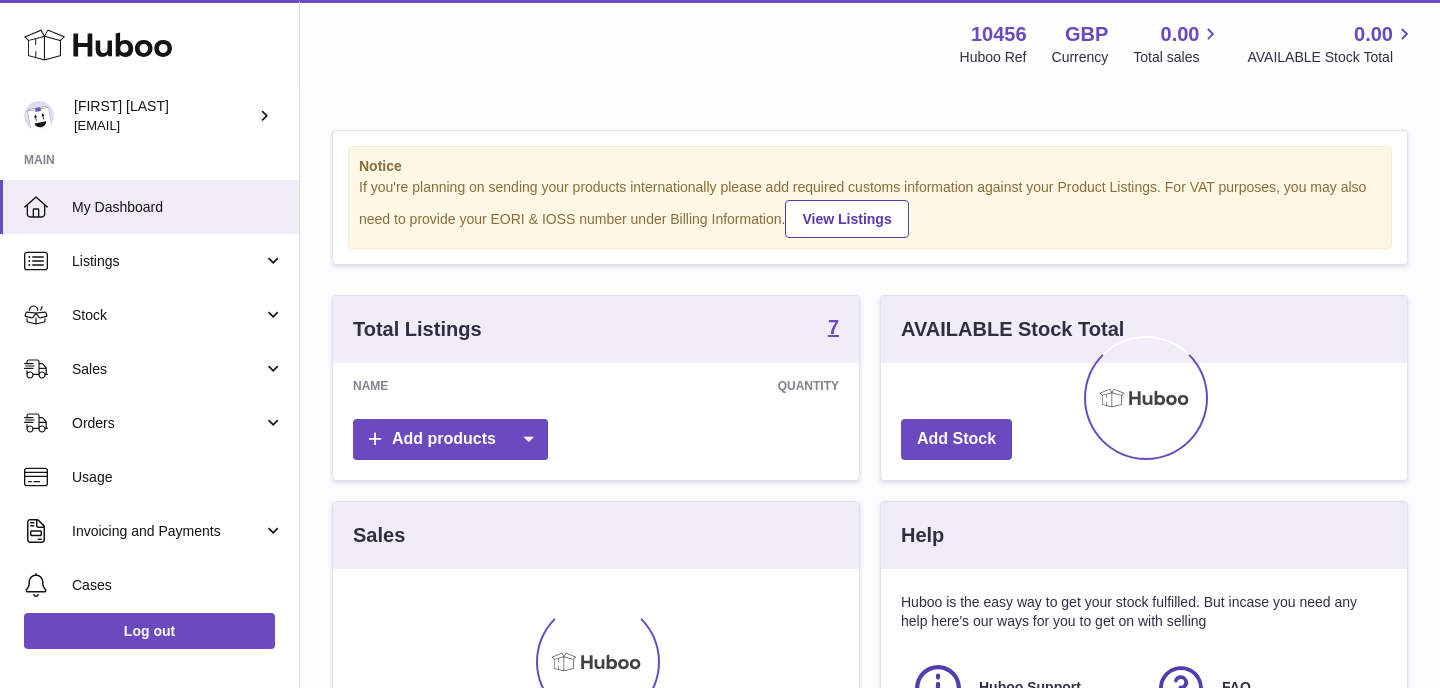 scroll, scrollTop: 0, scrollLeft: 0, axis: both 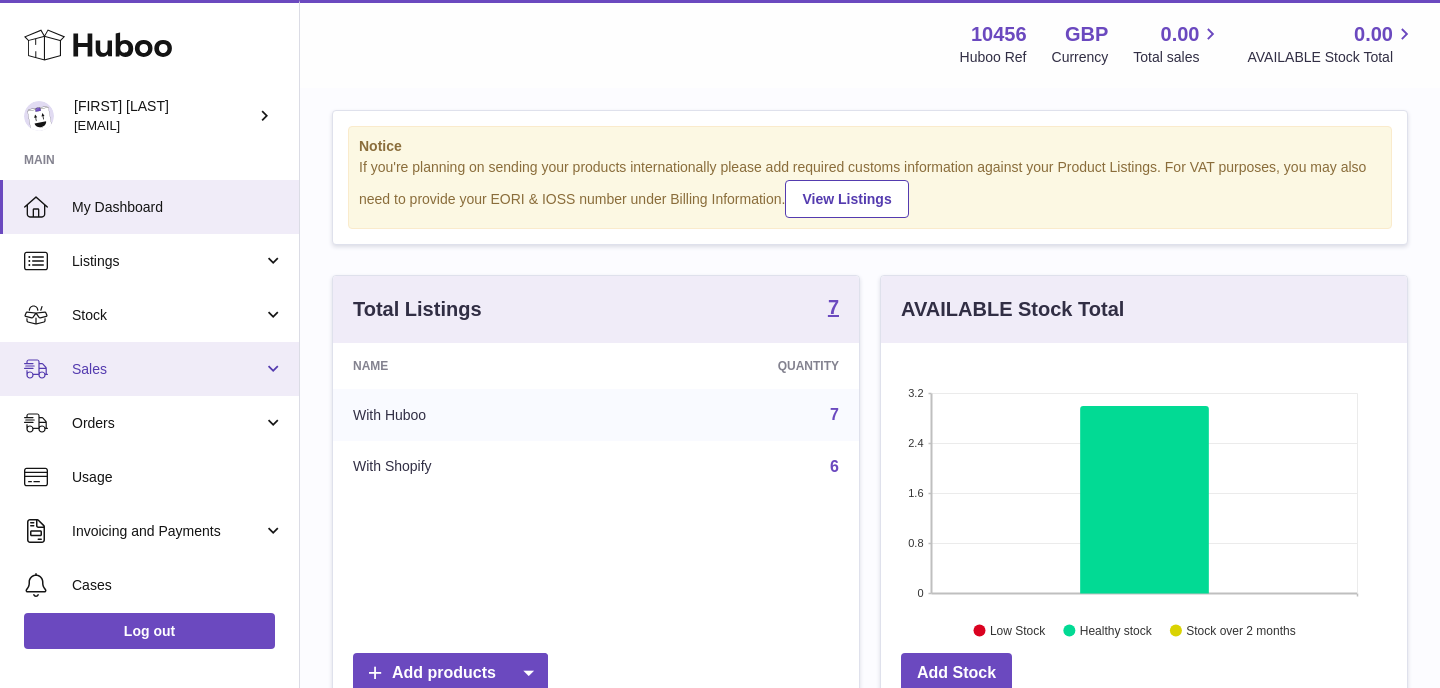 click on "Sales" at bounding box center (167, 369) 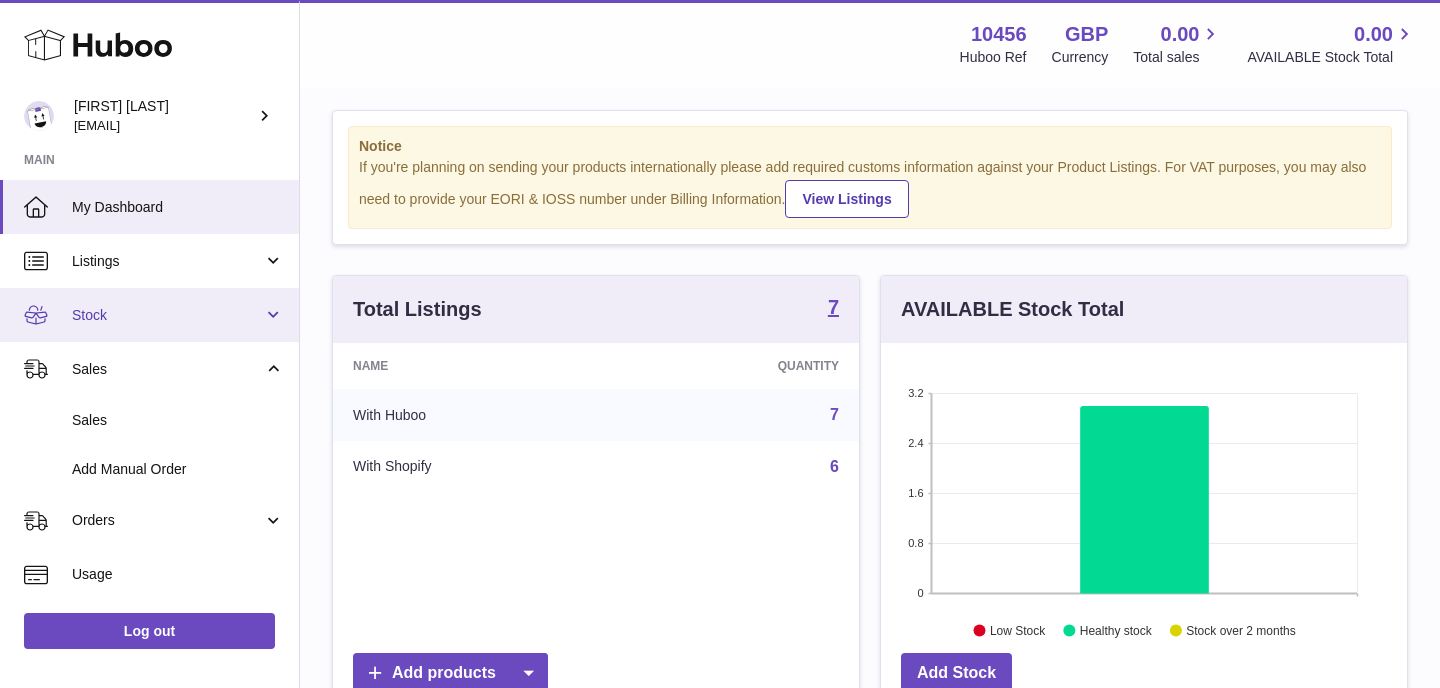 click on "Stock" at bounding box center [167, 315] 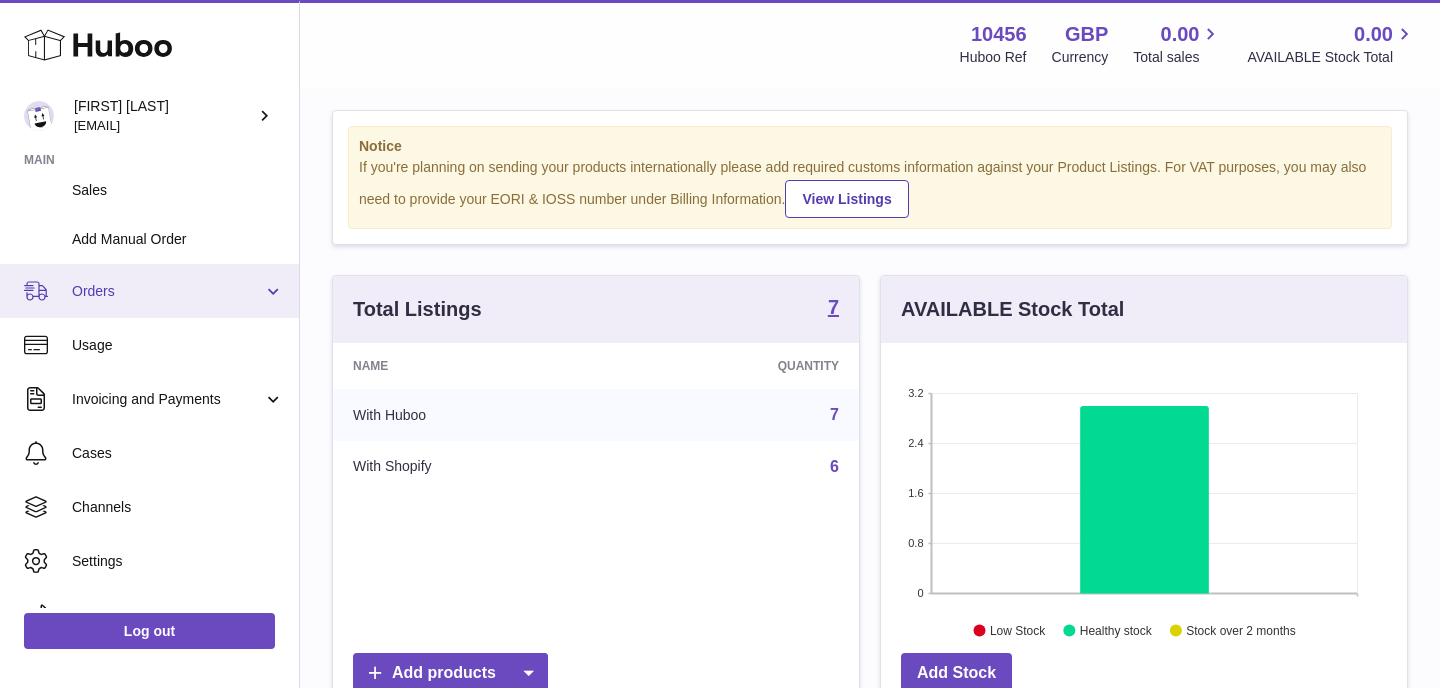 scroll, scrollTop: 508, scrollLeft: 0, axis: vertical 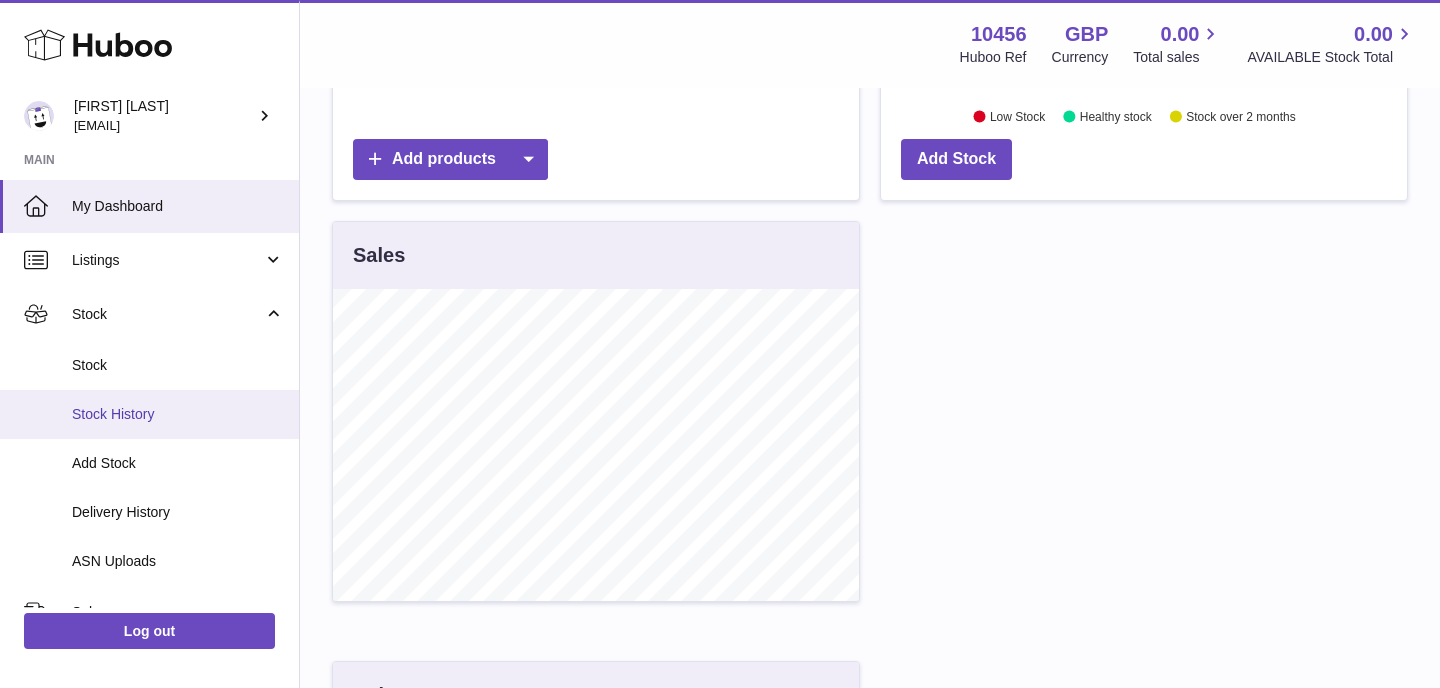click on "Stock" at bounding box center (167, 314) 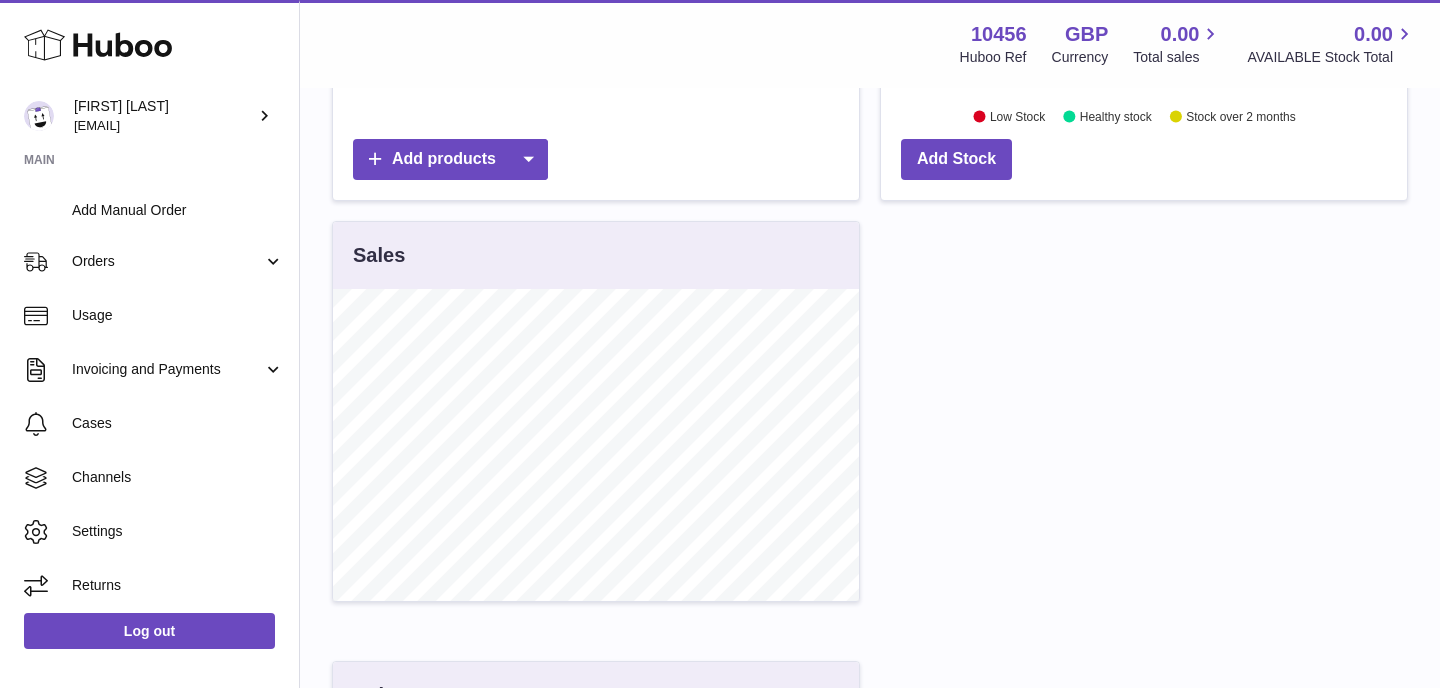 scroll, scrollTop: 264, scrollLeft: 0, axis: vertical 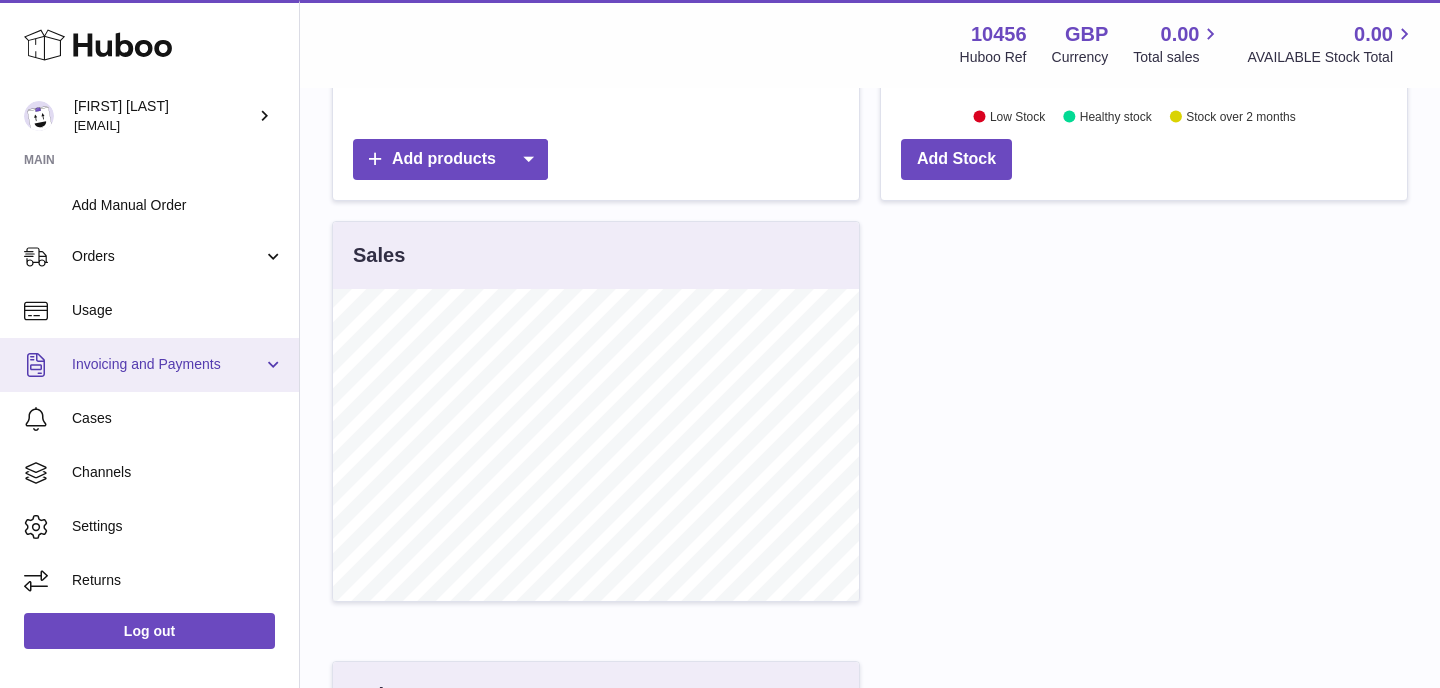 click on "Invoicing and Payments" at bounding box center (167, 364) 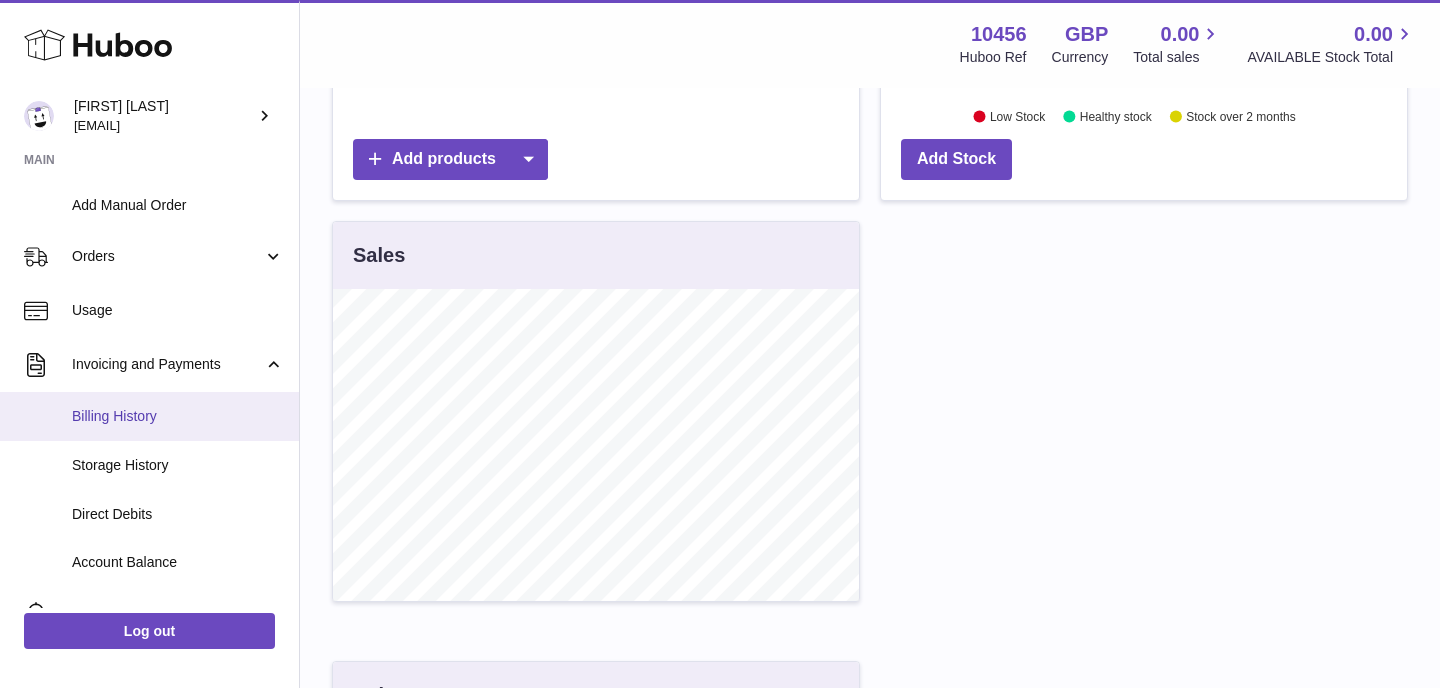 click on "Billing History" at bounding box center [178, 416] 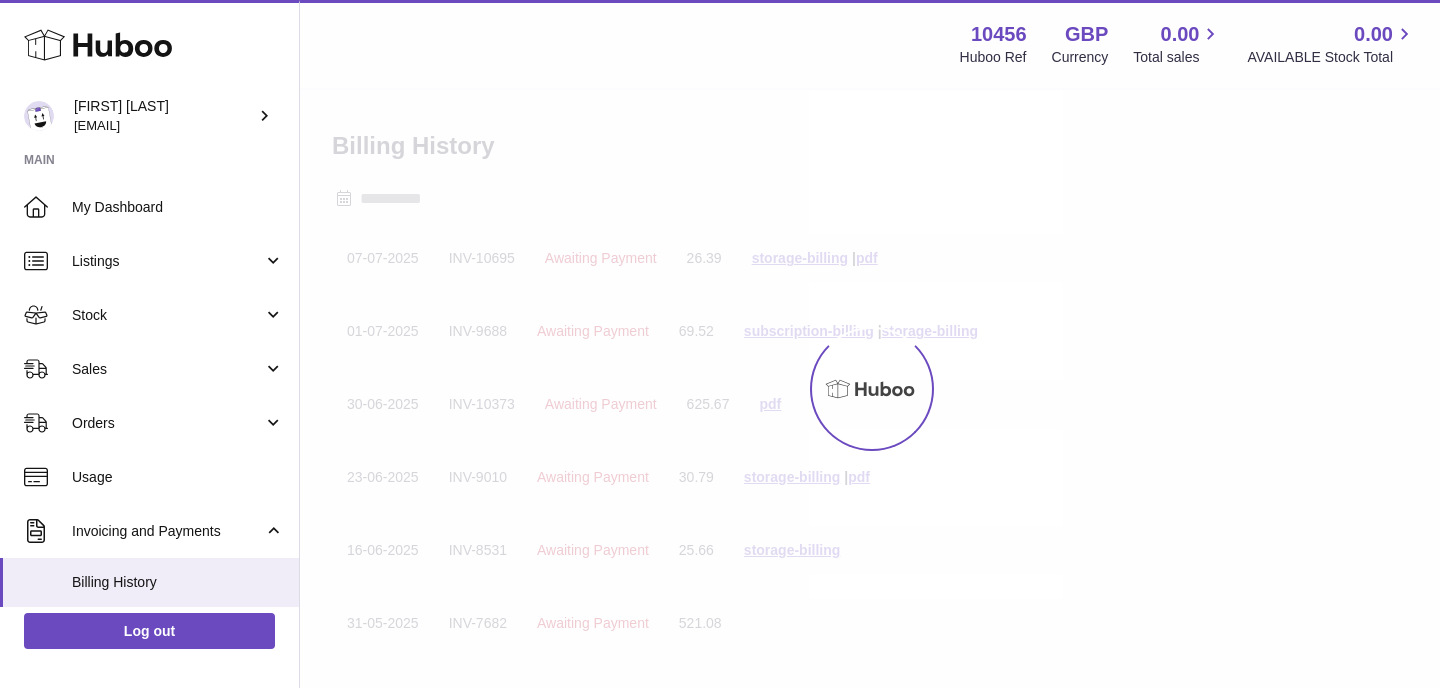 scroll, scrollTop: 0, scrollLeft: 0, axis: both 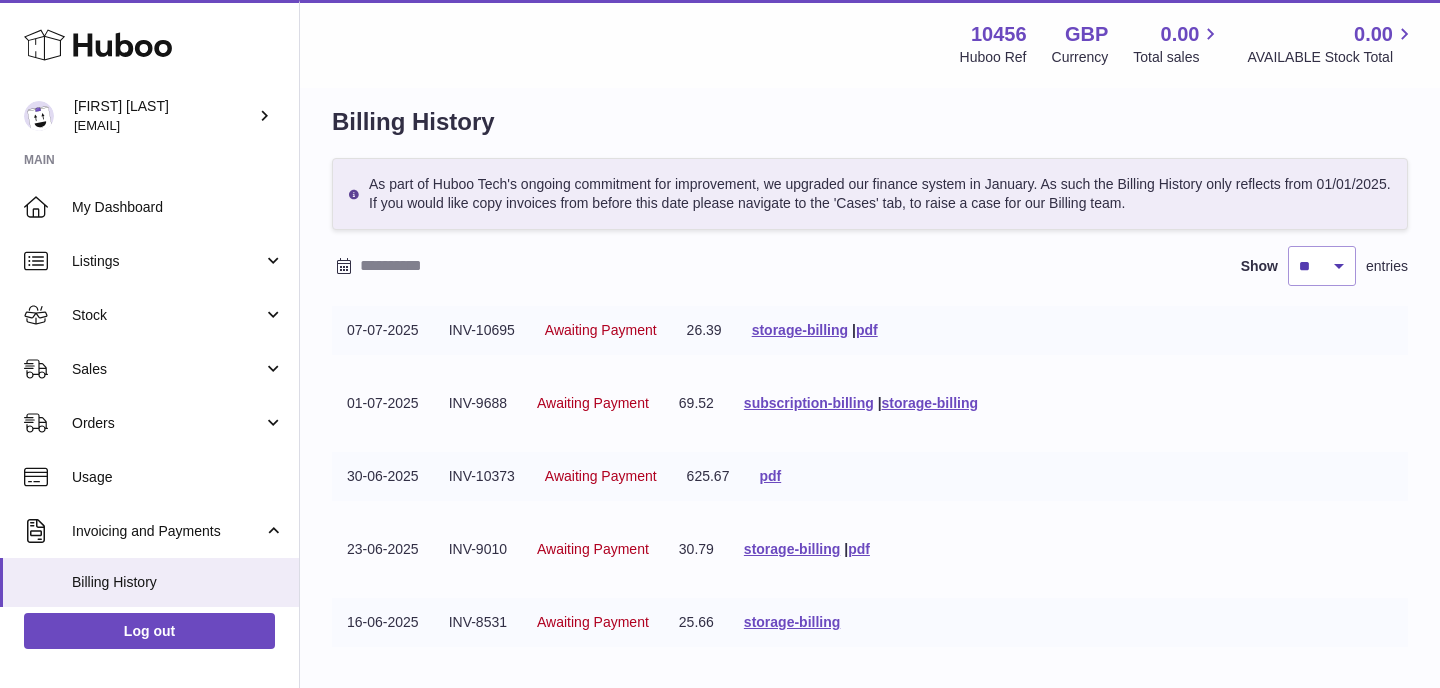 click on "30.79" at bounding box center [696, 549] 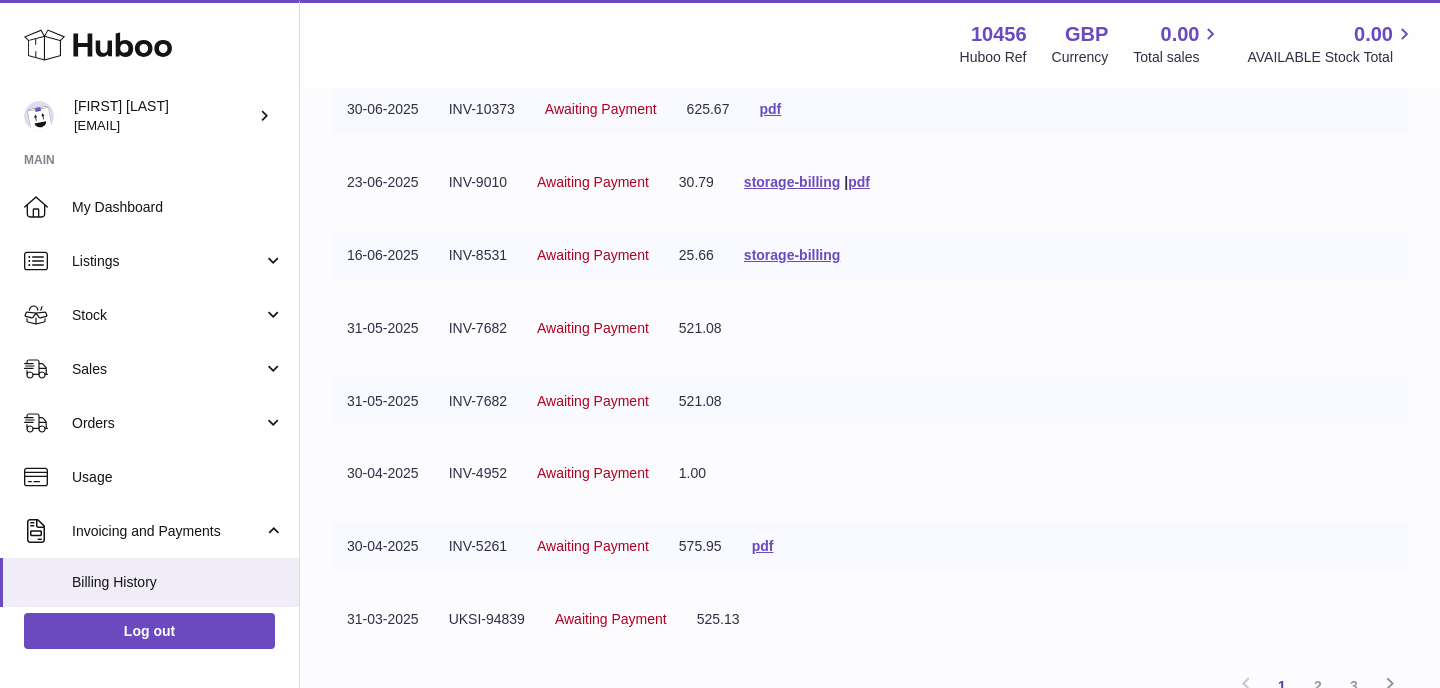 scroll, scrollTop: 392, scrollLeft: 0, axis: vertical 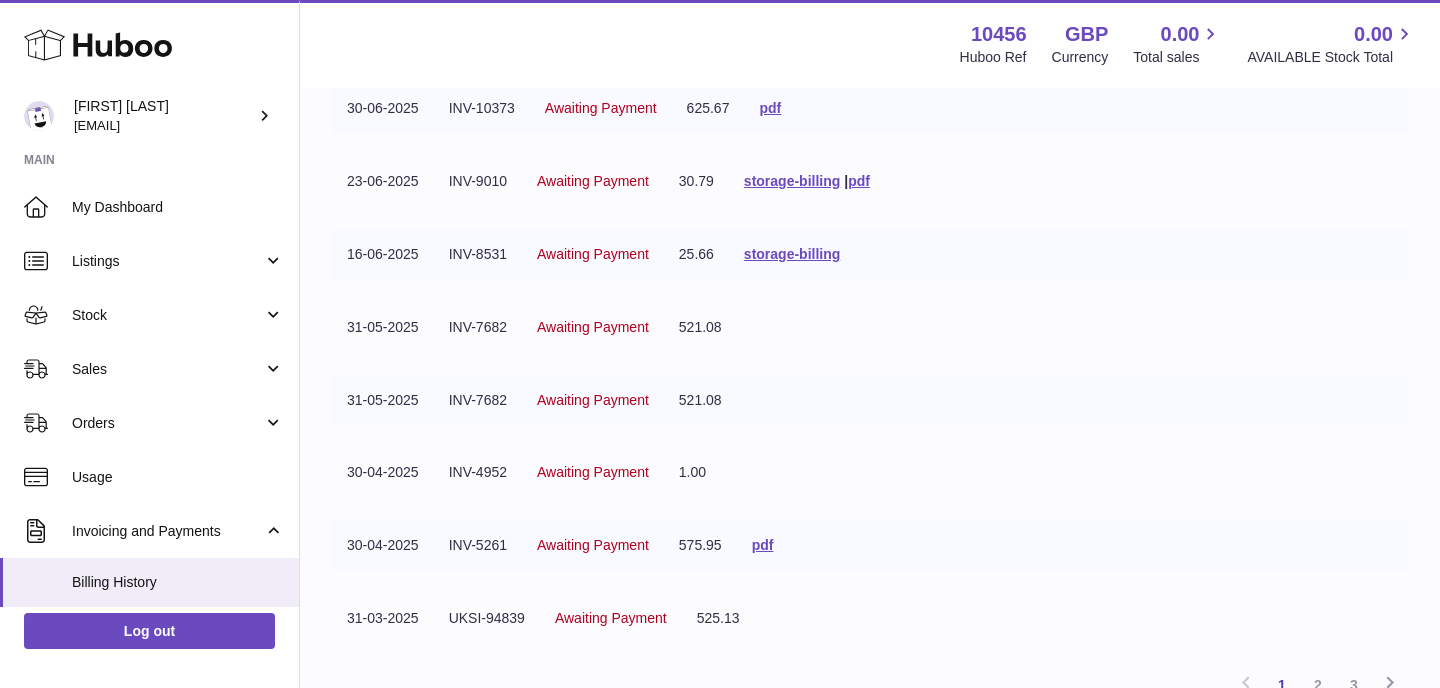 click on "07-07-2025
INV-10695
Awaiting Payment
26.39
storage-billing
|
pdf
01-07-2025
INV-9688
Awaiting Payment
69.52
subscription-billing
|
storage-billing
30-06-2025
INV-10373
Awaiting Payment
625.67
pdf
23-06-2025
INV-9010
Awaiting Payment
30.79
storage-billing
|       Awaiting Payment" at bounding box center [870, 302] 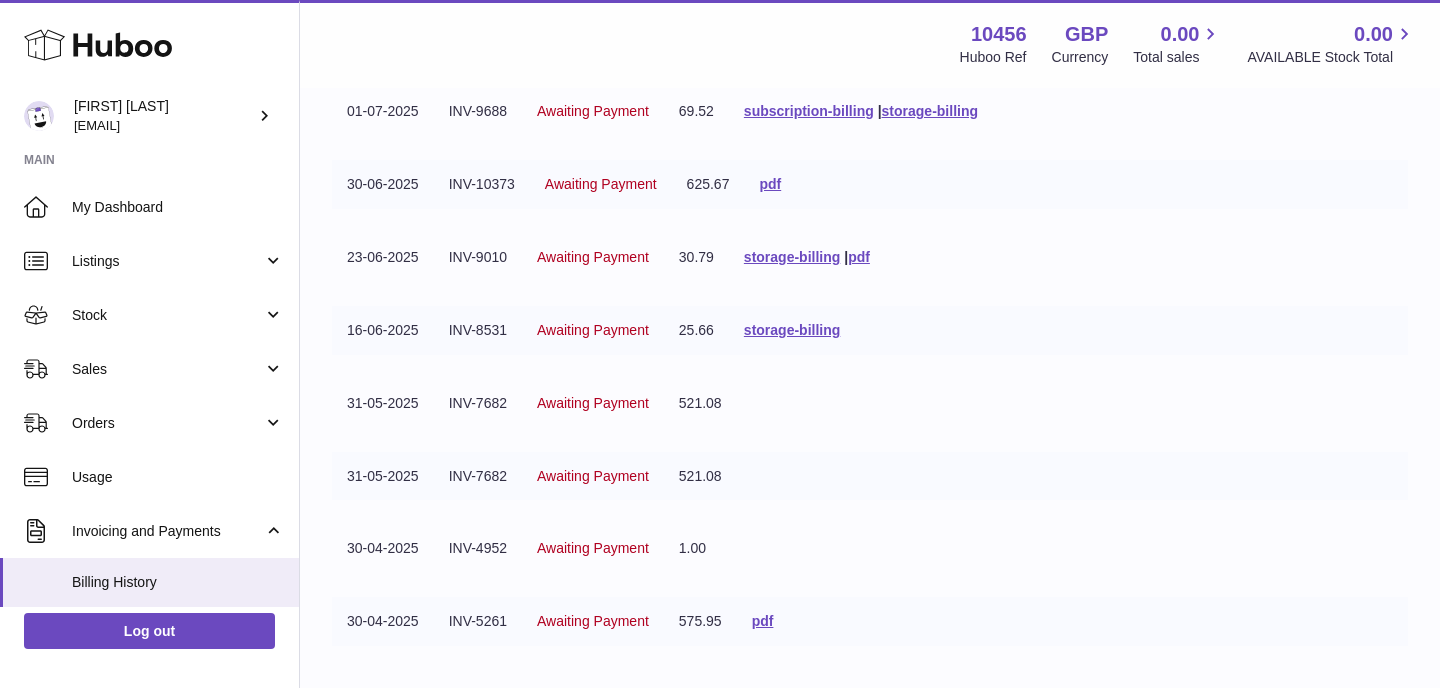 scroll, scrollTop: 277, scrollLeft: 0, axis: vertical 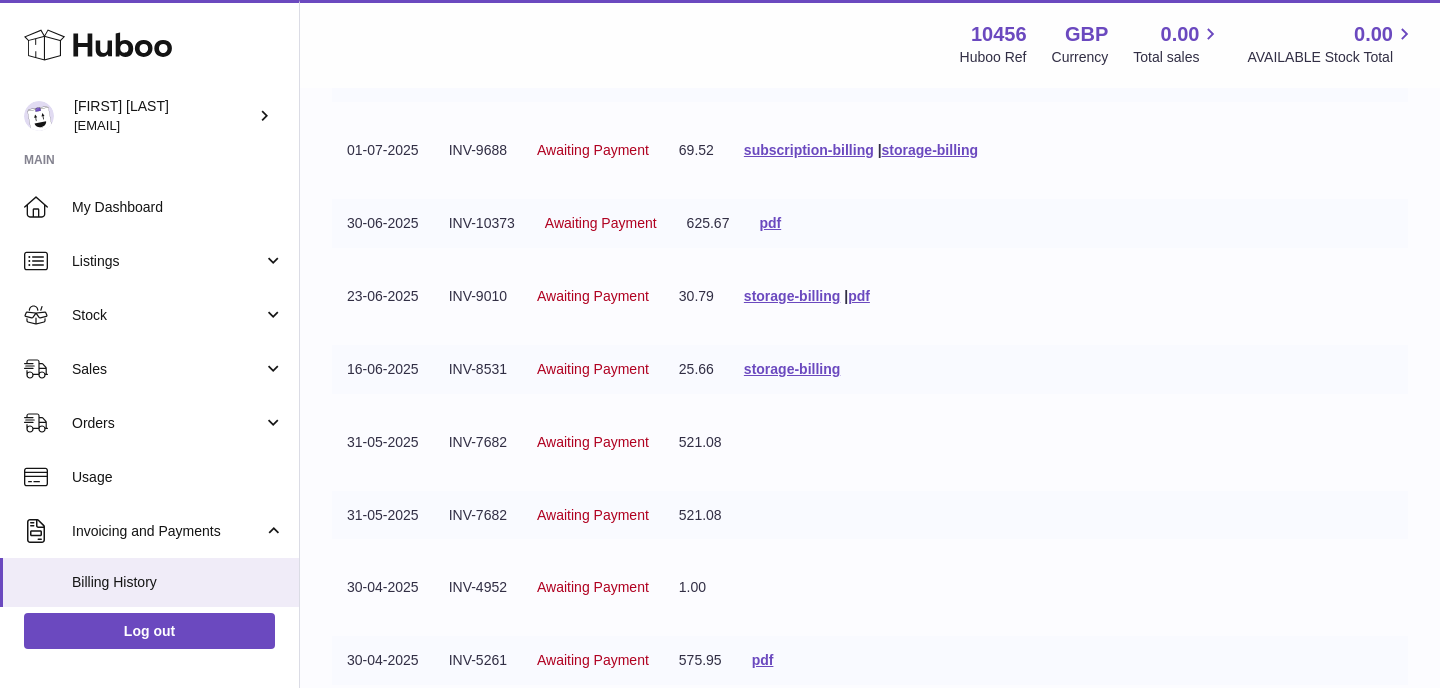 click on "25.66" at bounding box center [696, 369] 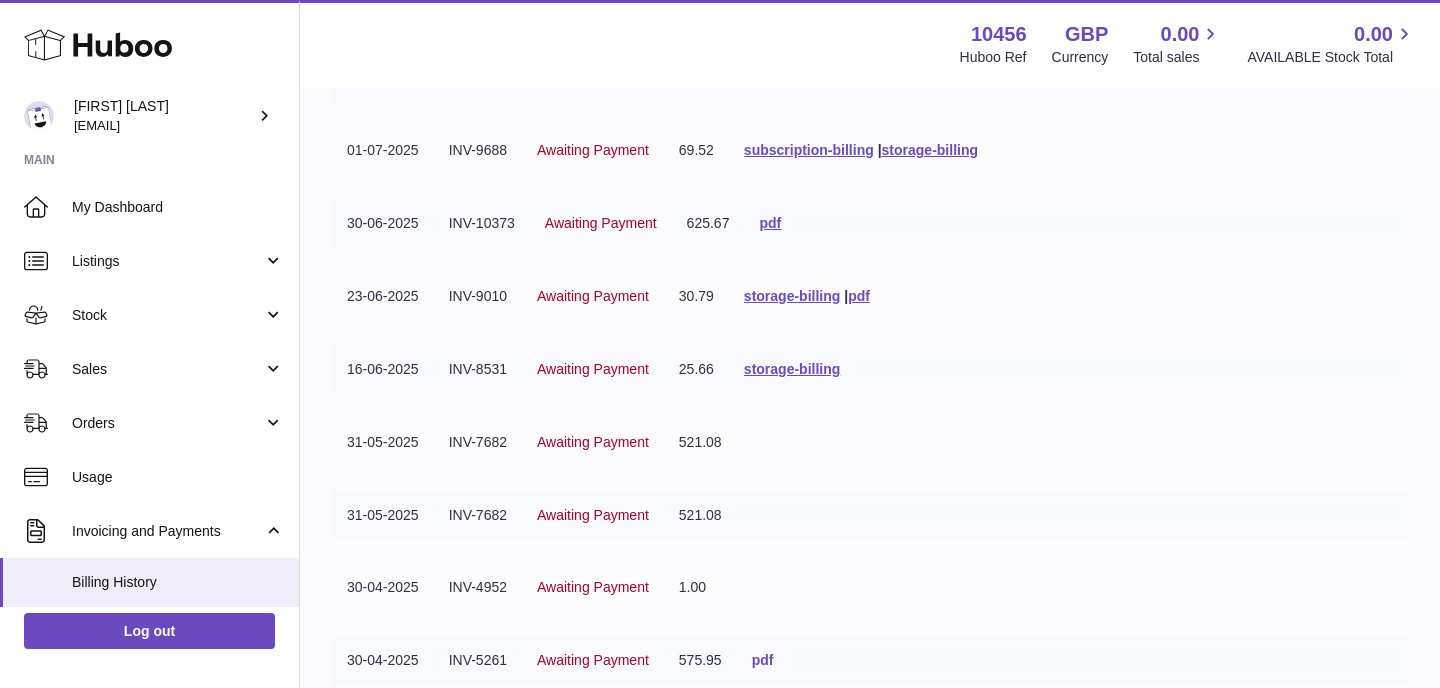 click on "pdf" at bounding box center [763, 660] 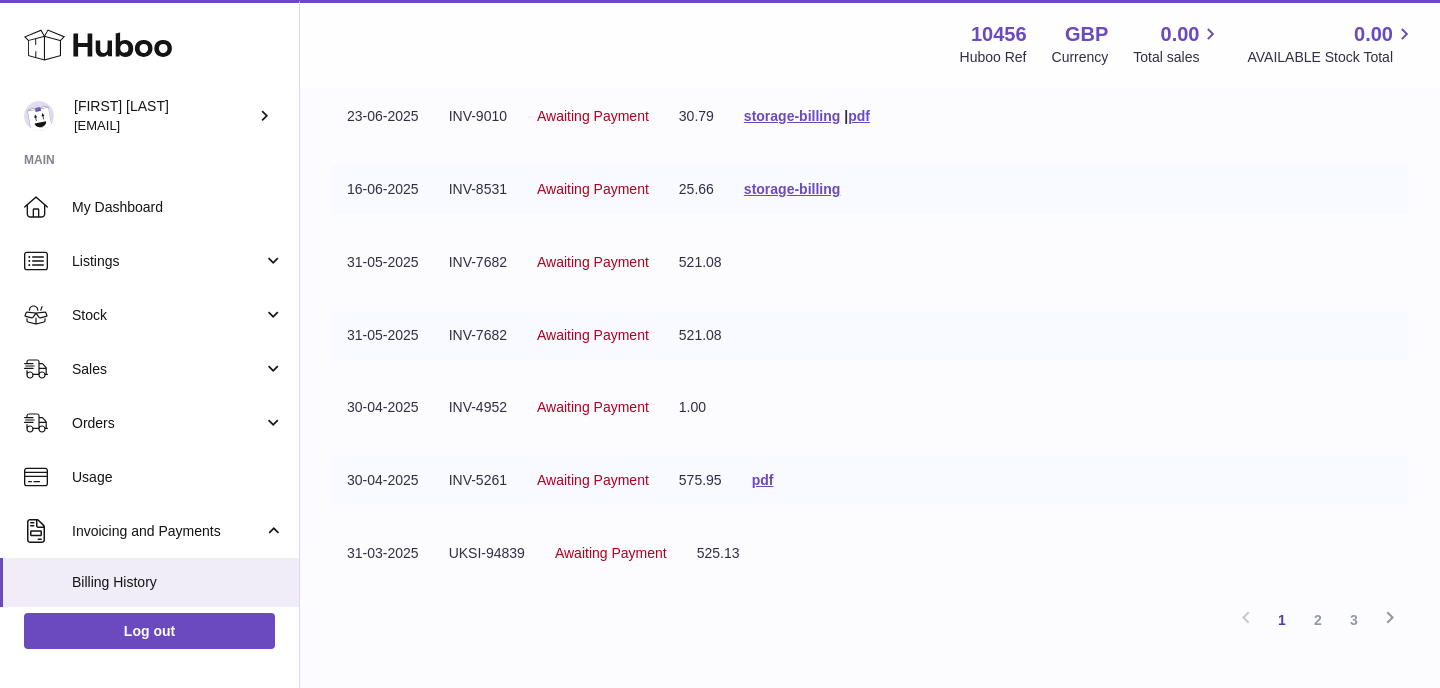 scroll, scrollTop: 469, scrollLeft: 0, axis: vertical 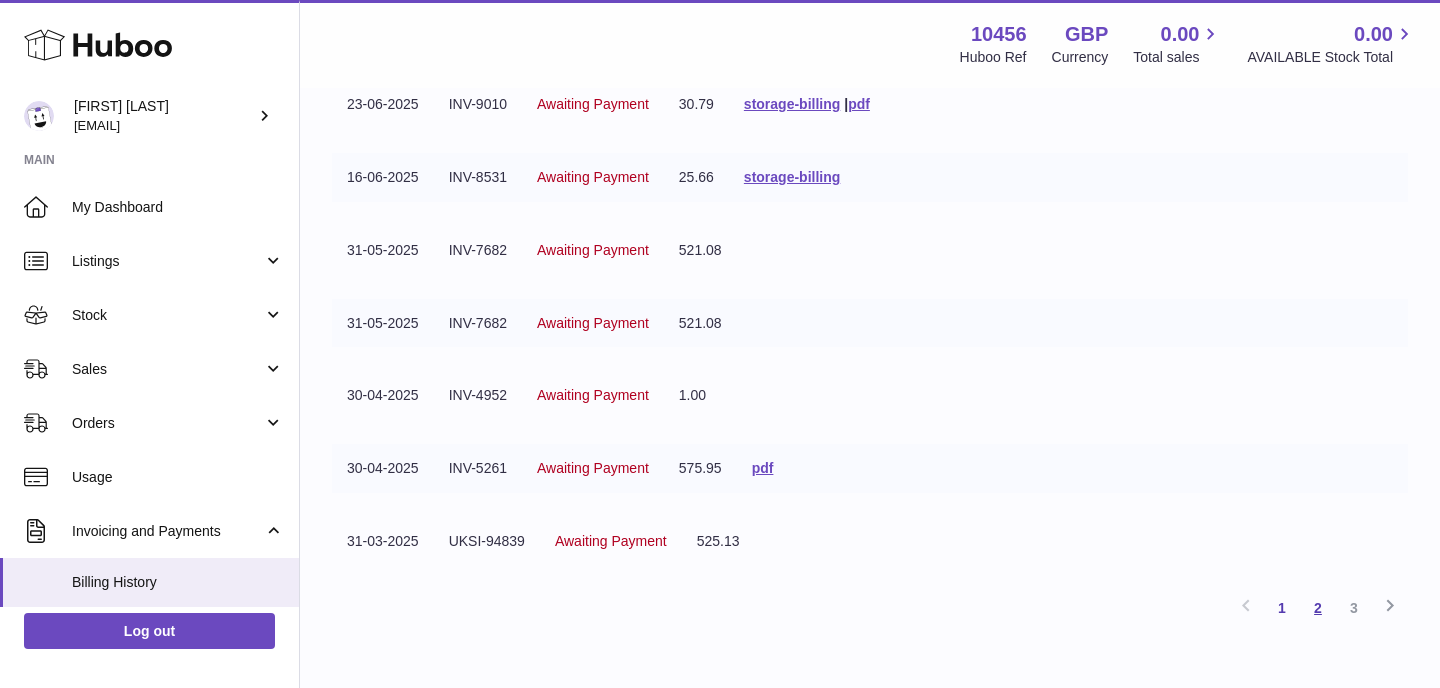 click on "2" at bounding box center [1318, 608] 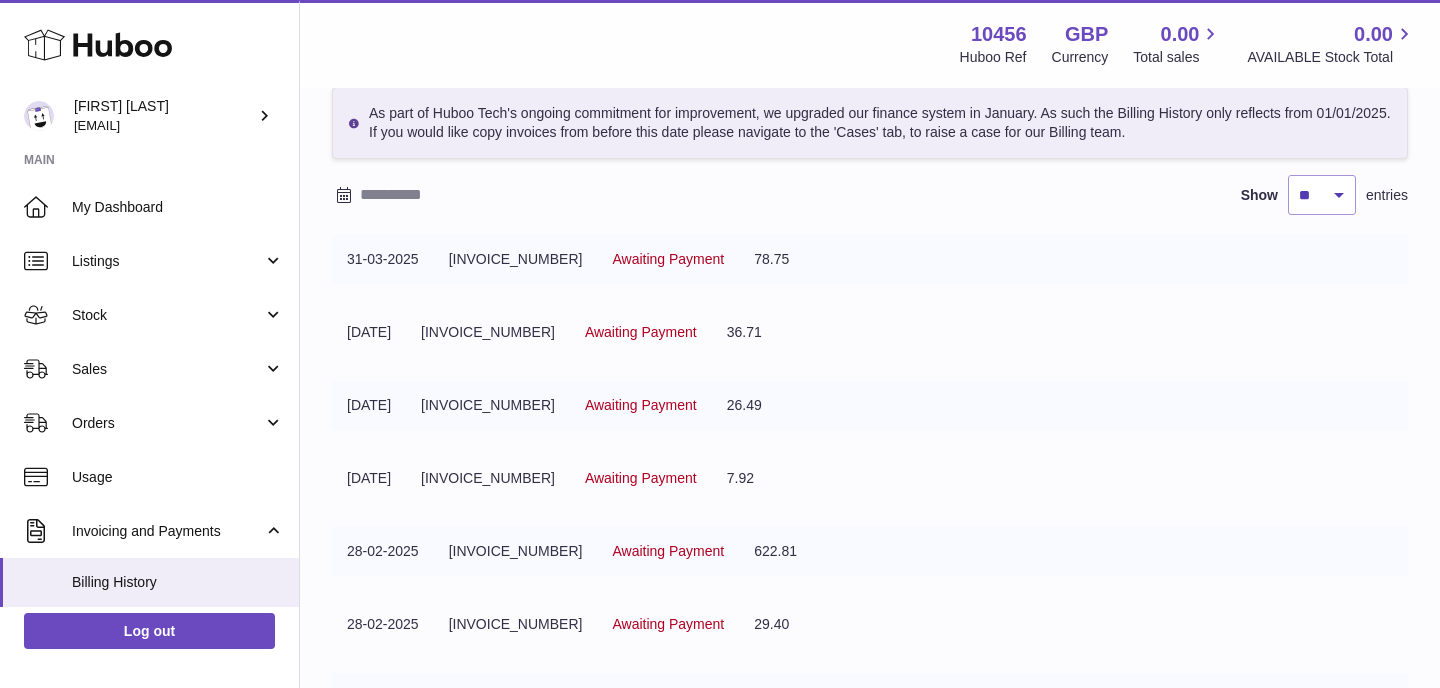 scroll, scrollTop: 97, scrollLeft: 0, axis: vertical 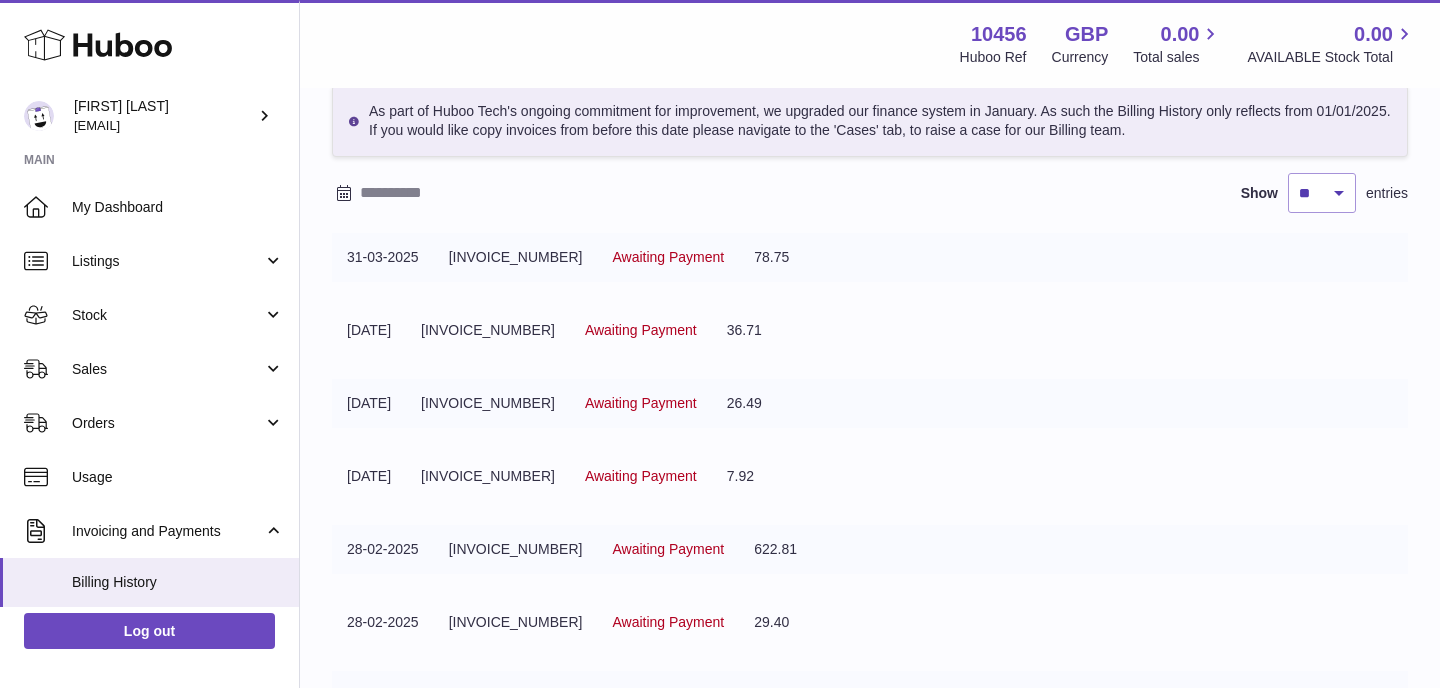 drag, startPoint x: 763, startPoint y: 549, endPoint x: 686, endPoint y: 549, distance: 77 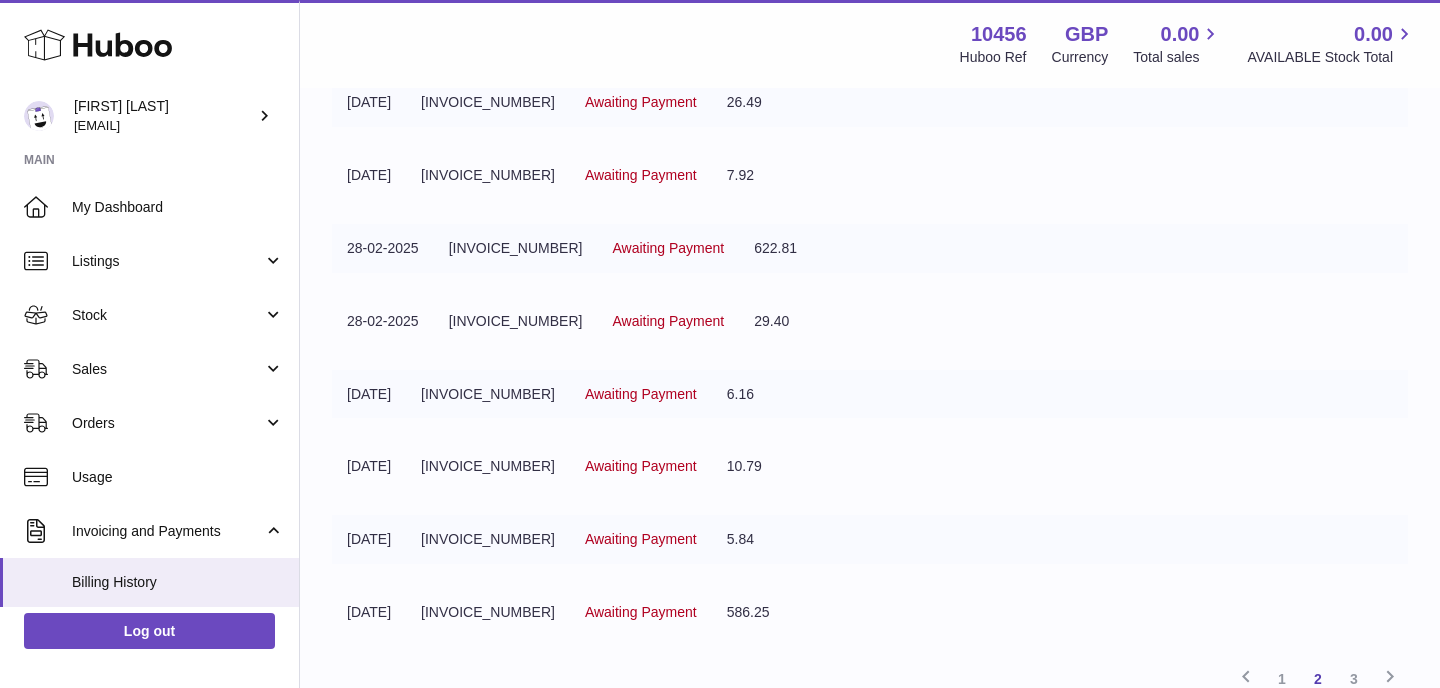 scroll, scrollTop: 381, scrollLeft: 0, axis: vertical 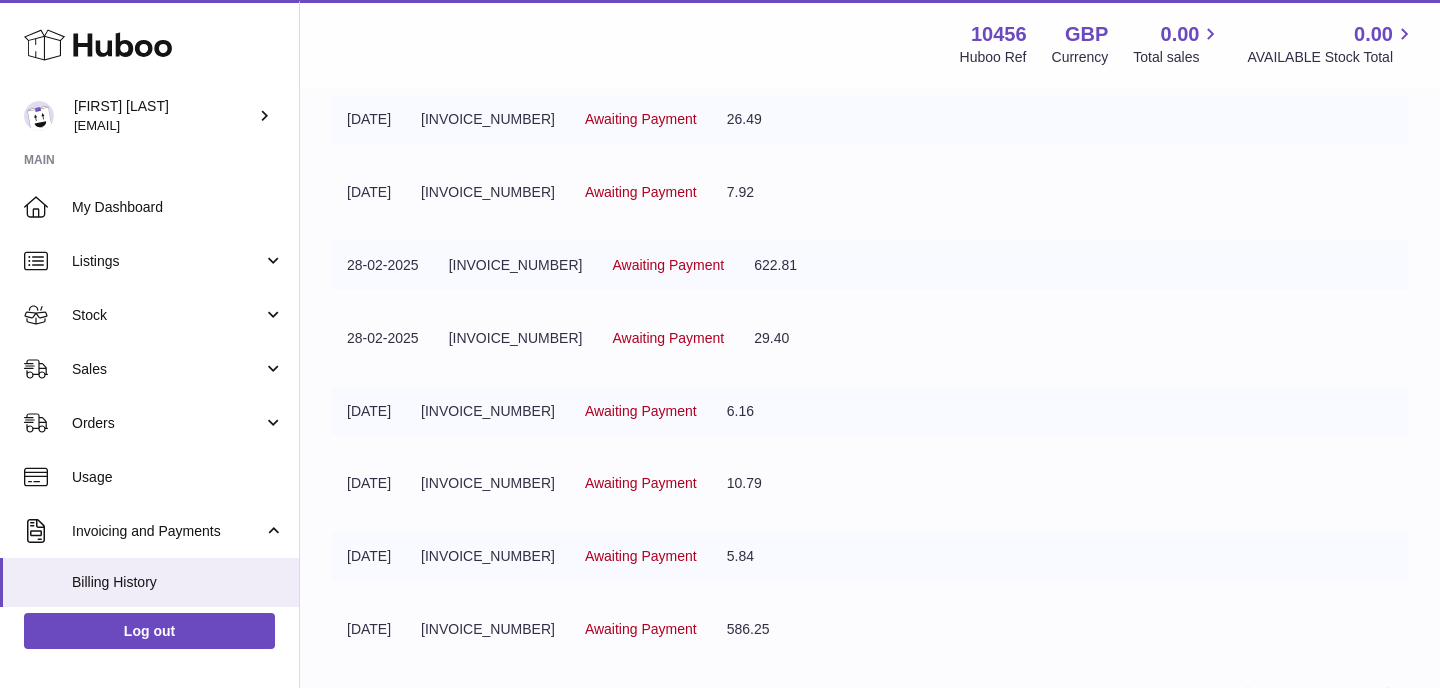 click on "622.81" at bounding box center [775, 265] 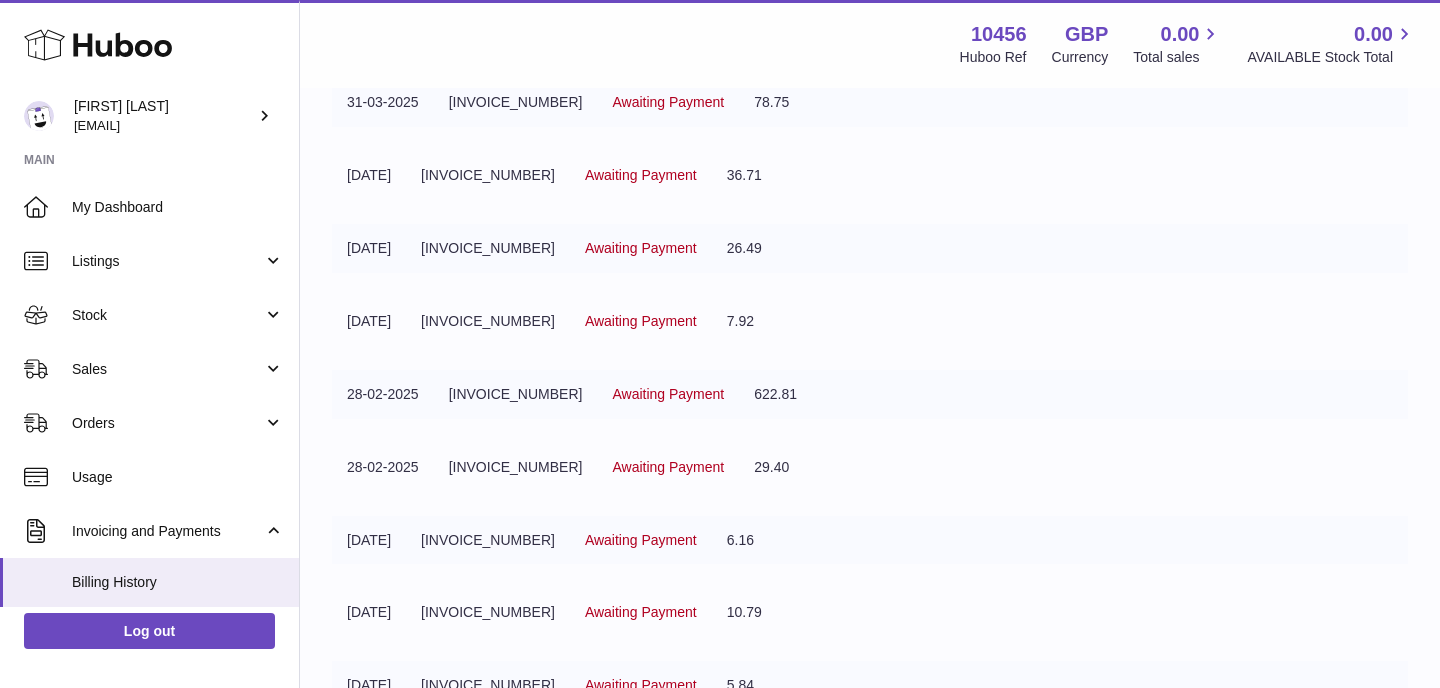 scroll, scrollTop: 492, scrollLeft: 0, axis: vertical 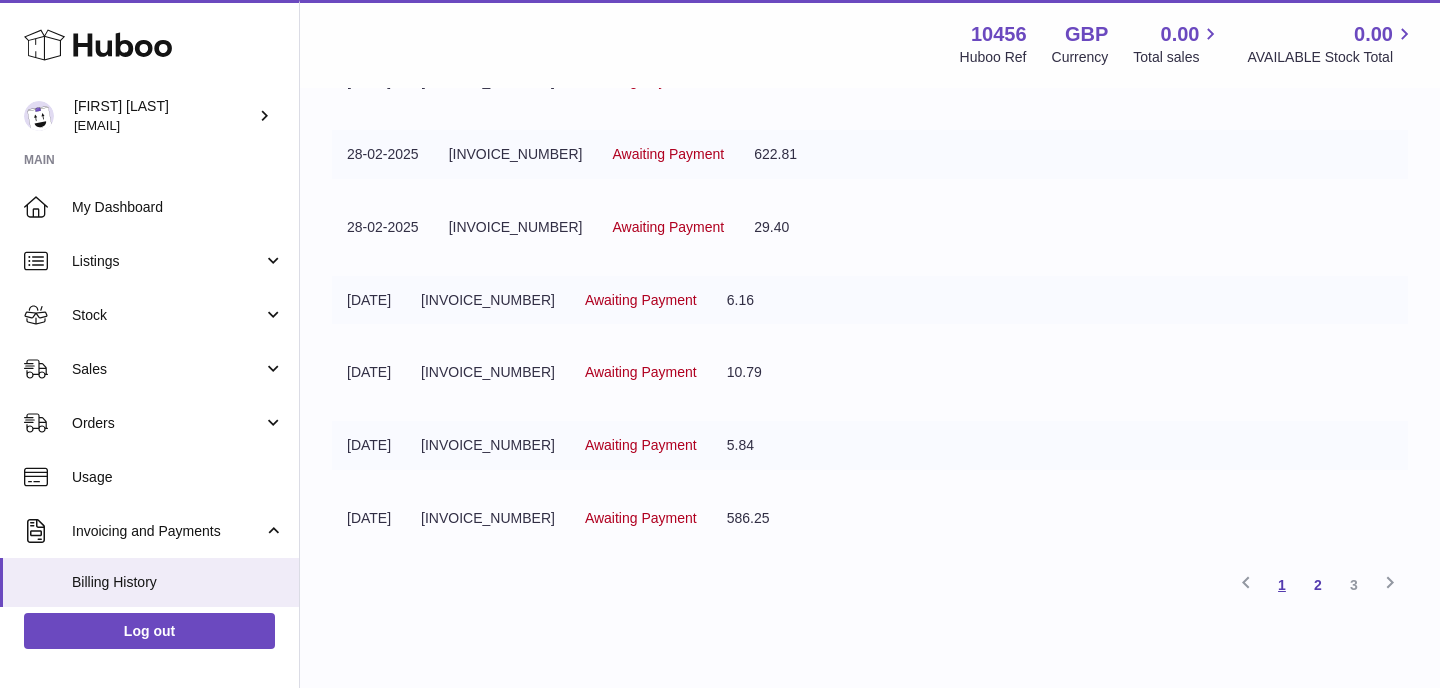 click on "1" at bounding box center (1282, 585) 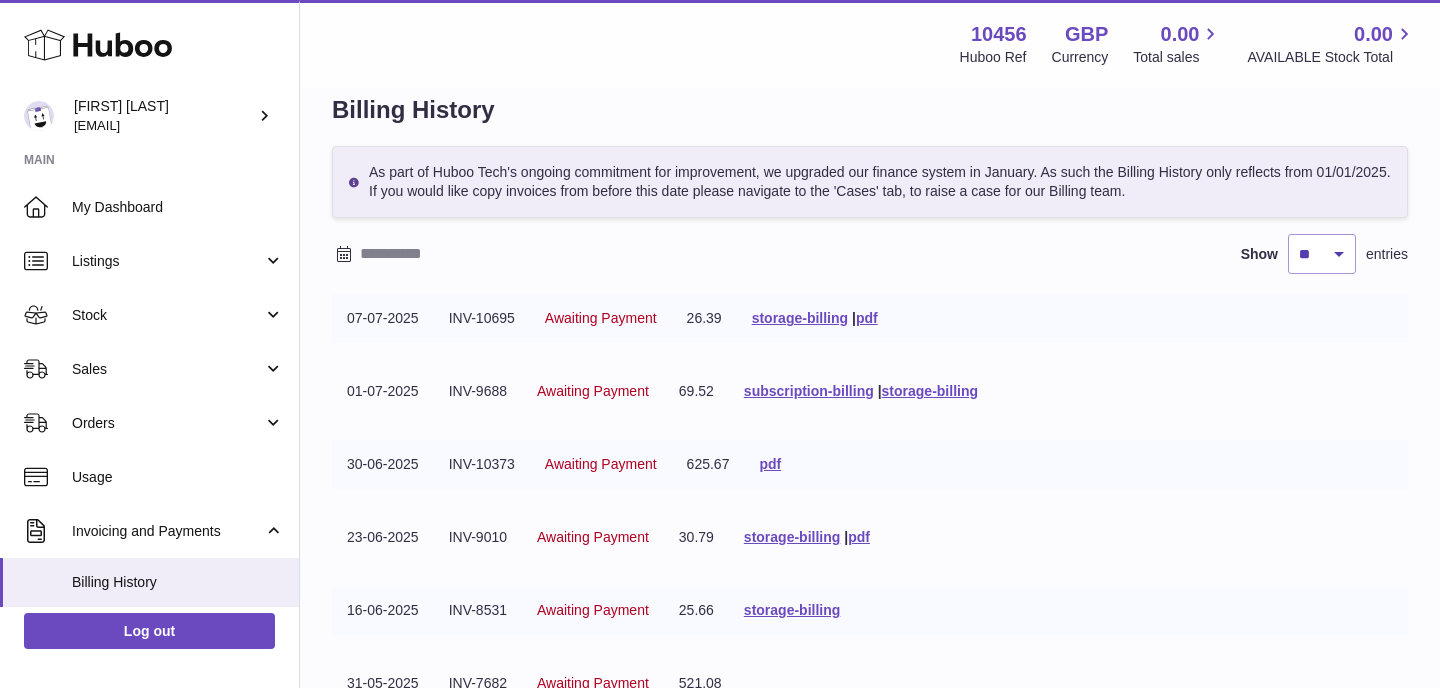 scroll, scrollTop: 44, scrollLeft: 0, axis: vertical 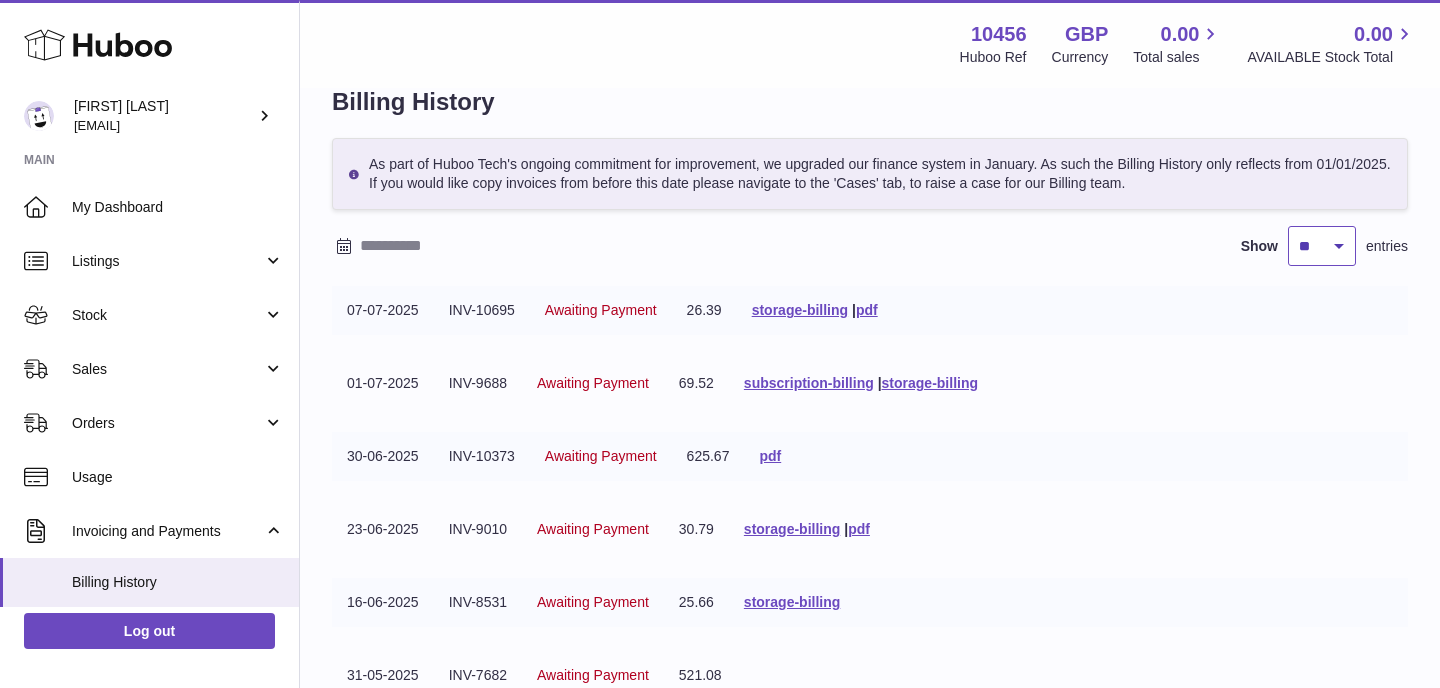 click on "** ** ** ***" at bounding box center (1322, 246) 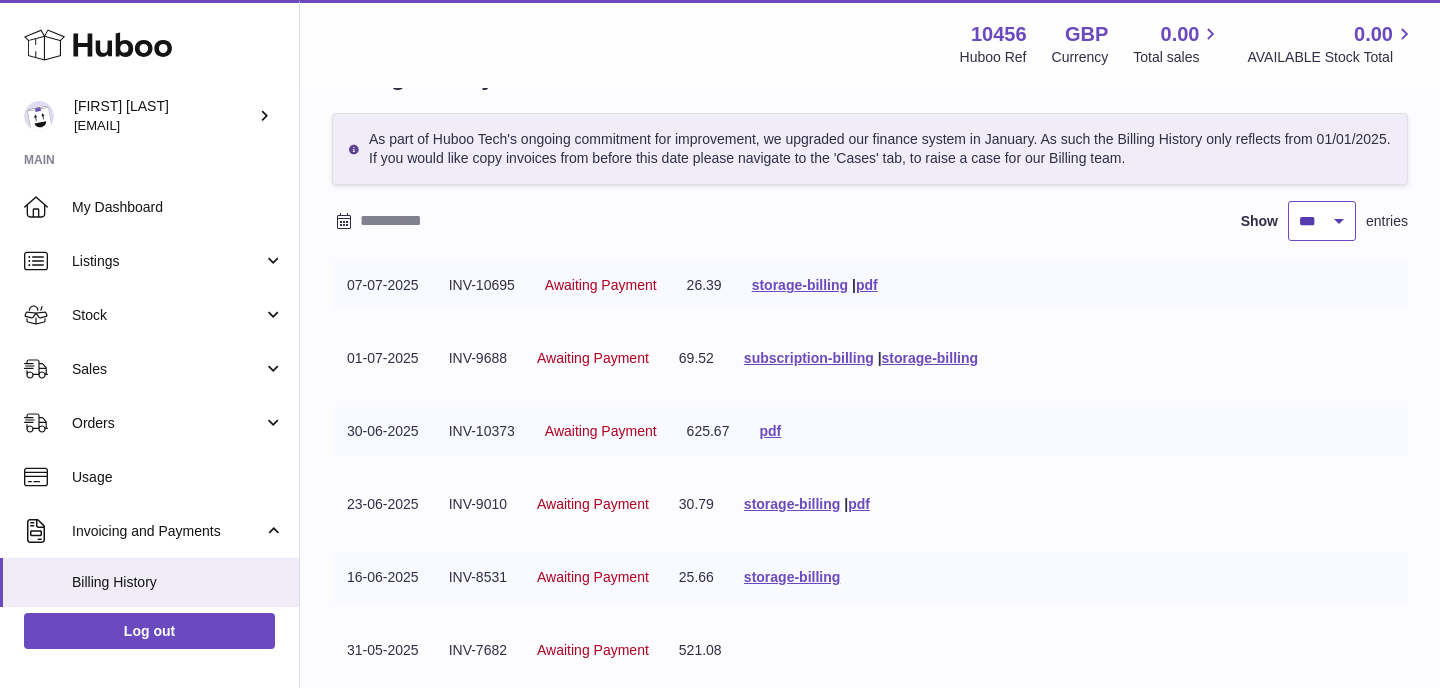 scroll, scrollTop: 76, scrollLeft: 0, axis: vertical 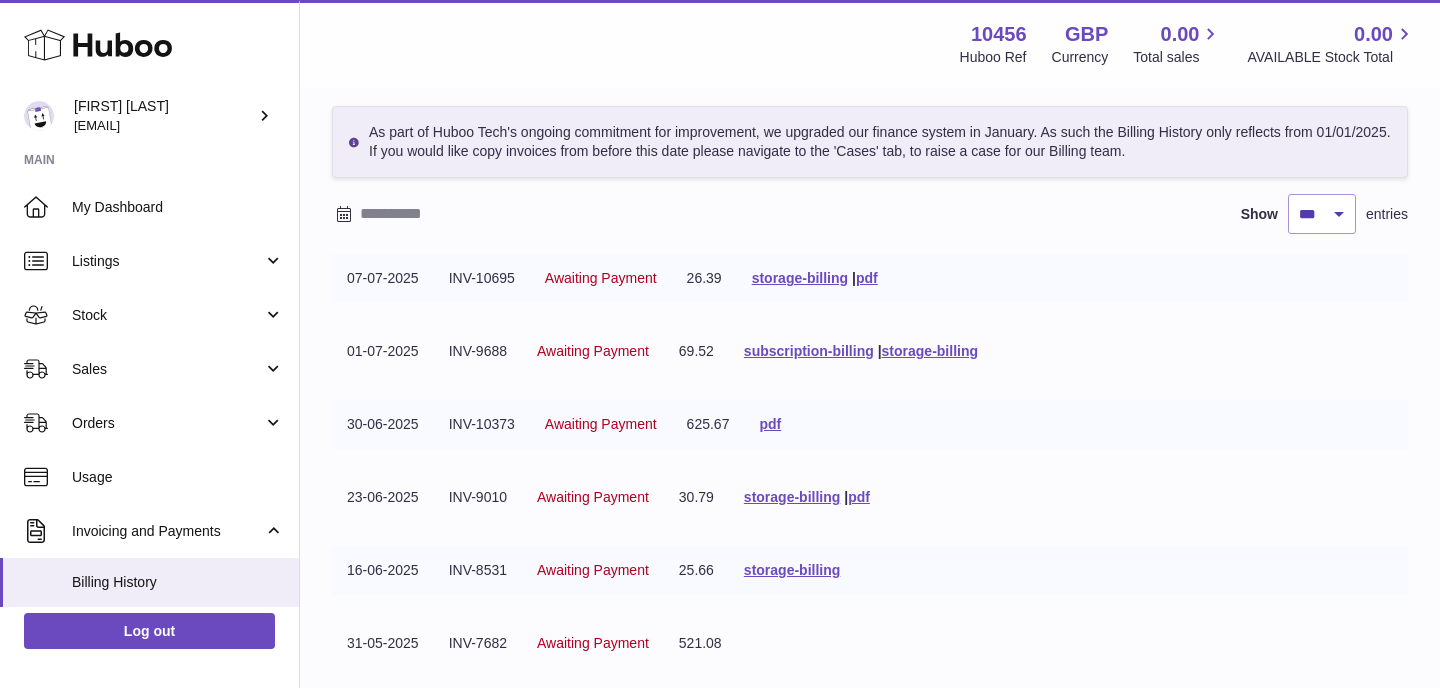 click on "30-06-2025
INV-10373
Awaiting Payment
625.67
pdf" at bounding box center (870, 424) 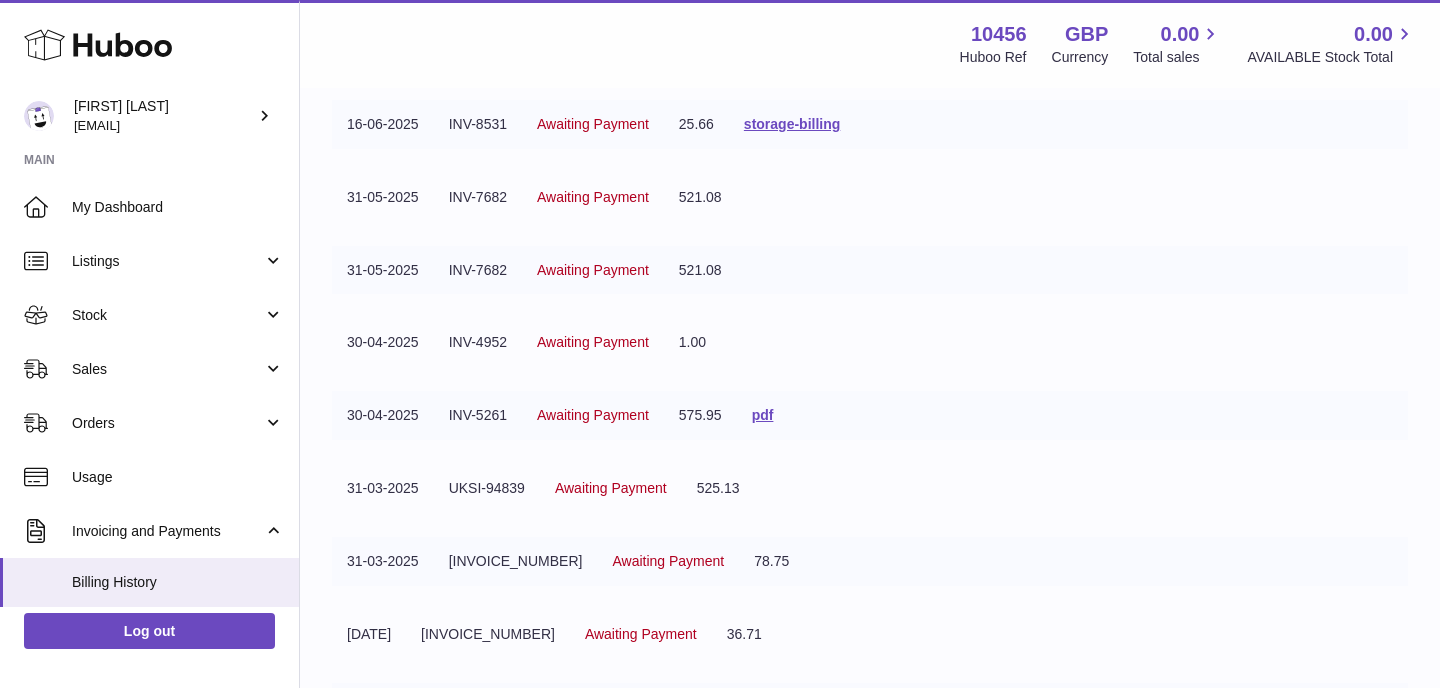 scroll, scrollTop: 515, scrollLeft: 0, axis: vertical 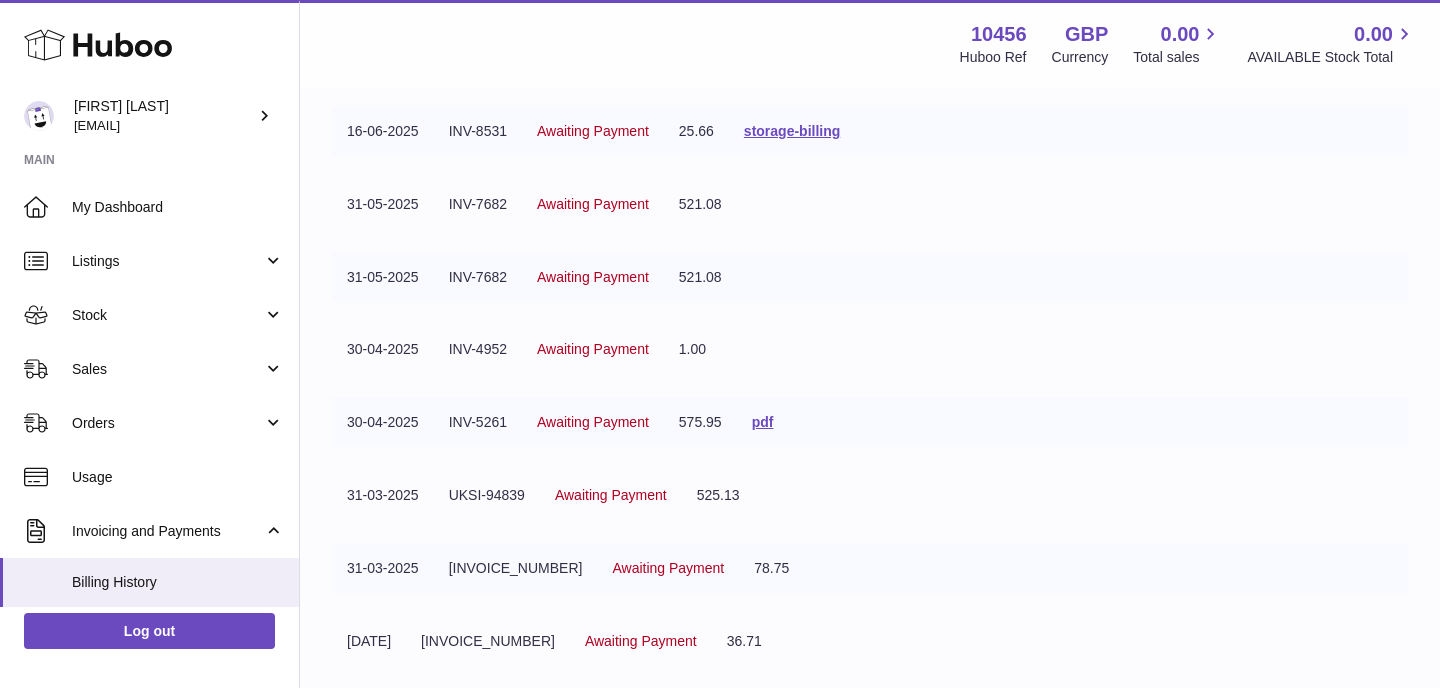 click on "575.95" at bounding box center (700, 422) 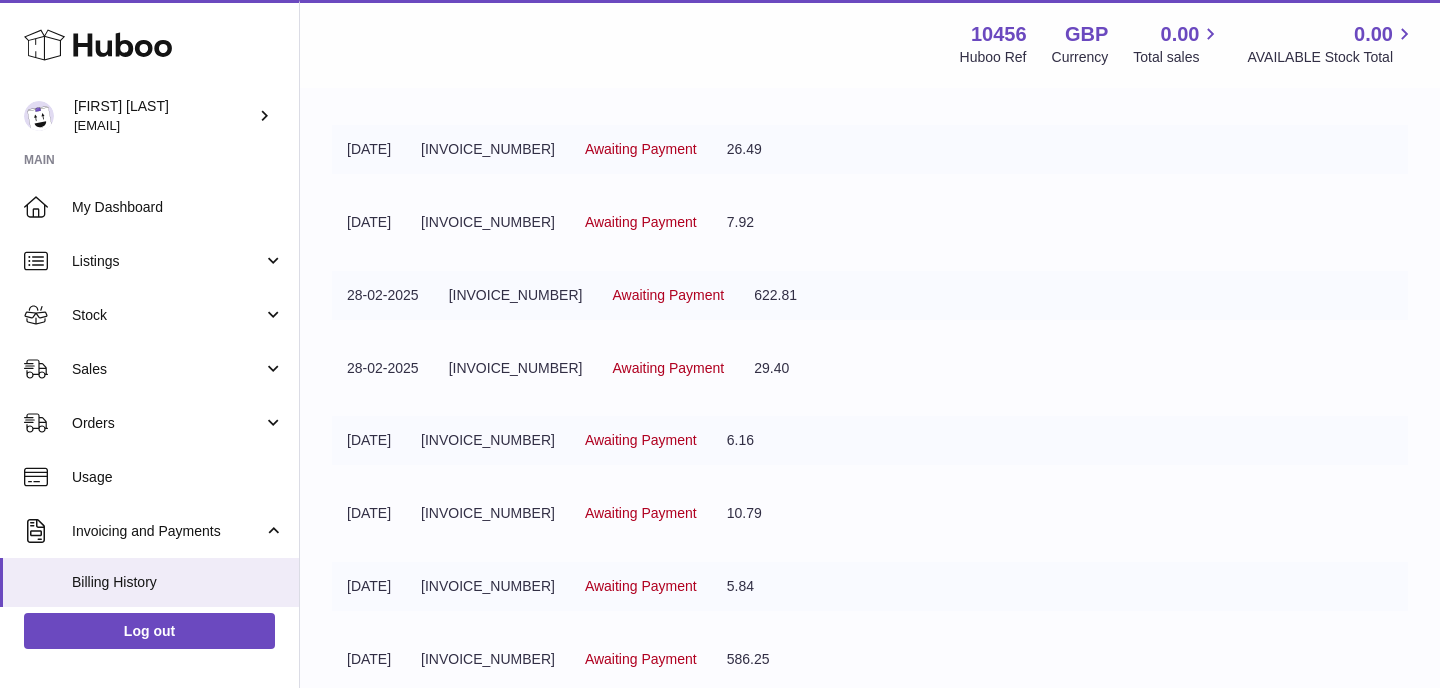 scroll, scrollTop: 1079, scrollLeft: 0, axis: vertical 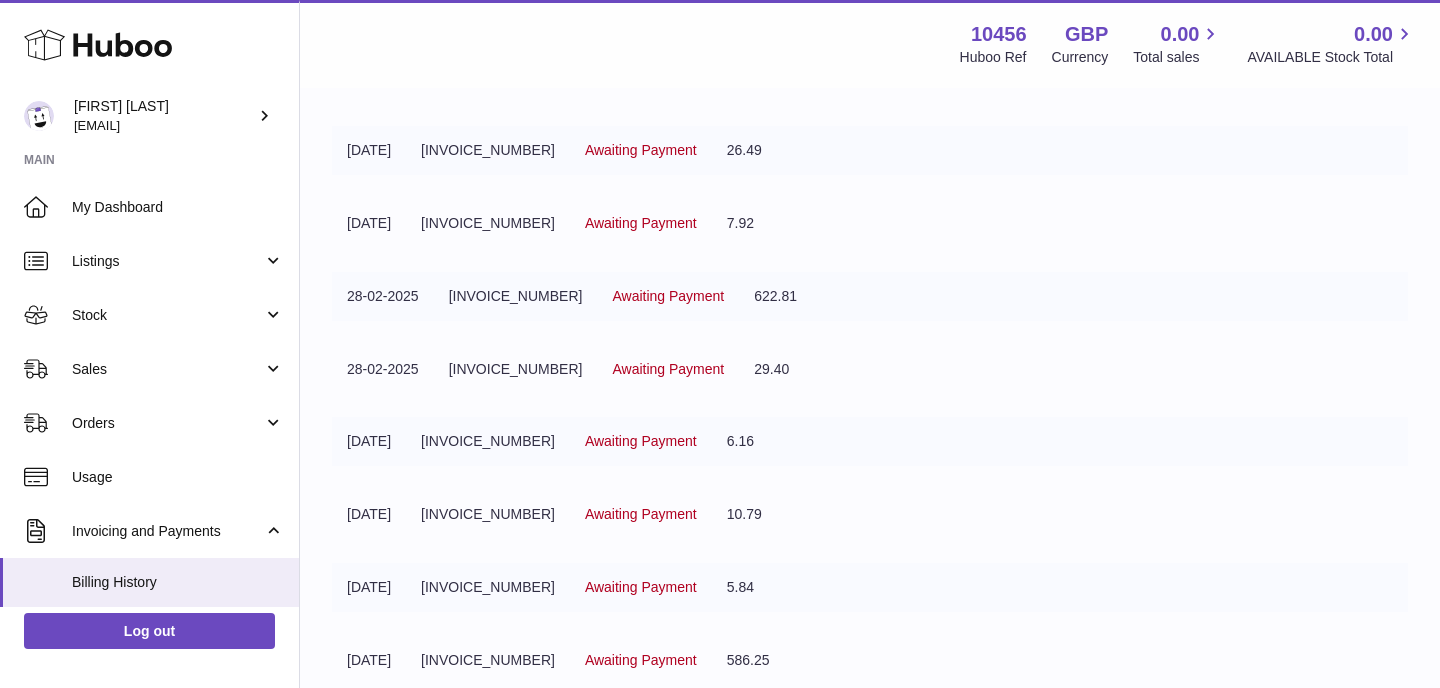 click on "622.81" at bounding box center (775, 296) 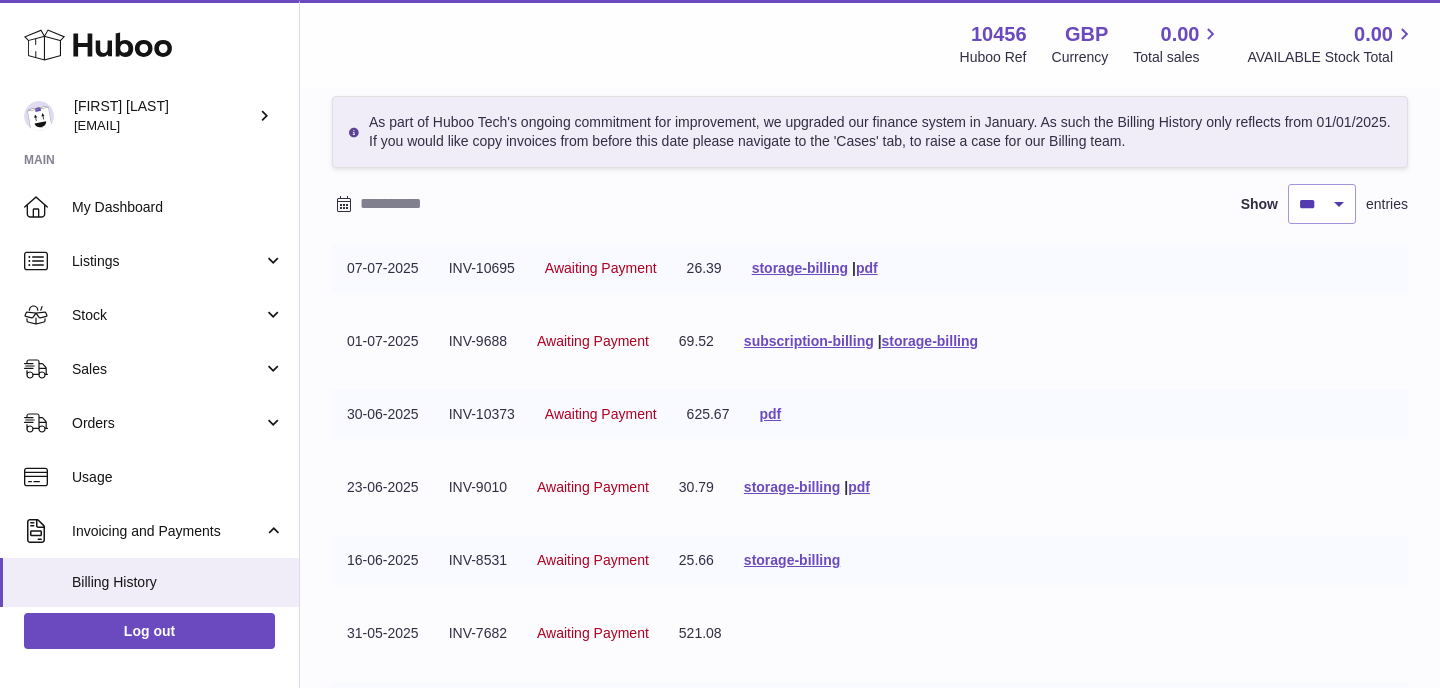 scroll, scrollTop: 0, scrollLeft: 0, axis: both 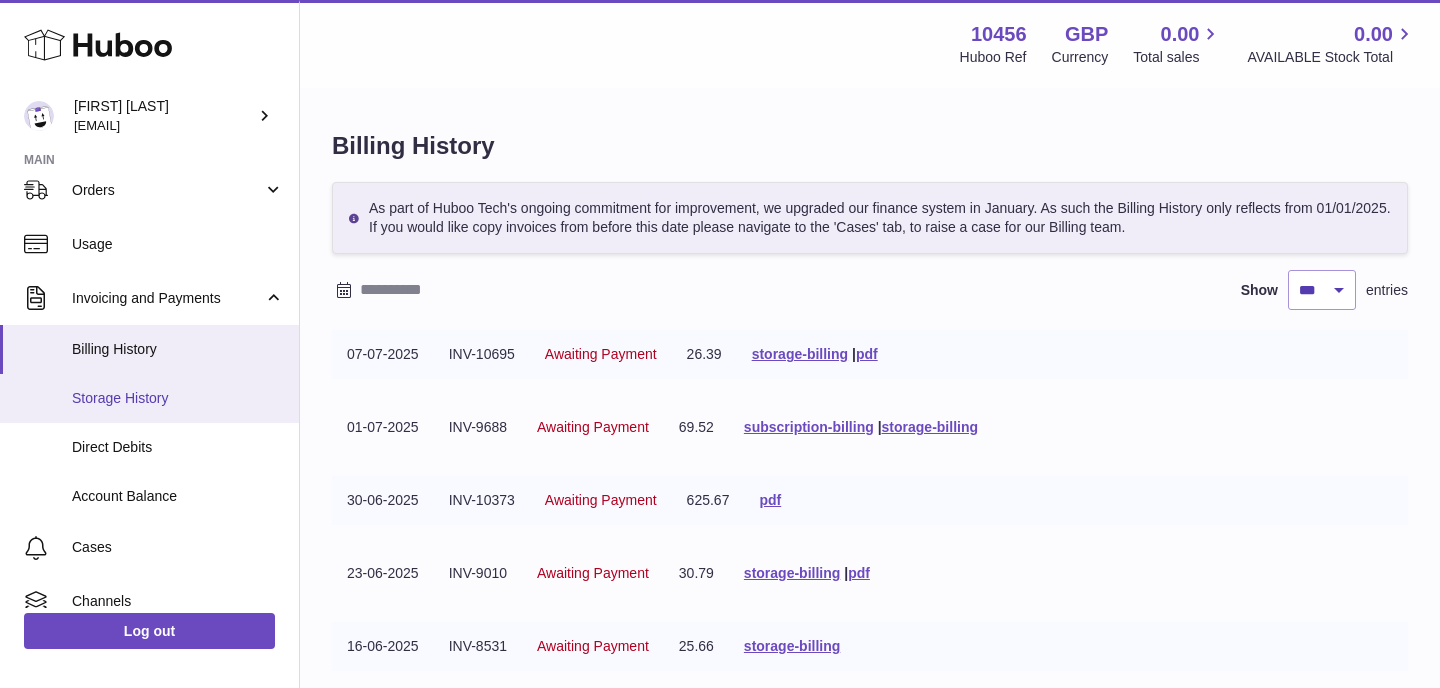 click on "Storage History" at bounding box center (178, 398) 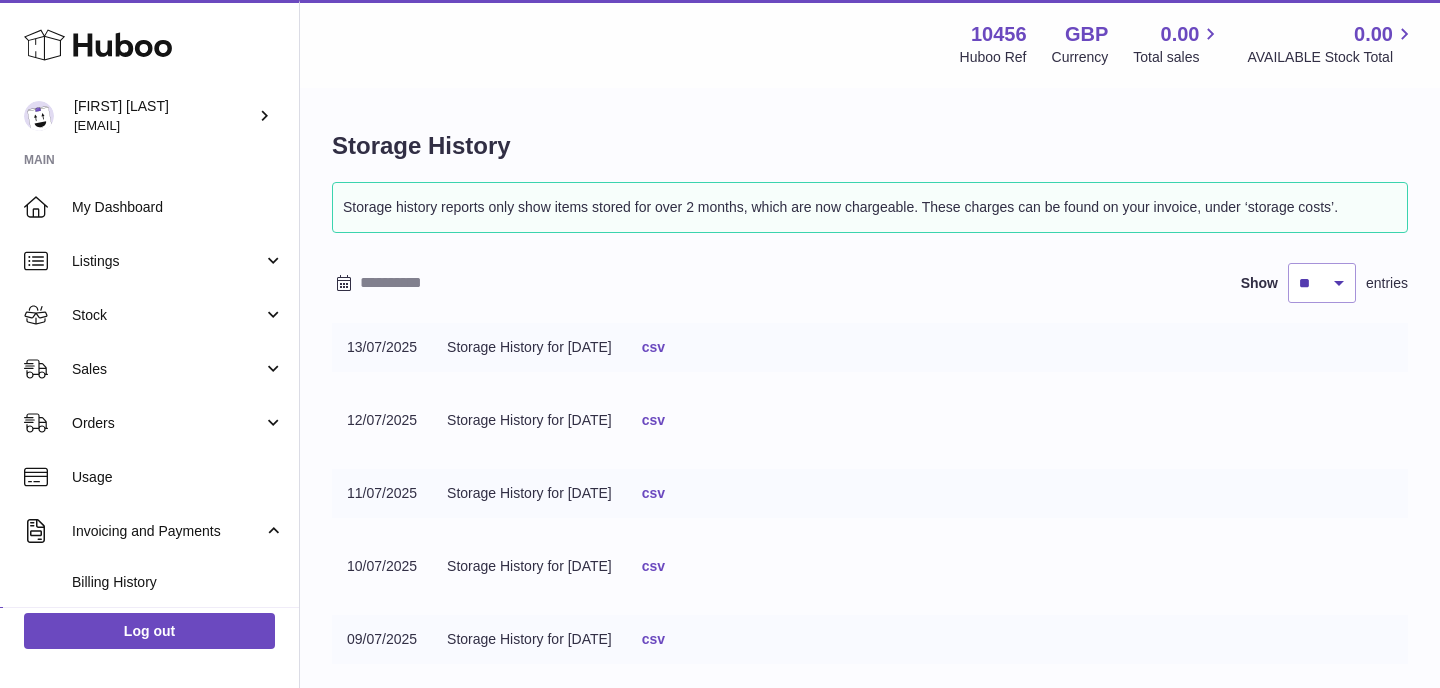 scroll, scrollTop: 0, scrollLeft: 0, axis: both 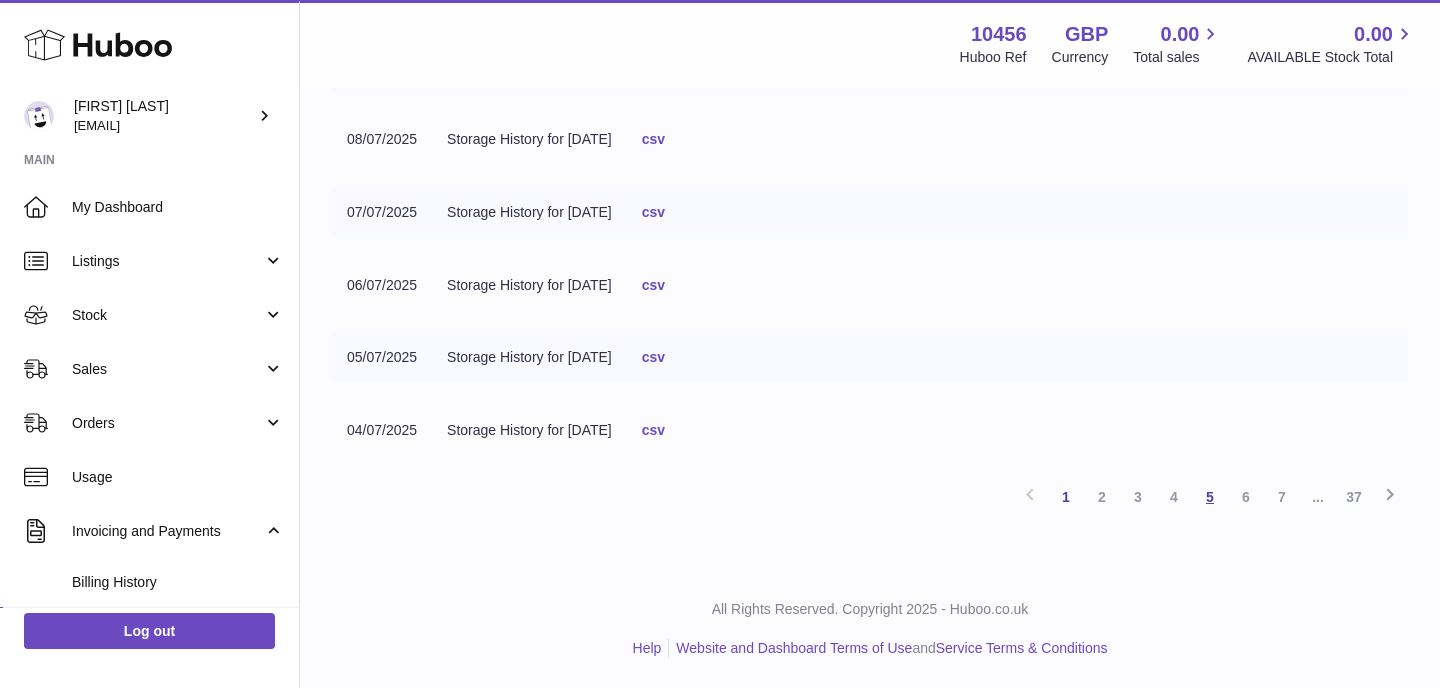 click on "5" at bounding box center [1210, 497] 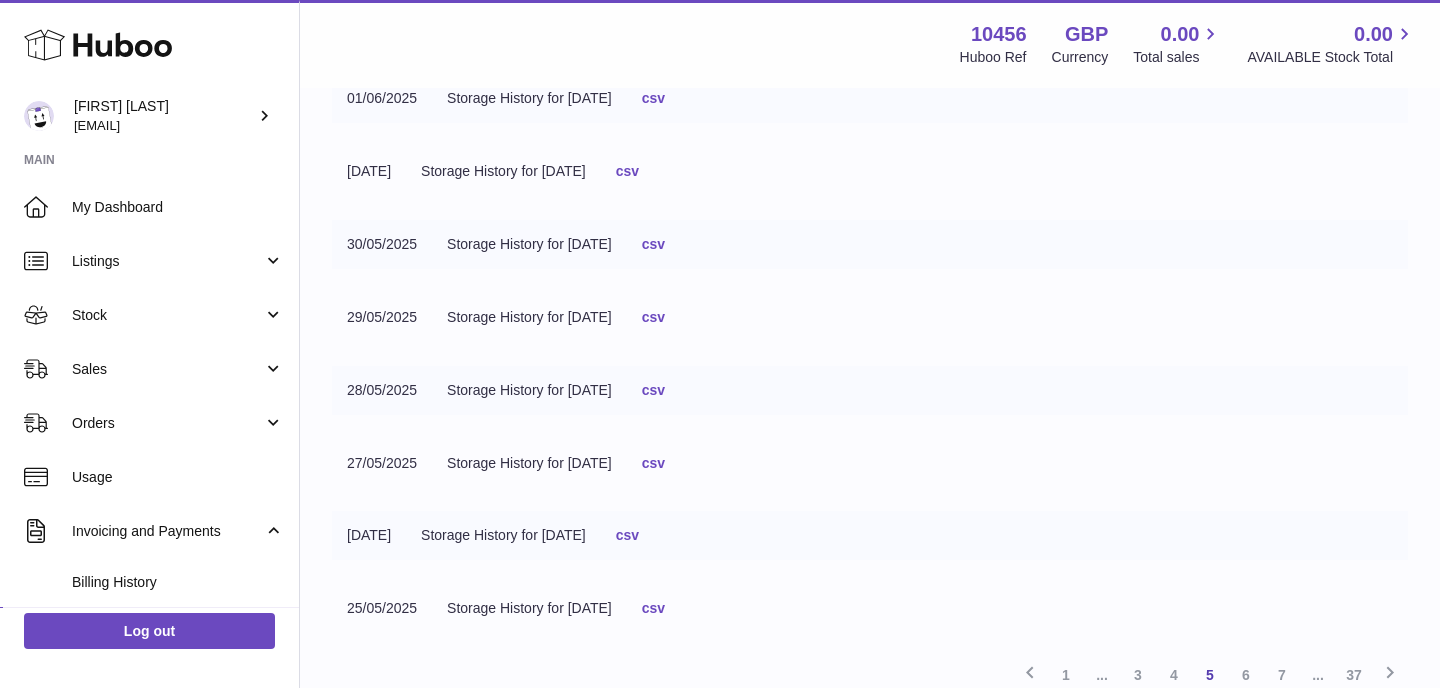 scroll, scrollTop: 573, scrollLeft: 0, axis: vertical 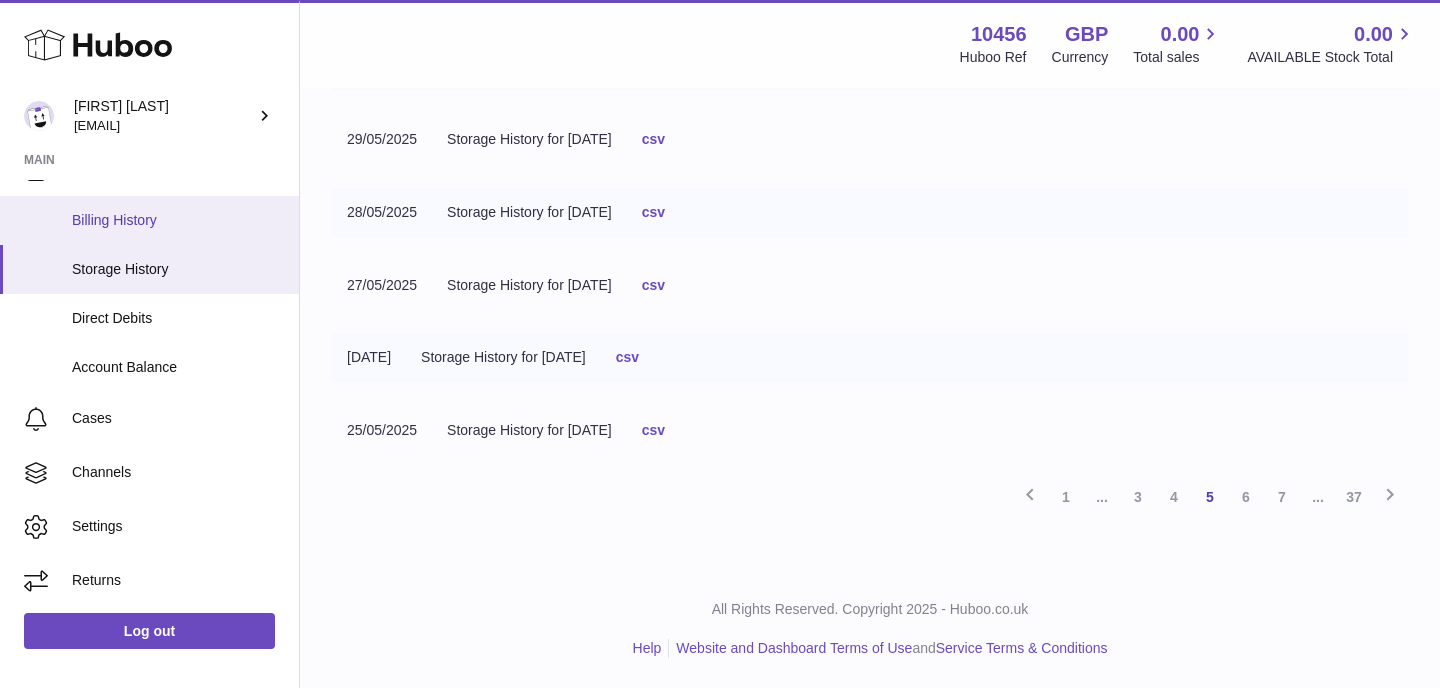 click on "Billing History" at bounding box center [149, 220] 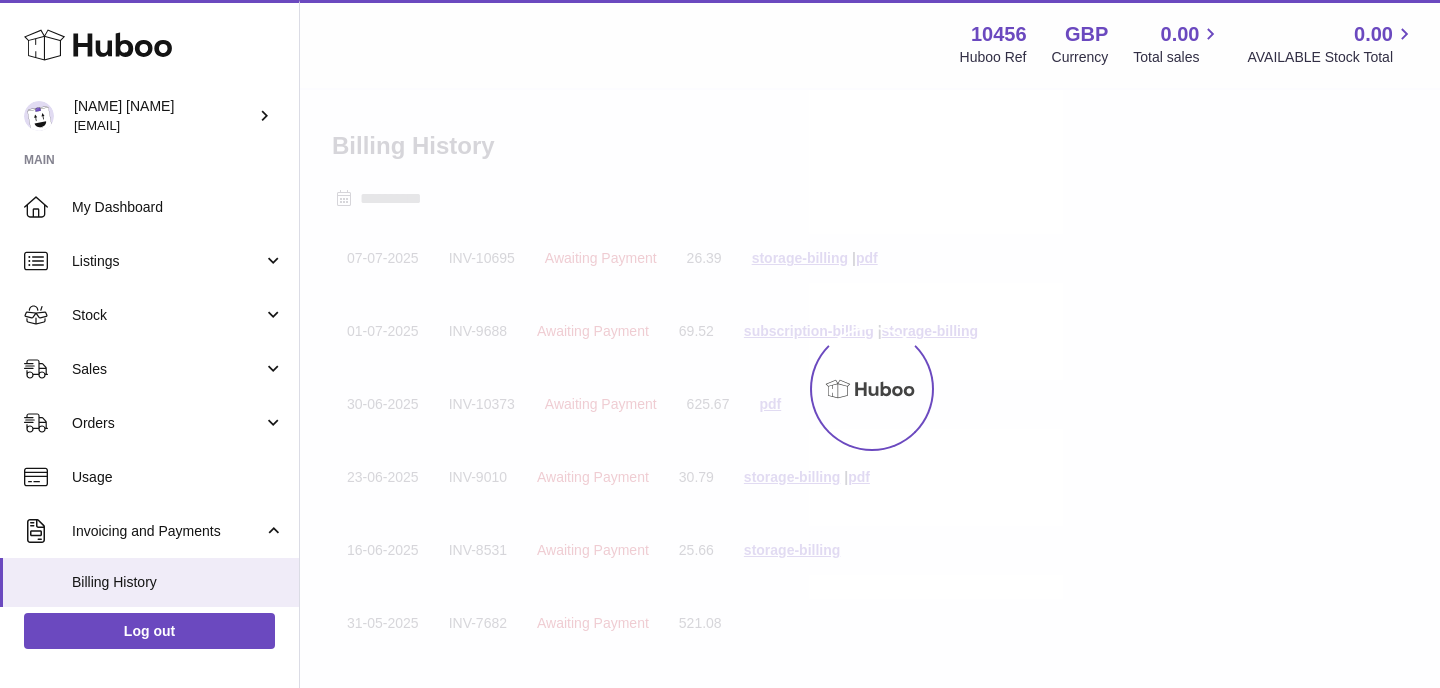 scroll, scrollTop: 0, scrollLeft: 0, axis: both 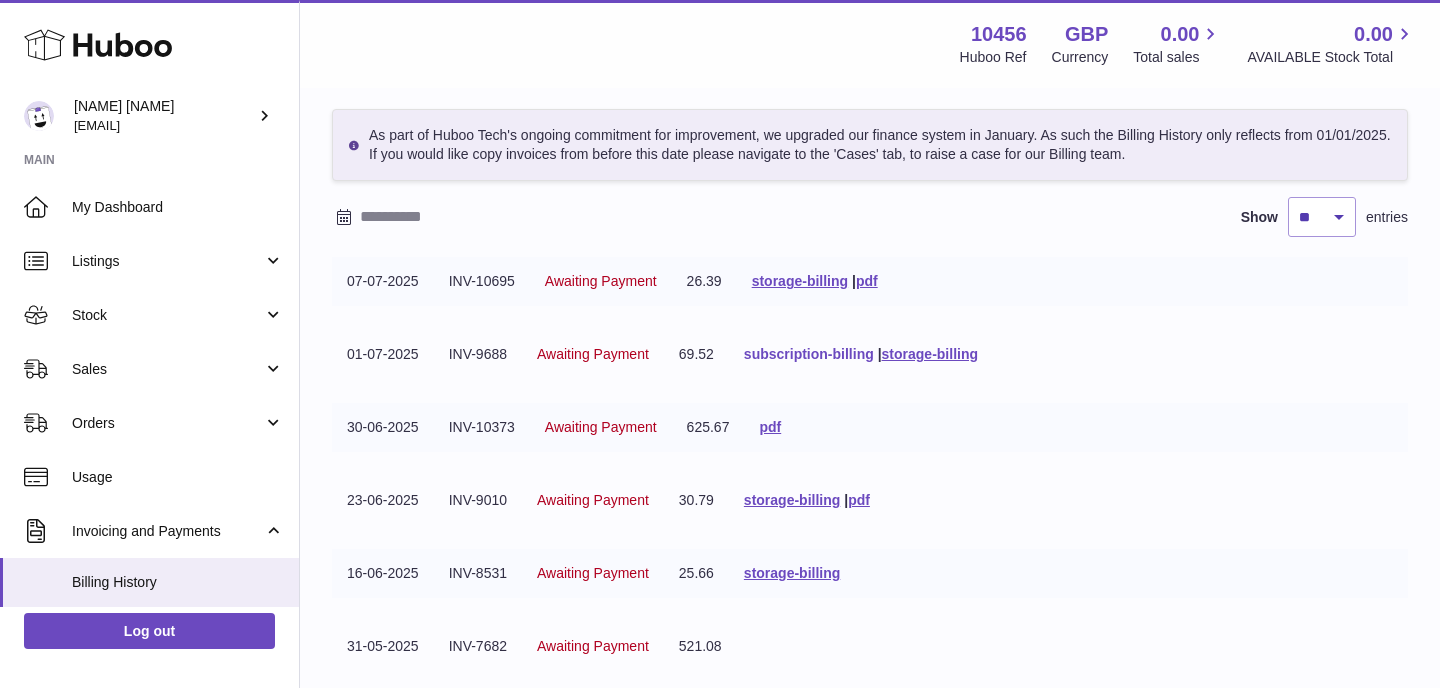 click on "subscription-billing" at bounding box center (809, 354) 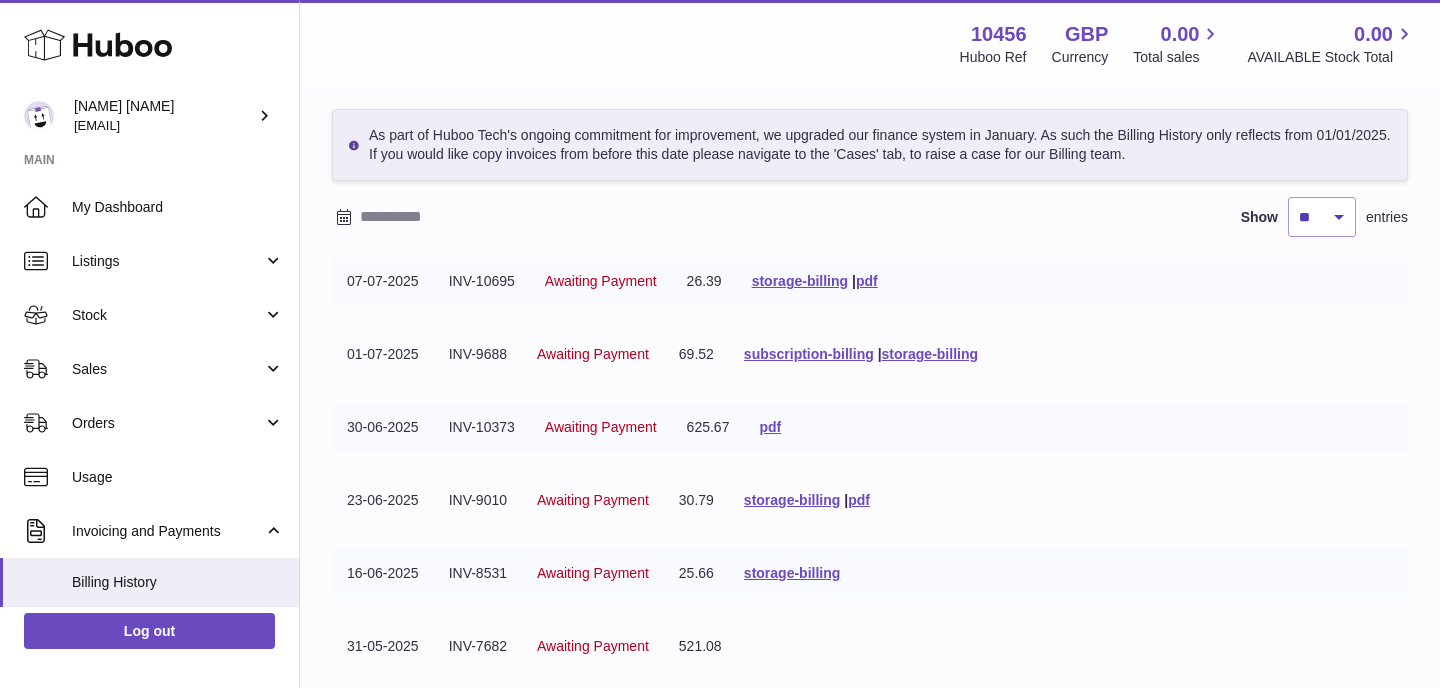 click on "subscription-billing
|
storage-billing" at bounding box center (861, 354) 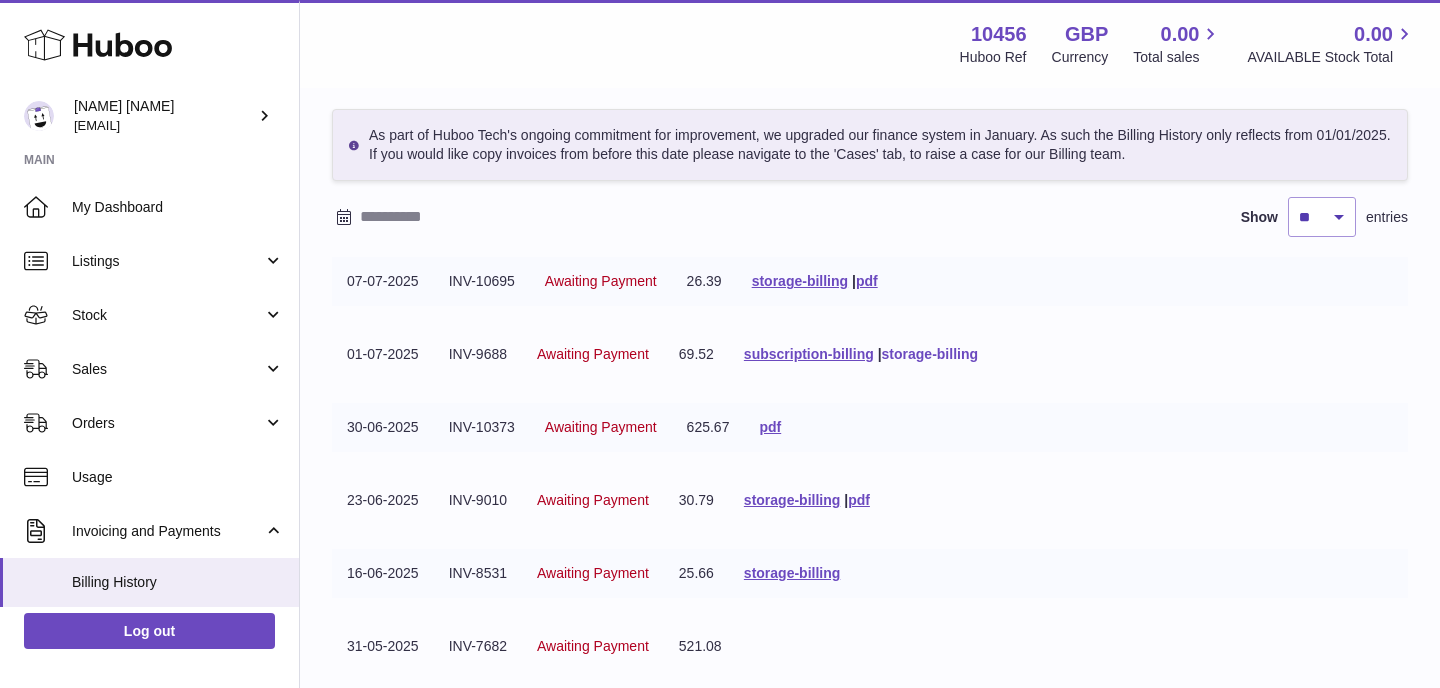 click on "storage-billing" at bounding box center [930, 354] 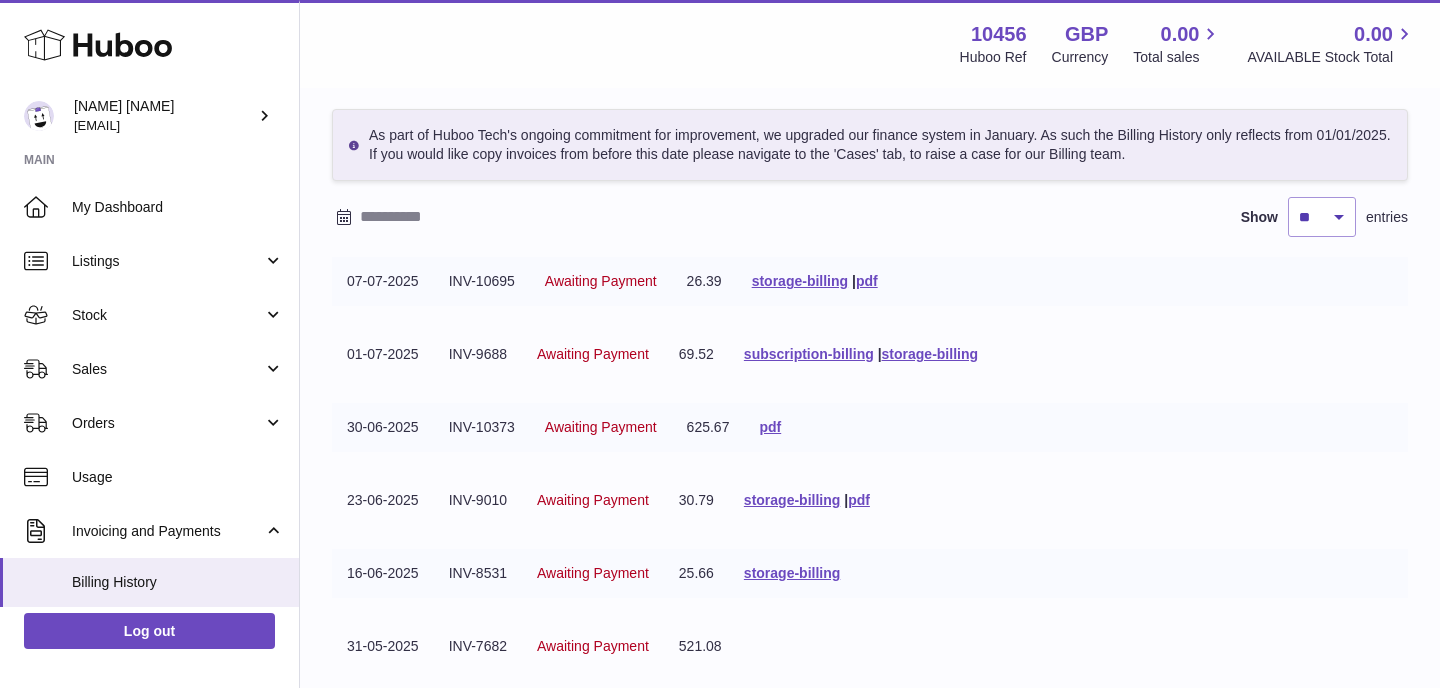 click 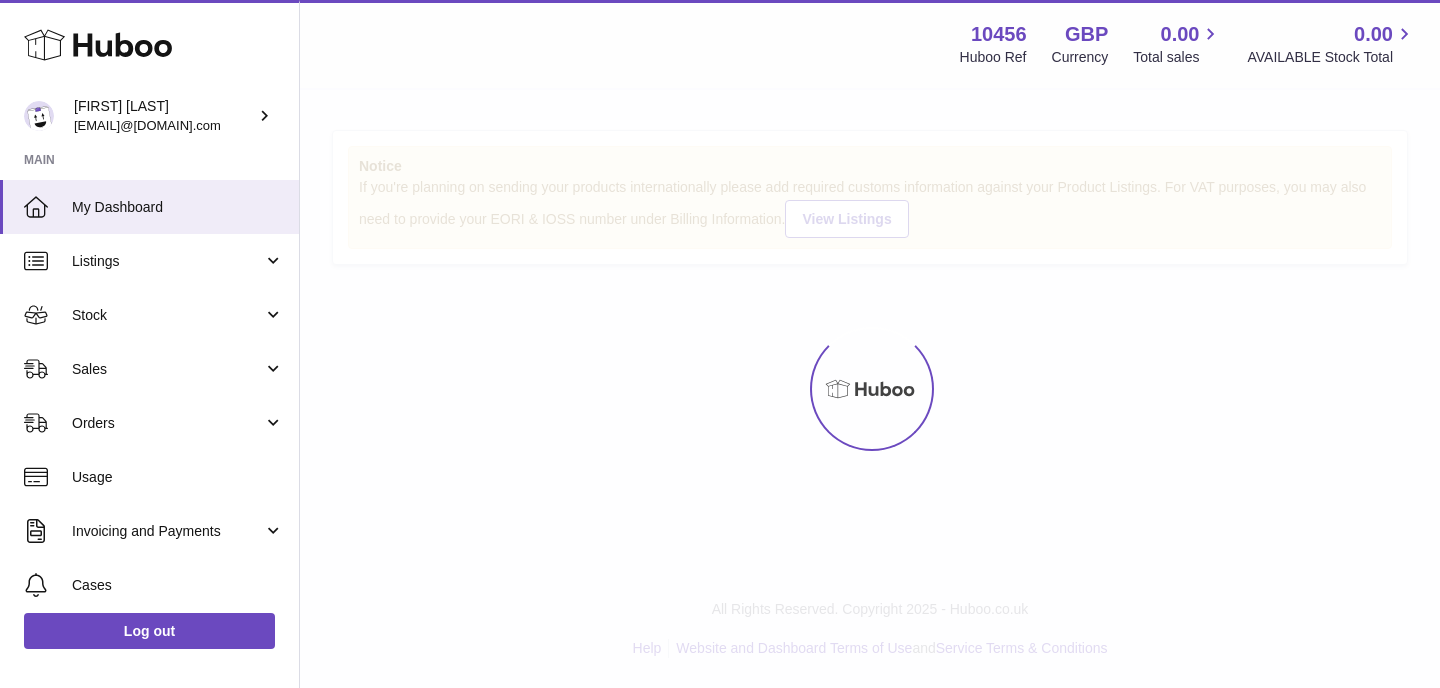 scroll, scrollTop: 0, scrollLeft: 0, axis: both 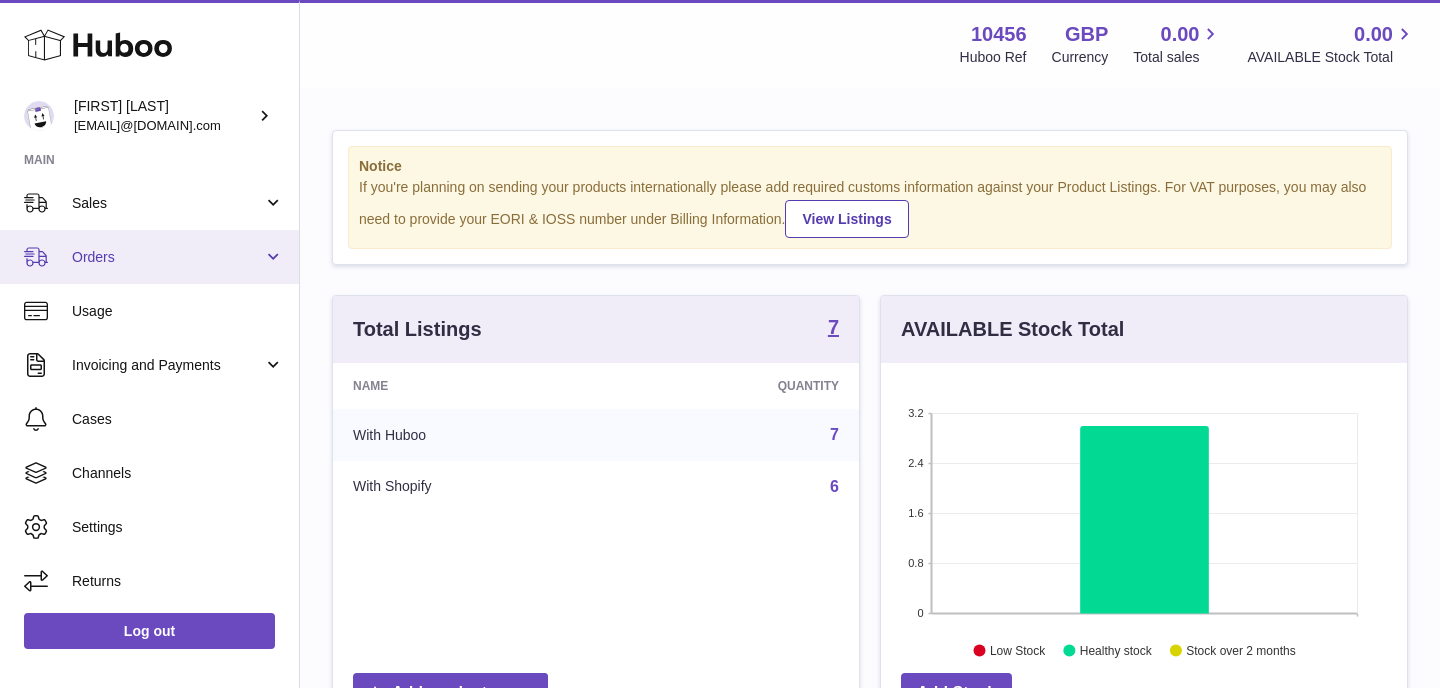 click on "Orders" at bounding box center (167, 257) 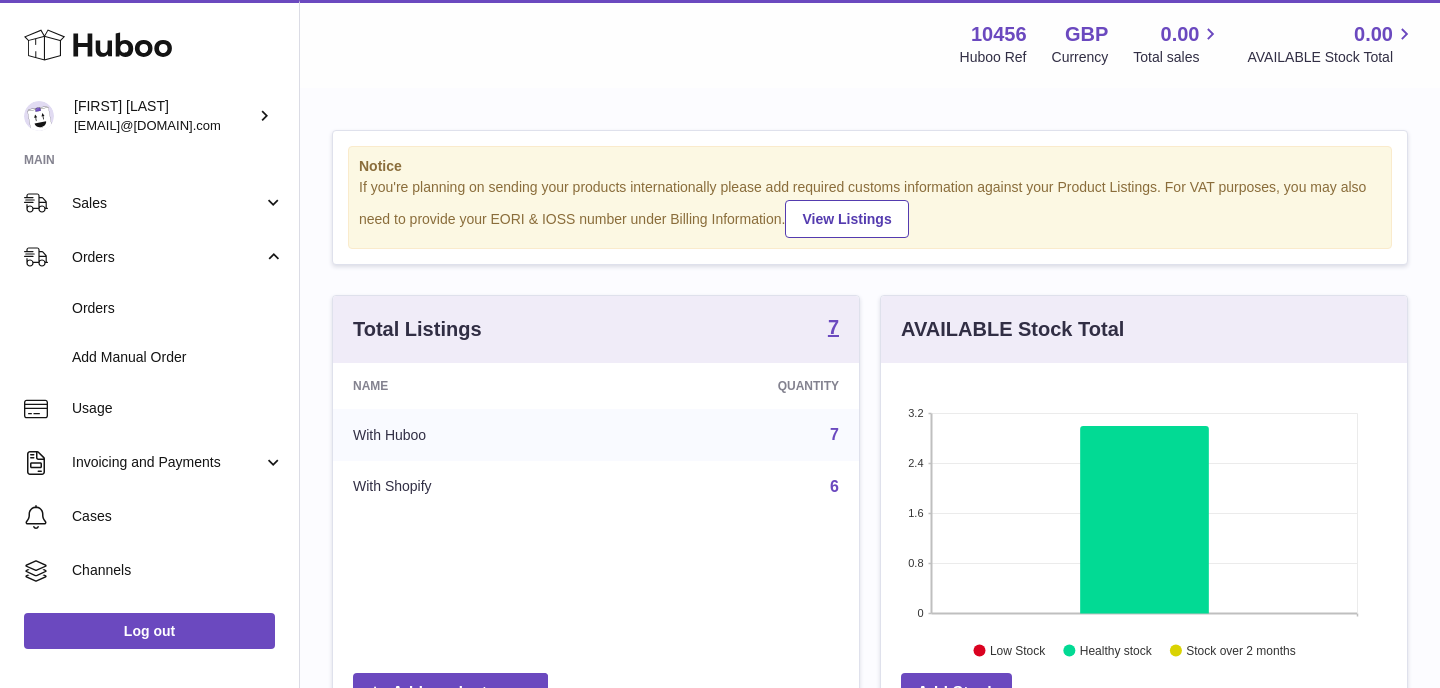 click on "Main" at bounding box center [149, 166] 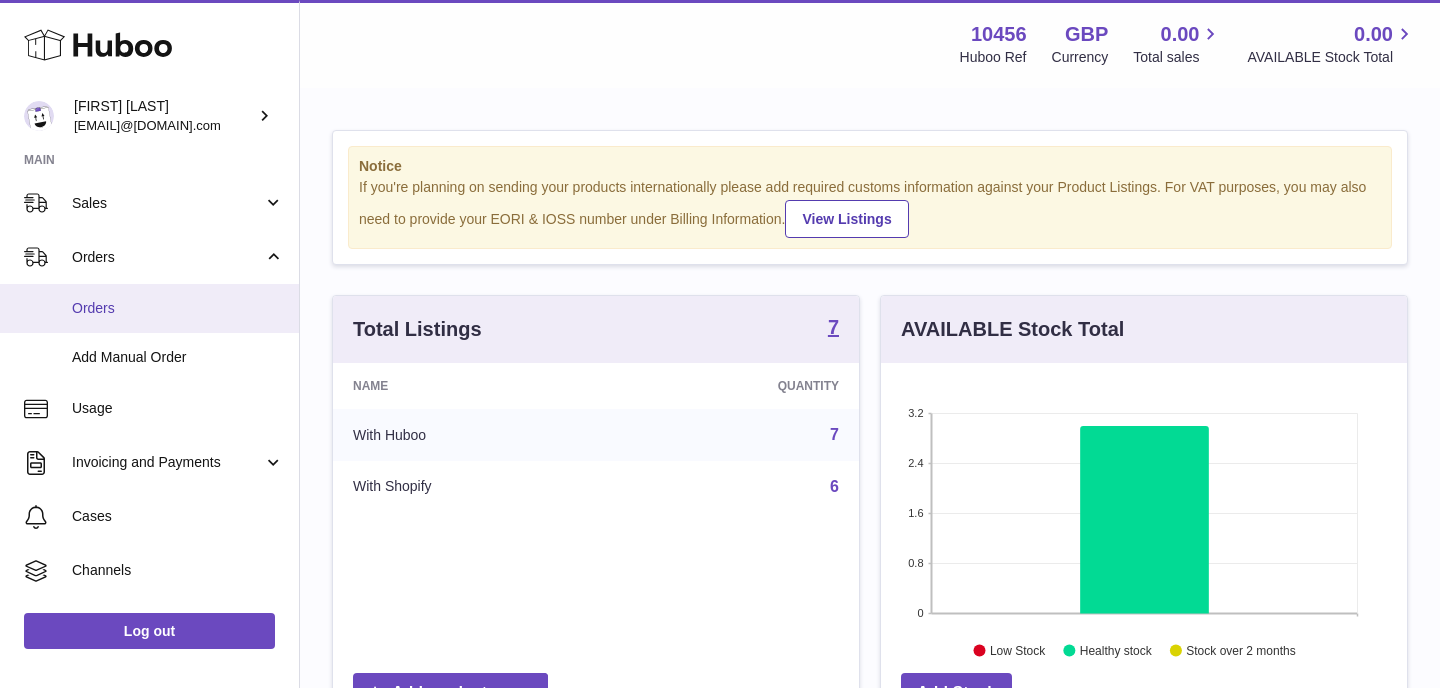 scroll, scrollTop: 264, scrollLeft: 0, axis: vertical 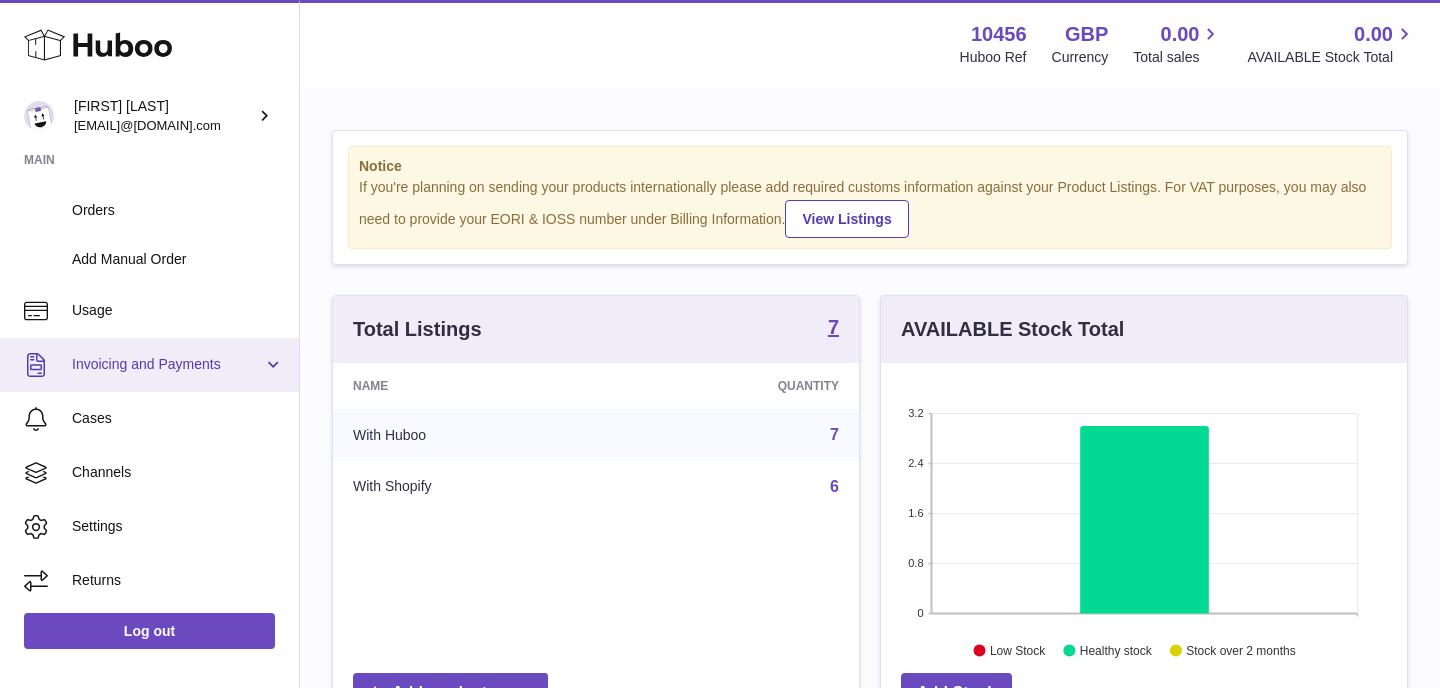 click on "Invoicing and Payments" at bounding box center [167, 364] 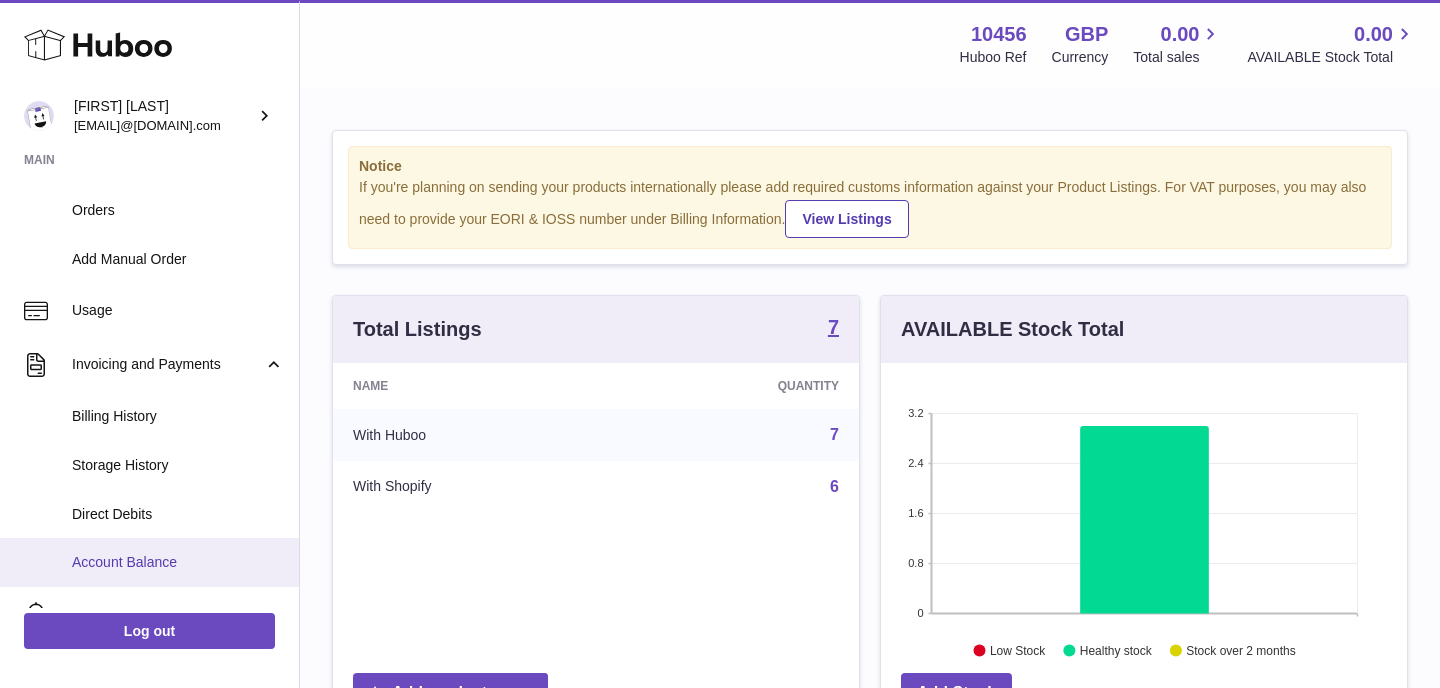 click on "Account Balance" at bounding box center (178, 562) 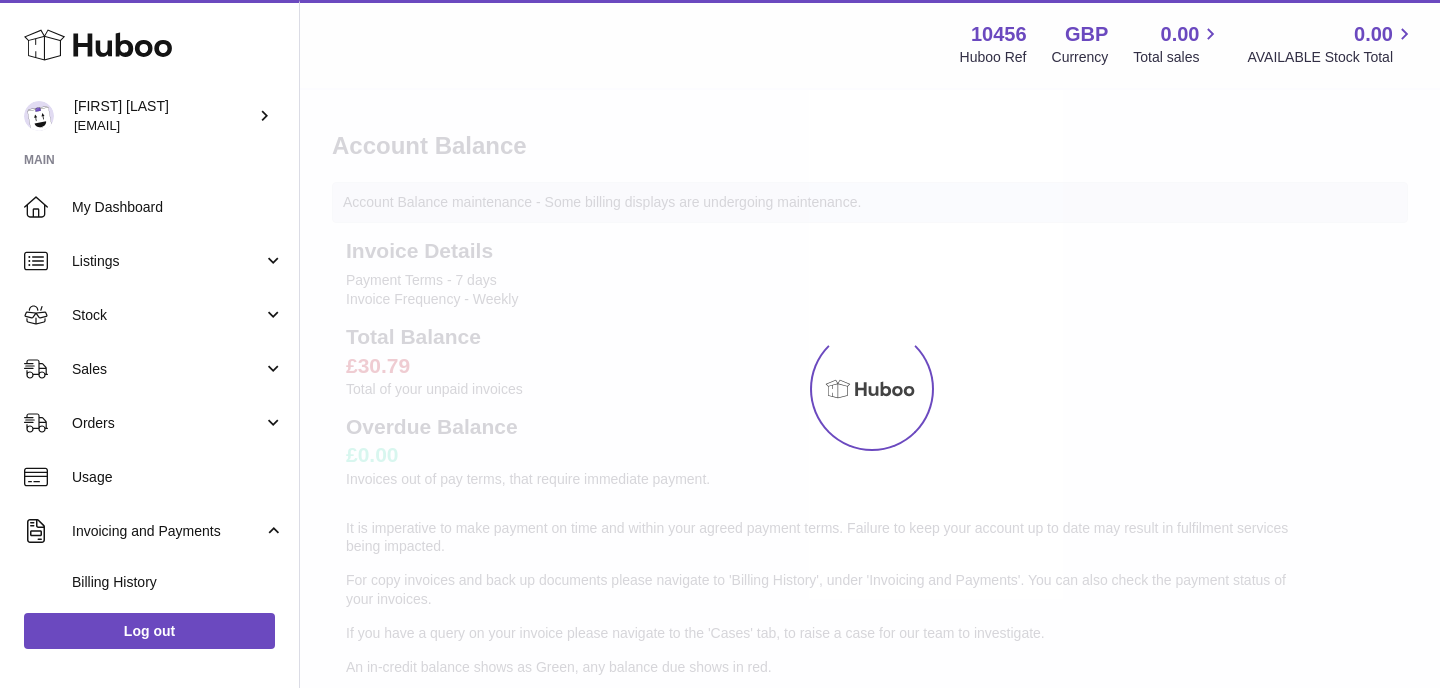 scroll, scrollTop: 0, scrollLeft: 0, axis: both 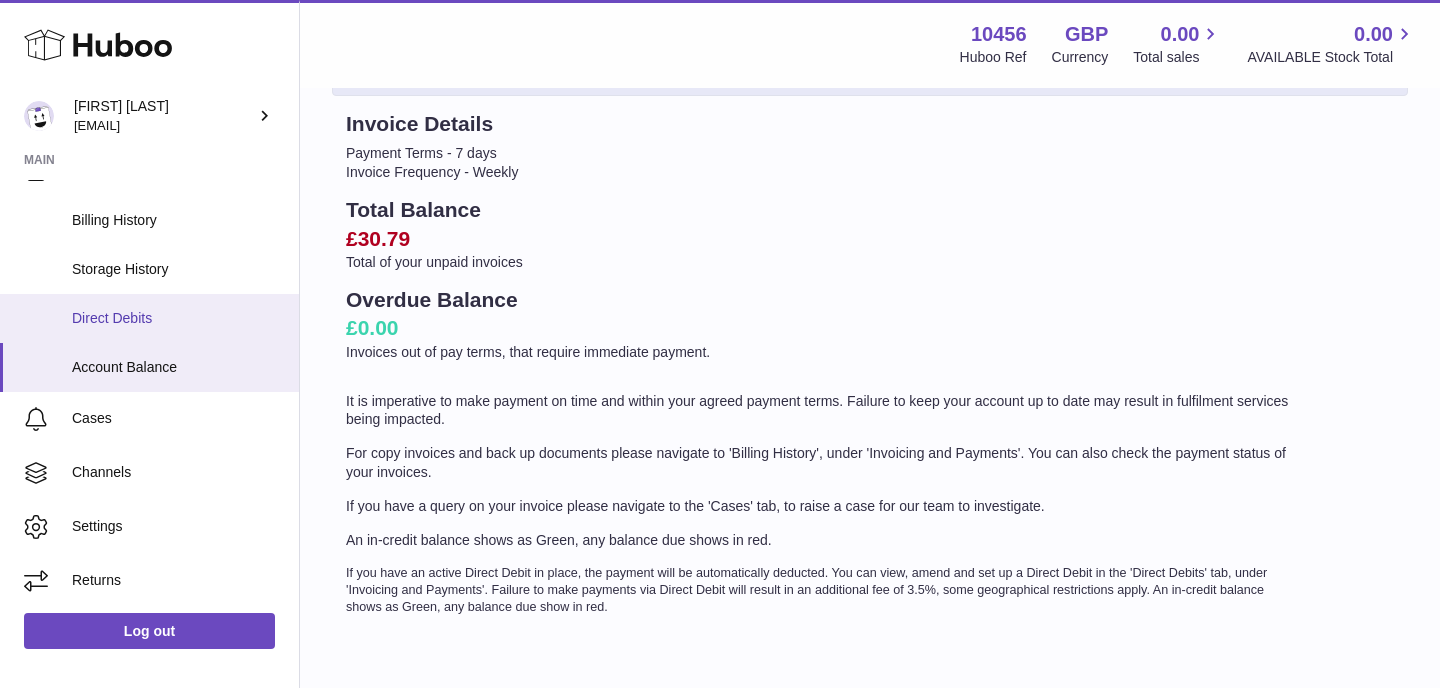 click on "Direct Debits" at bounding box center [149, 318] 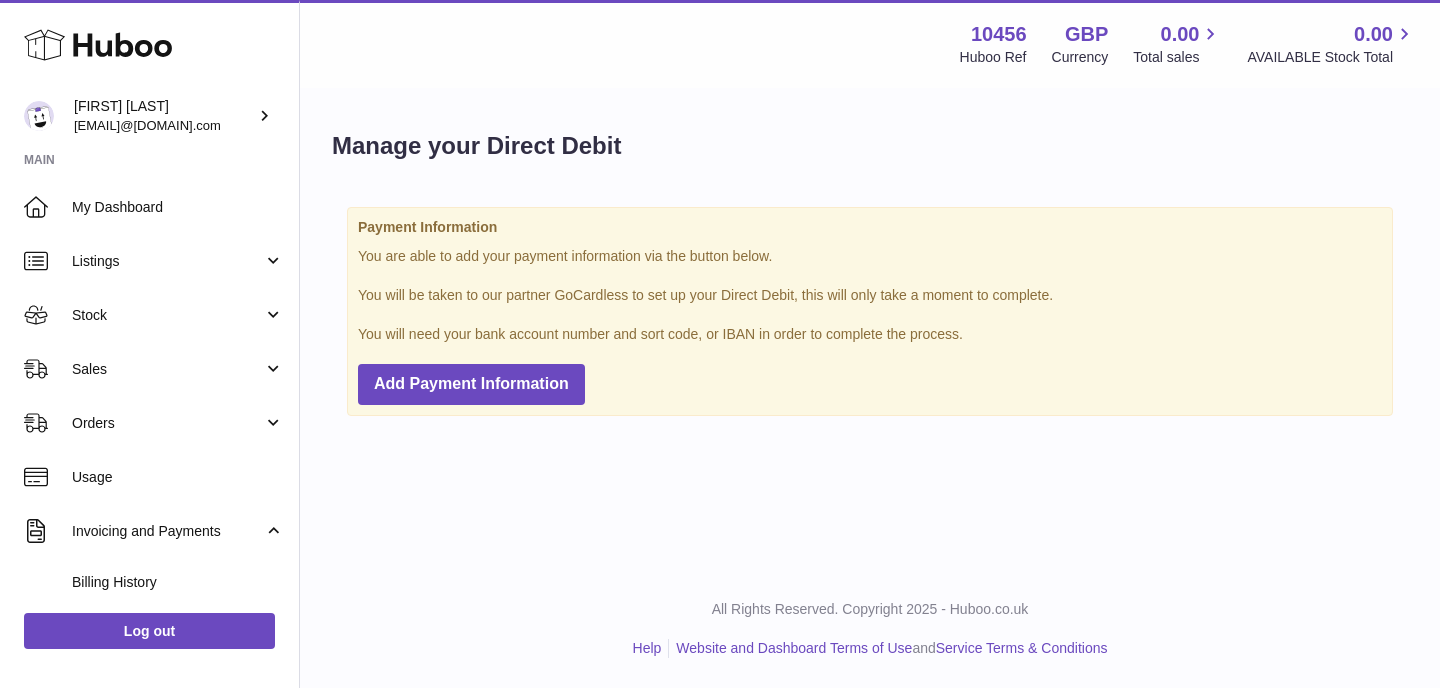 scroll, scrollTop: 0, scrollLeft: 0, axis: both 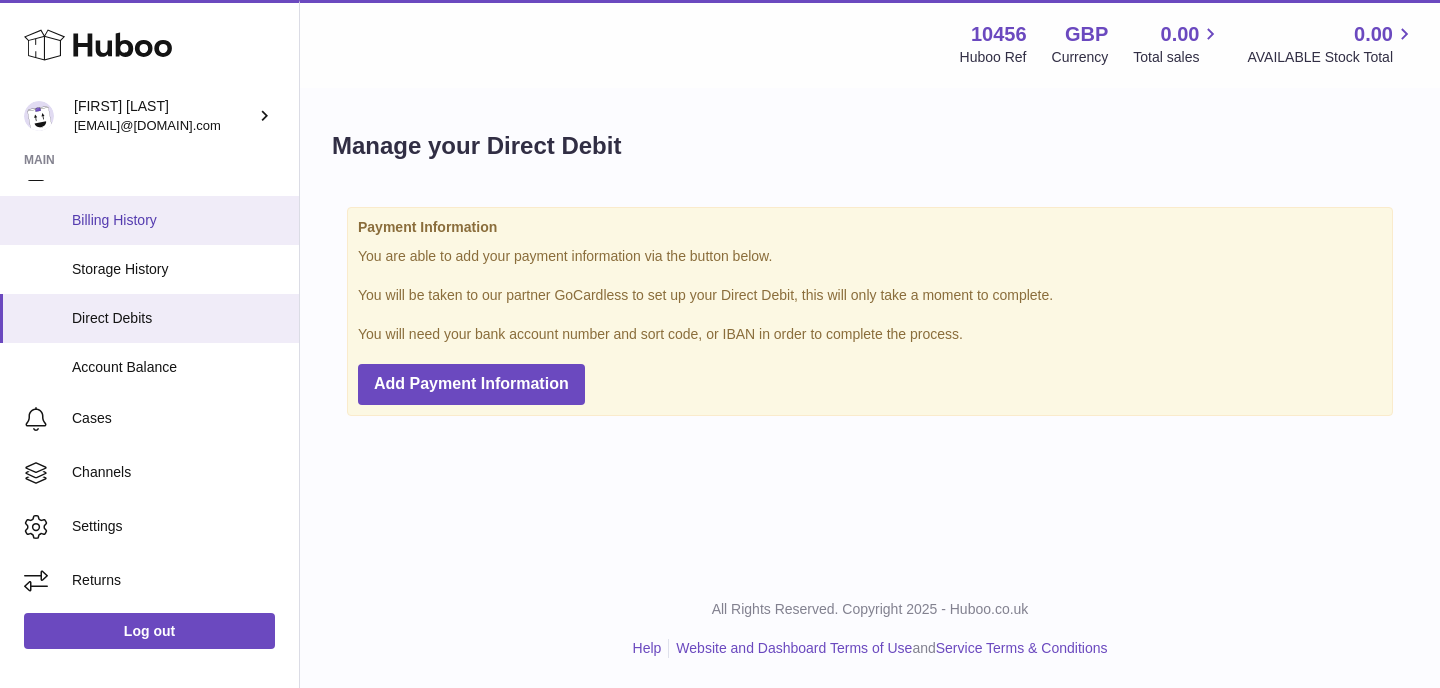 click on "Billing History" at bounding box center (178, 220) 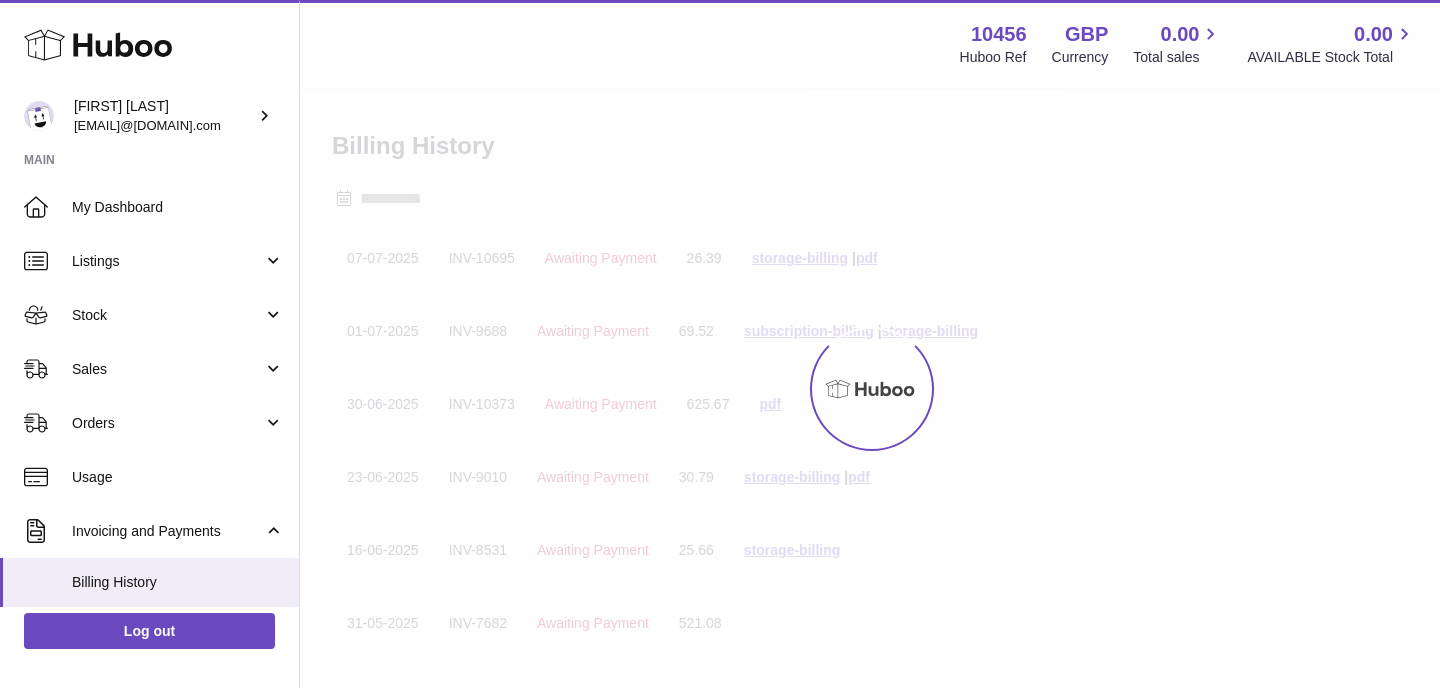 scroll, scrollTop: 0, scrollLeft: 0, axis: both 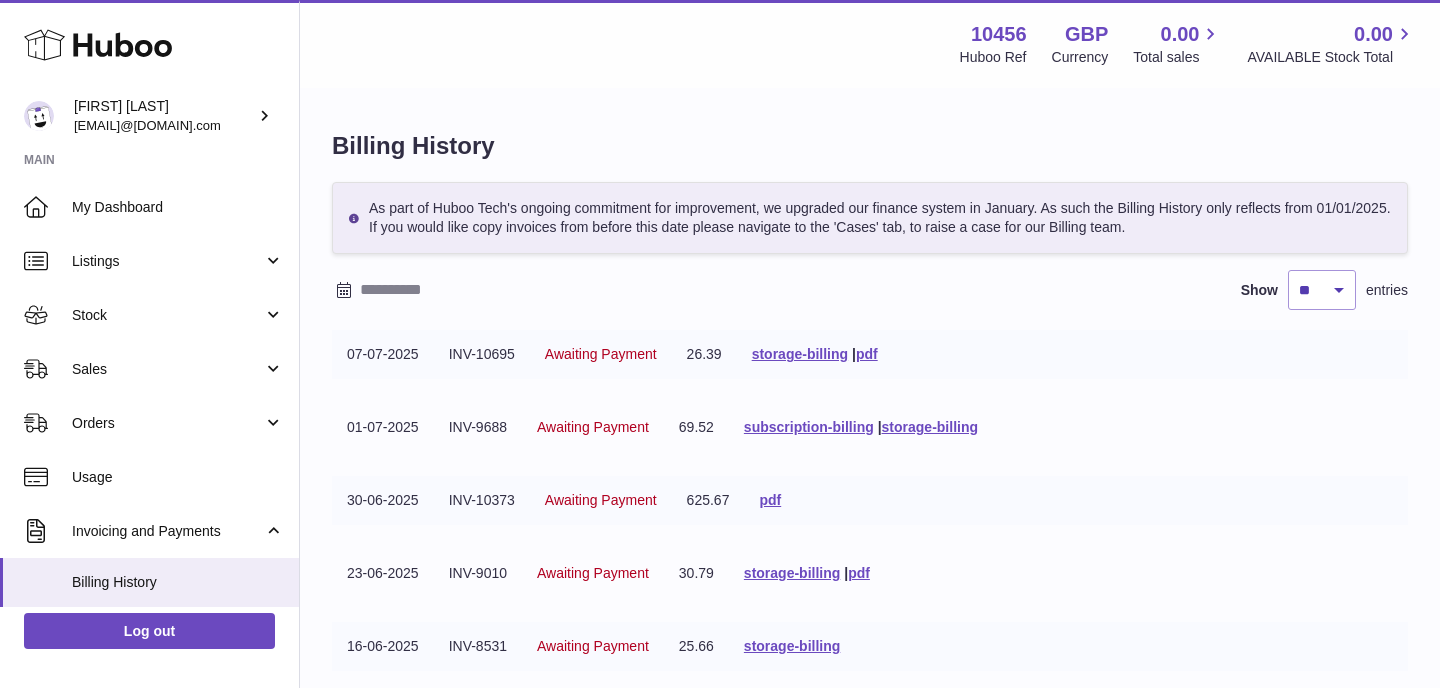 click on "Awaiting Payment" at bounding box center [601, 354] 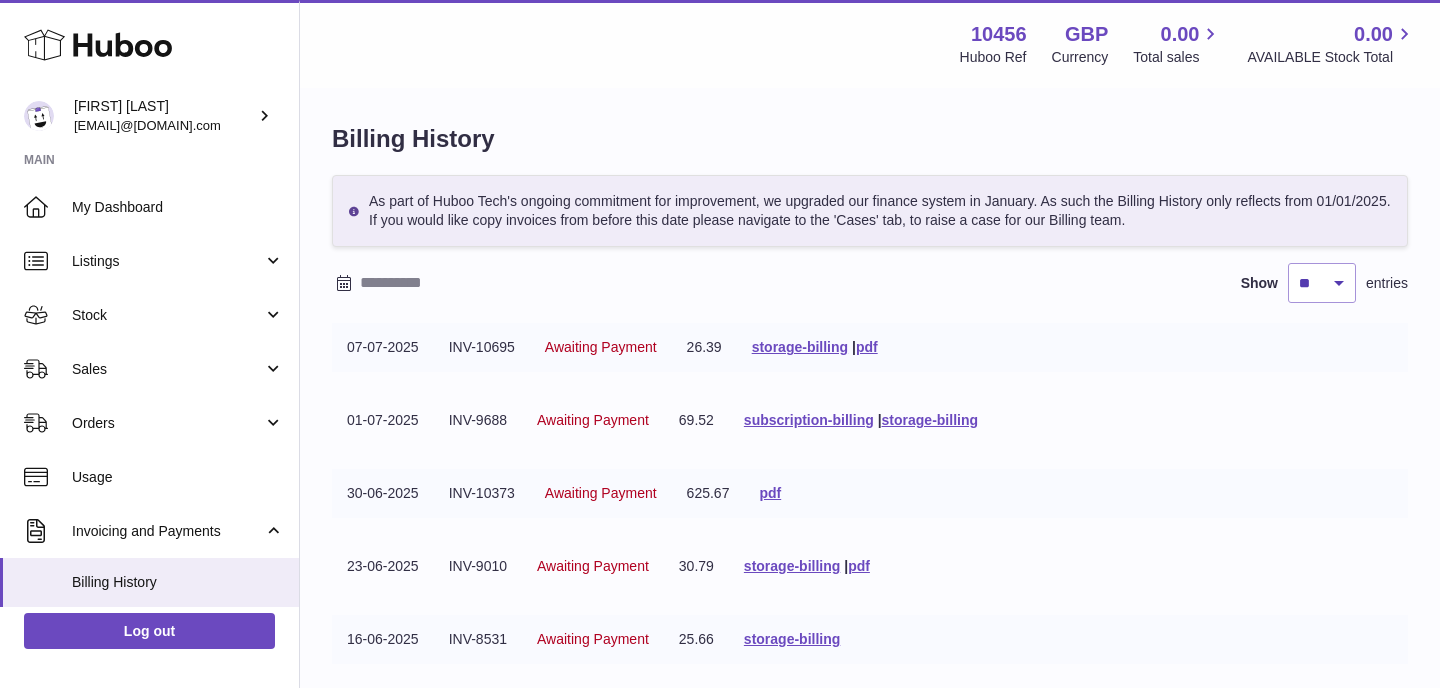 scroll, scrollTop: 0, scrollLeft: 0, axis: both 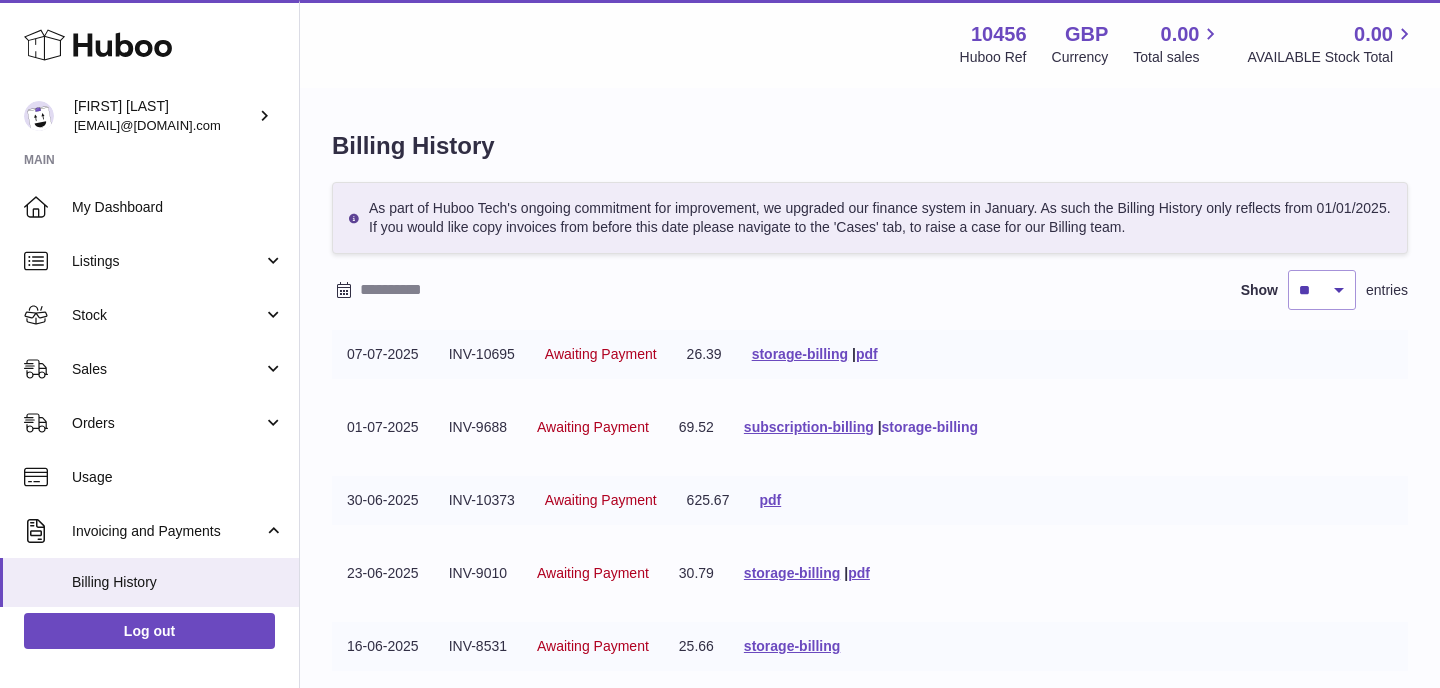 click on "storage-billing" at bounding box center (930, 427) 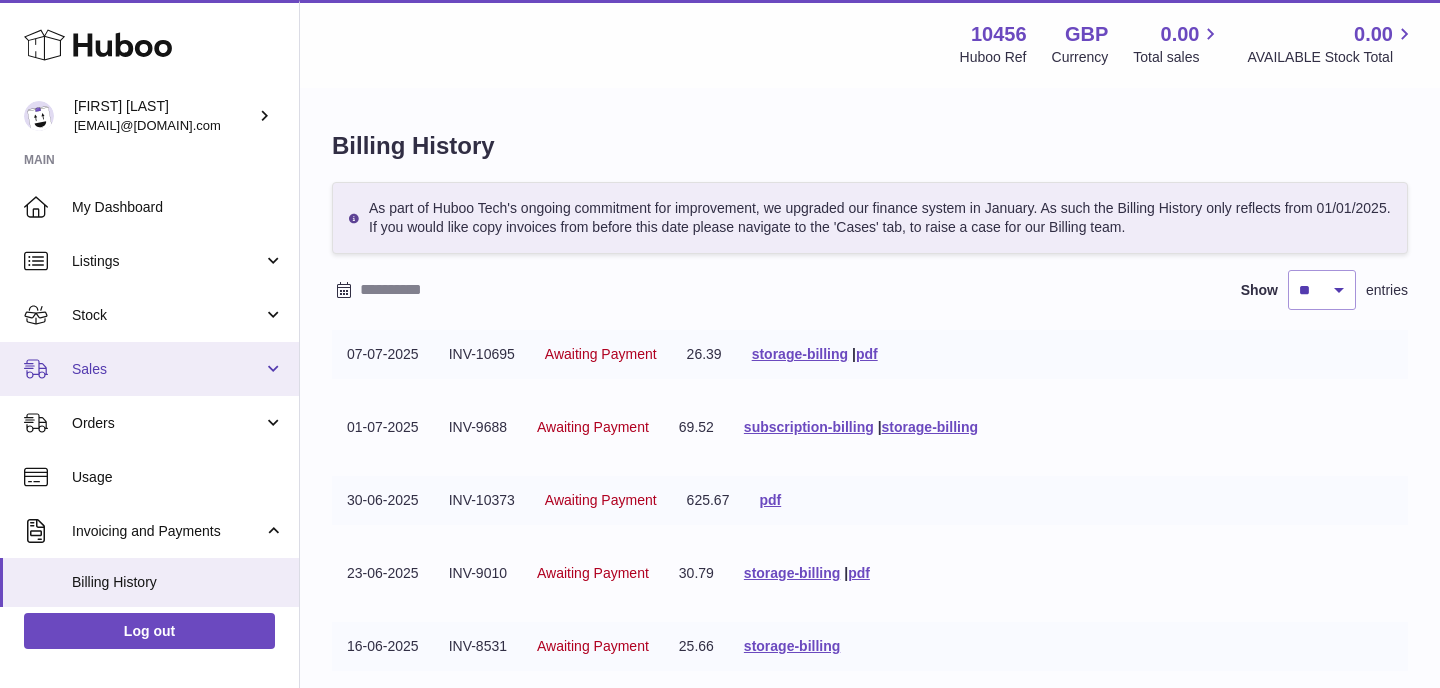 scroll, scrollTop: 362, scrollLeft: 0, axis: vertical 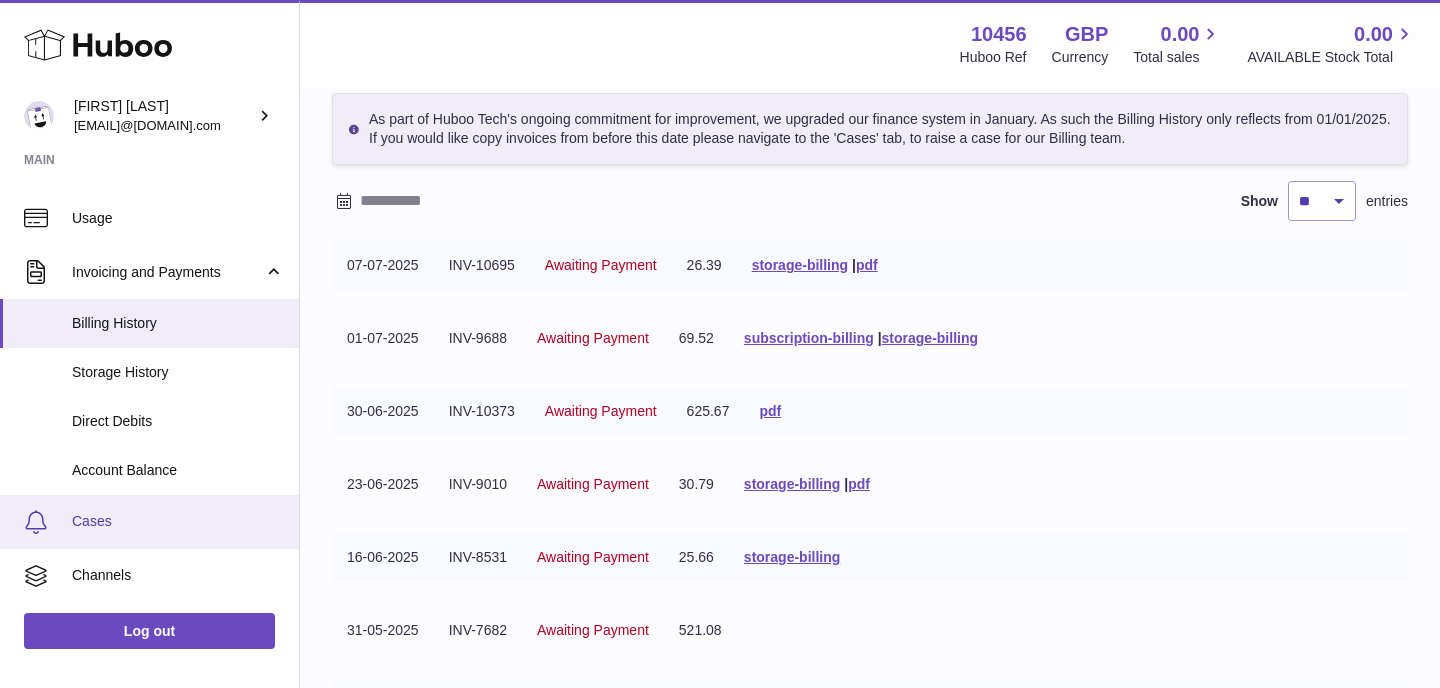 click on "Cases" at bounding box center (178, 521) 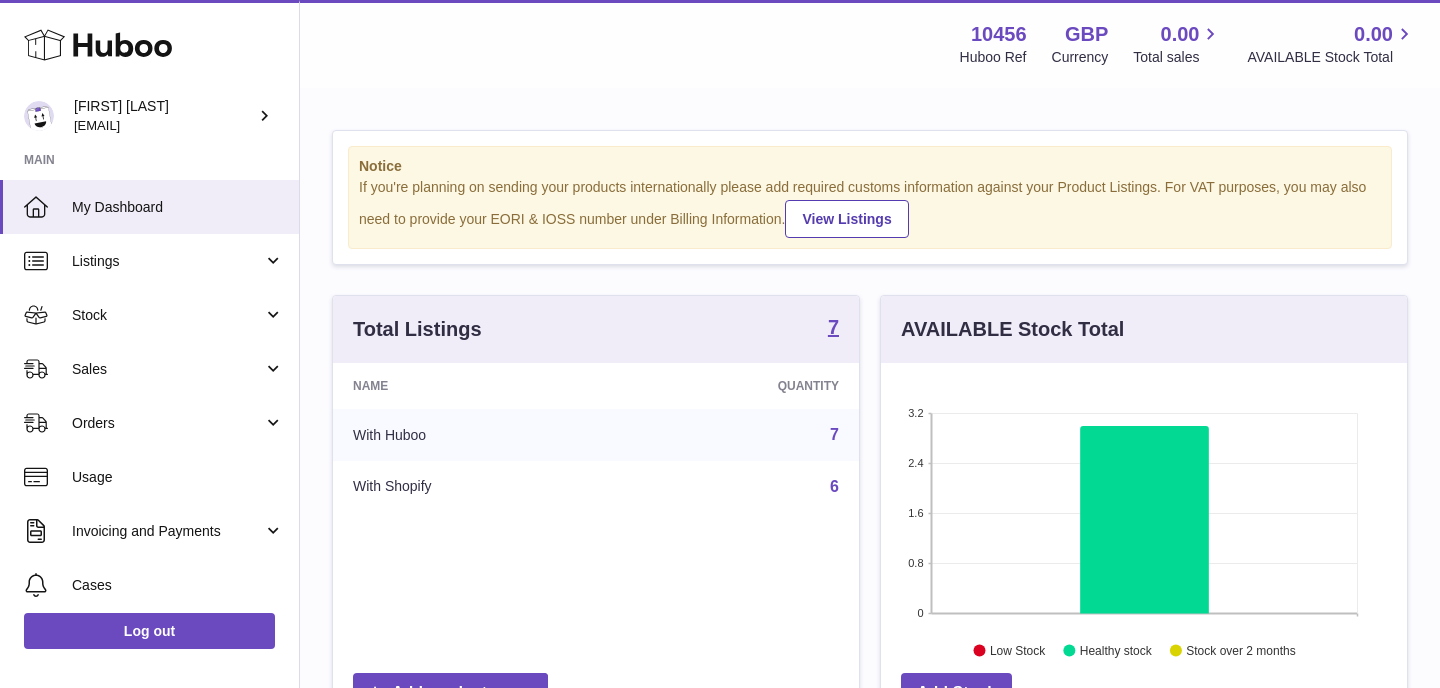 scroll, scrollTop: 0, scrollLeft: 0, axis: both 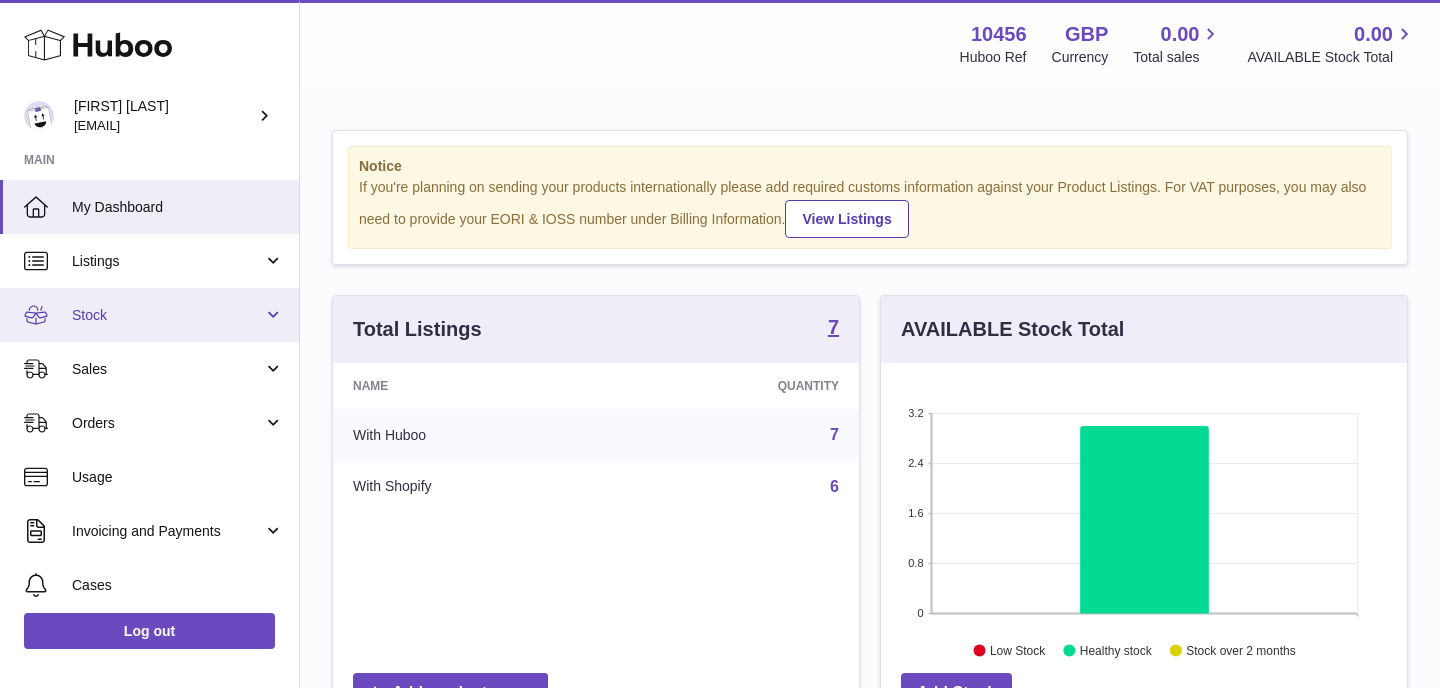 click on "Stock" at bounding box center [167, 315] 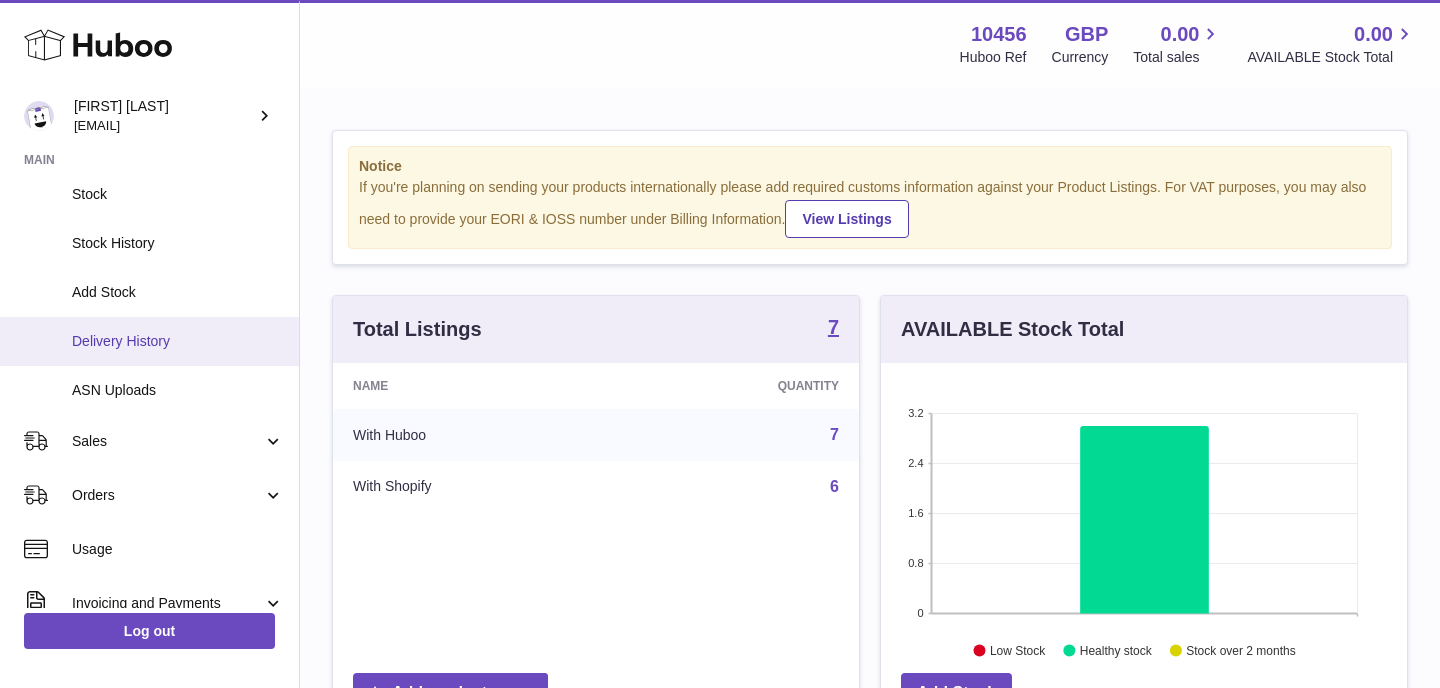 scroll, scrollTop: 180, scrollLeft: 0, axis: vertical 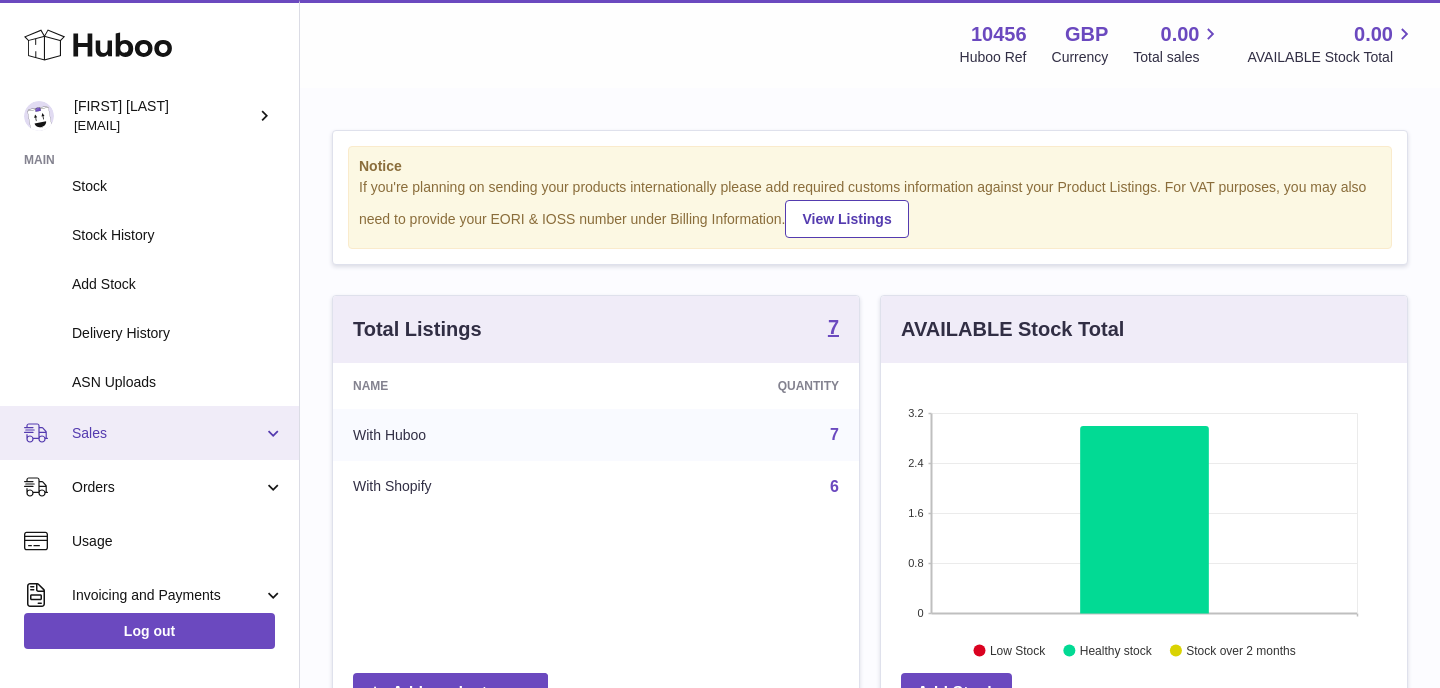 click on "Sales" at bounding box center [167, 433] 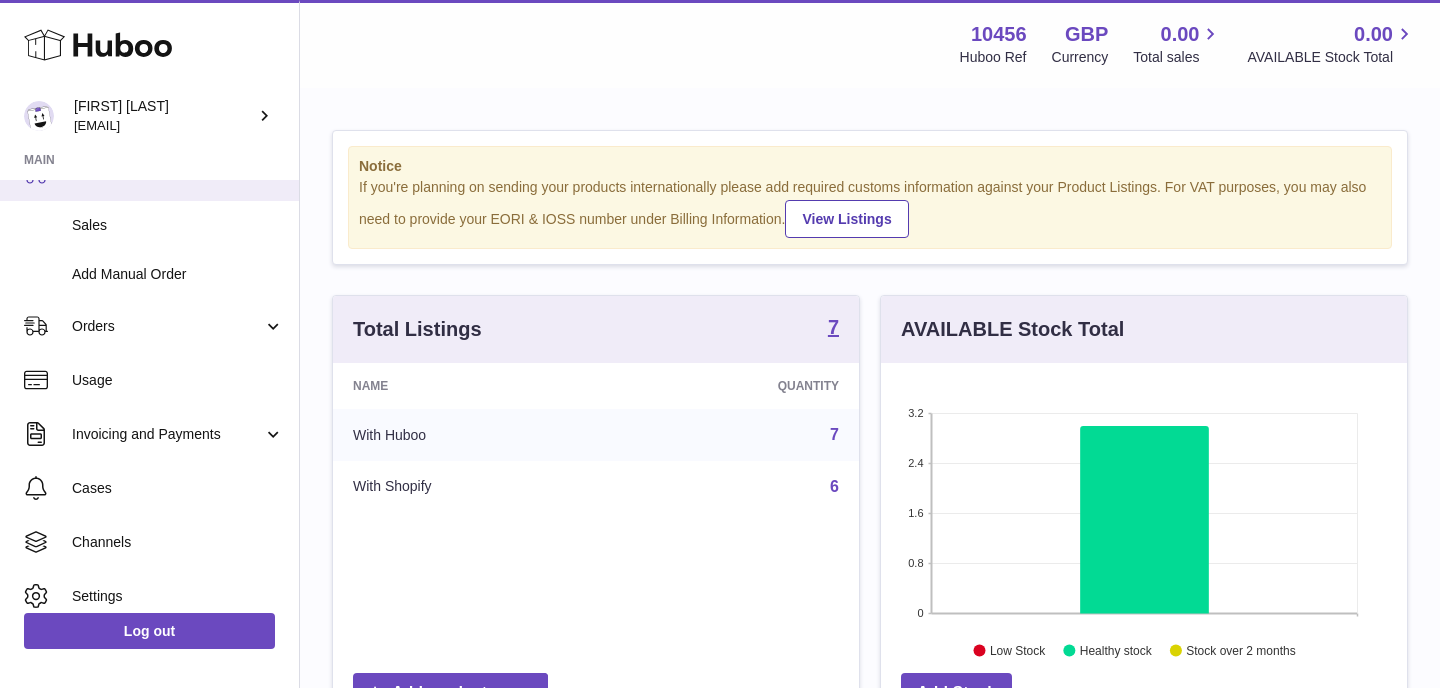 scroll, scrollTop: 508, scrollLeft: 0, axis: vertical 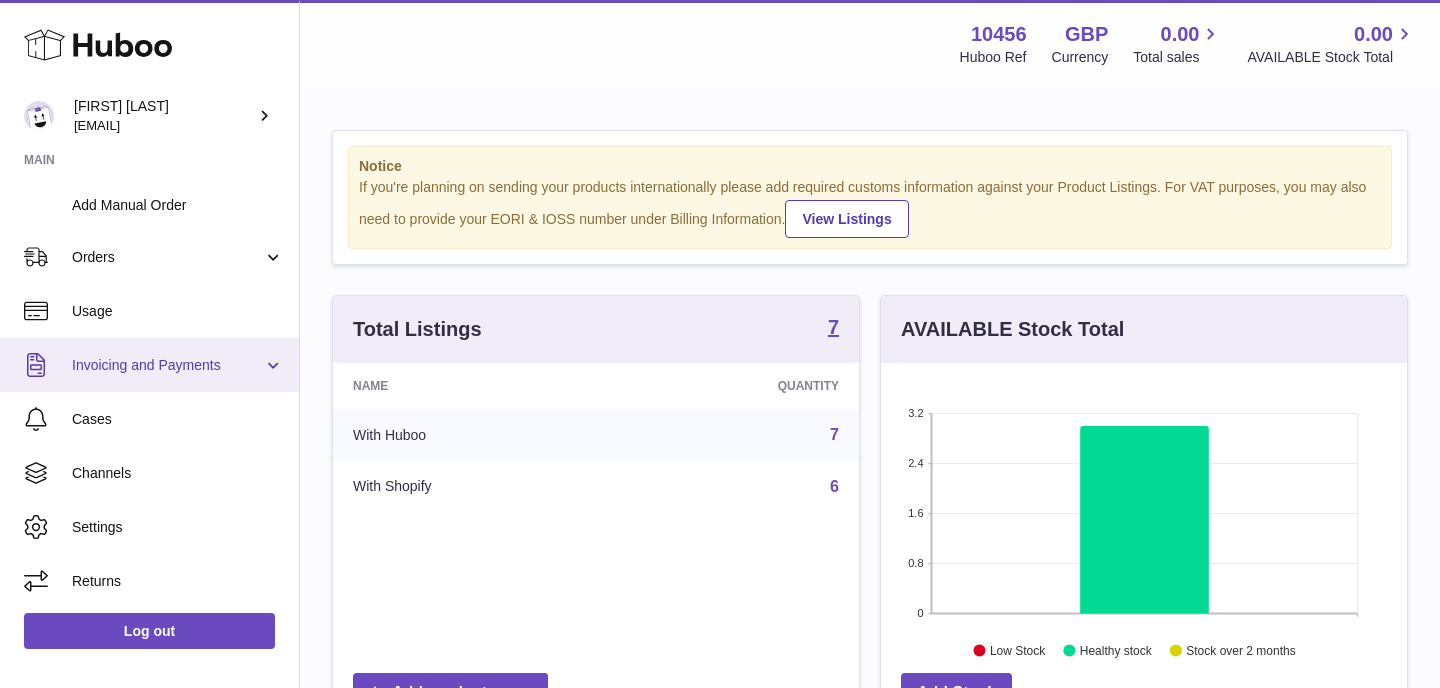 click on "Invoicing and Payments" at bounding box center (149, 365) 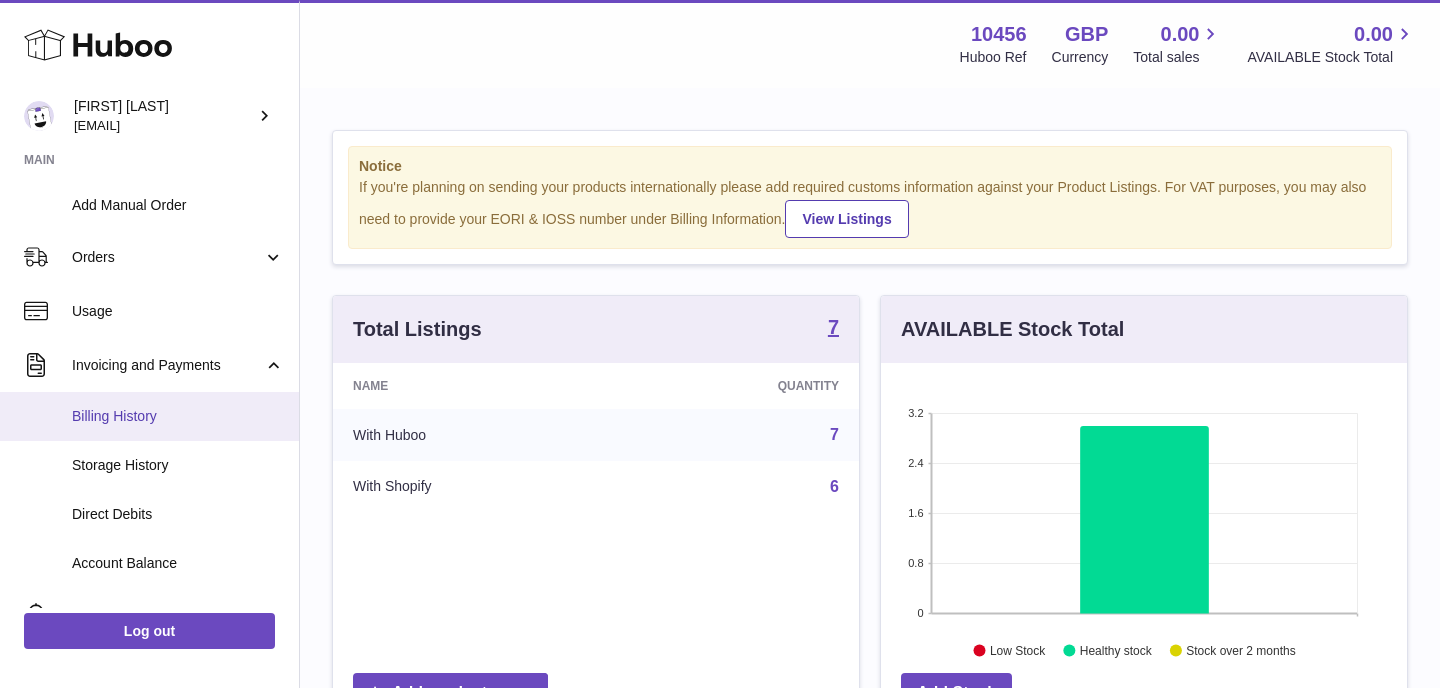 click on "Billing History" at bounding box center (178, 416) 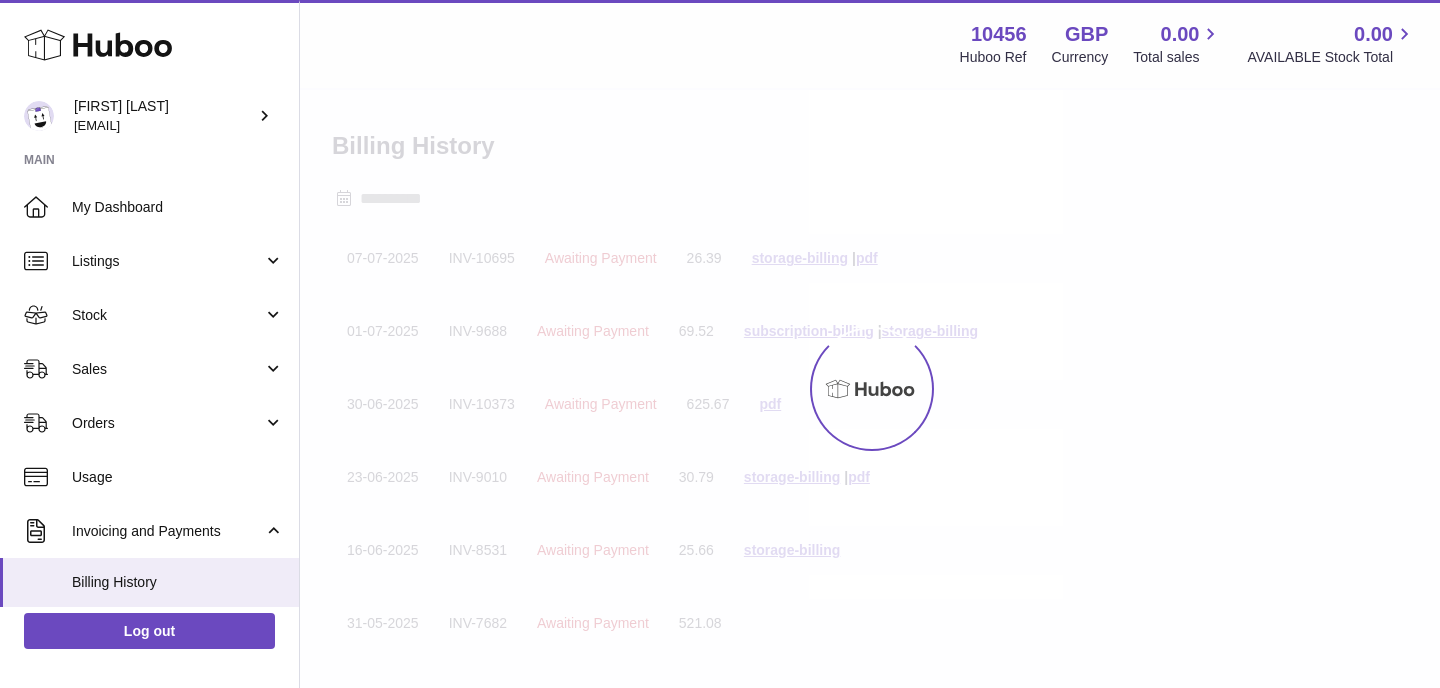 scroll, scrollTop: 0, scrollLeft: 0, axis: both 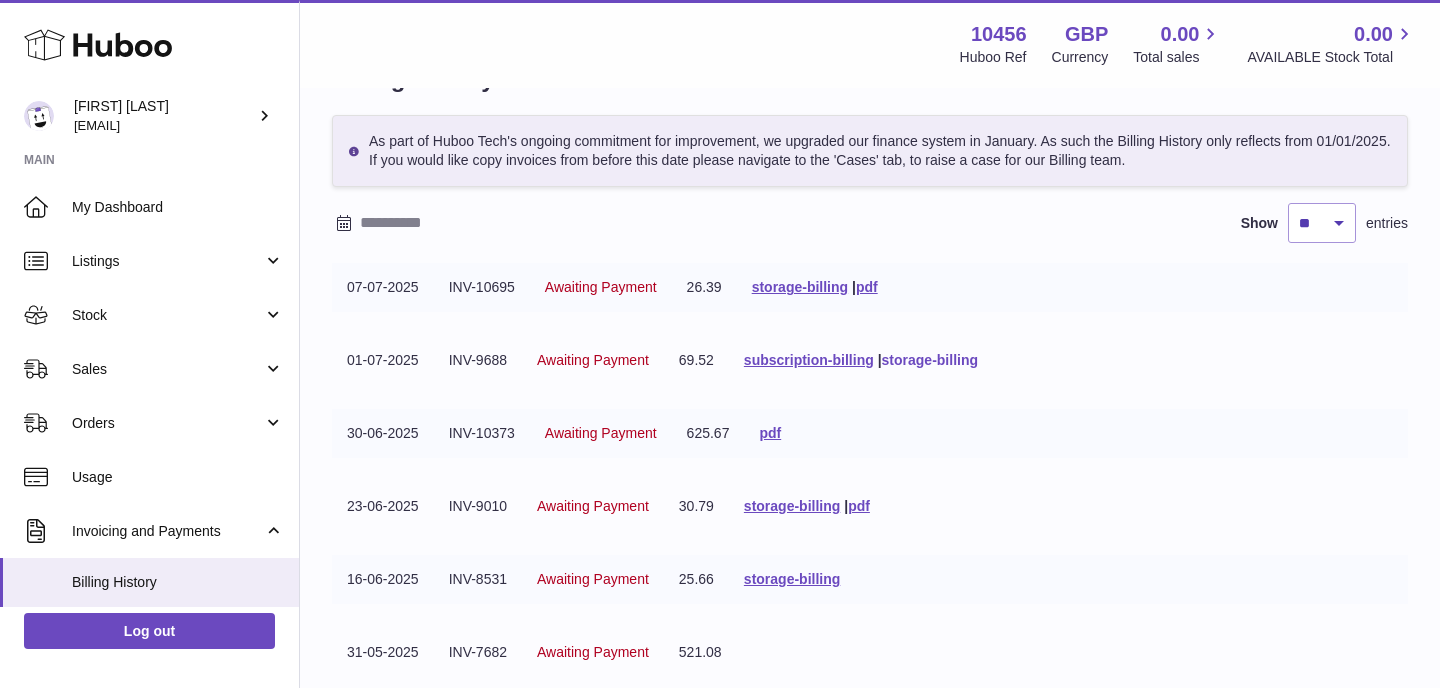 click on "storage-billing" at bounding box center (930, 360) 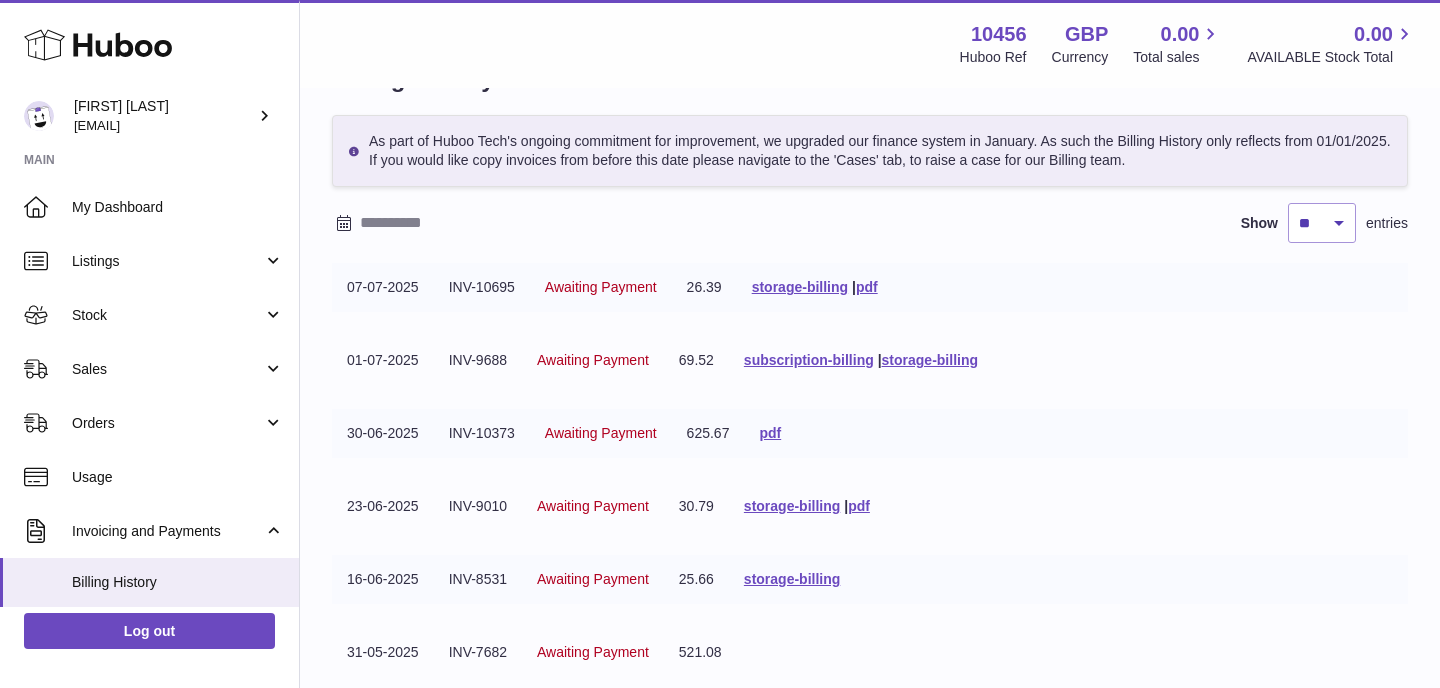 click on "[DATE]
[ID]
Awaiting Payment
625.67
pdf" at bounding box center (870, 433) 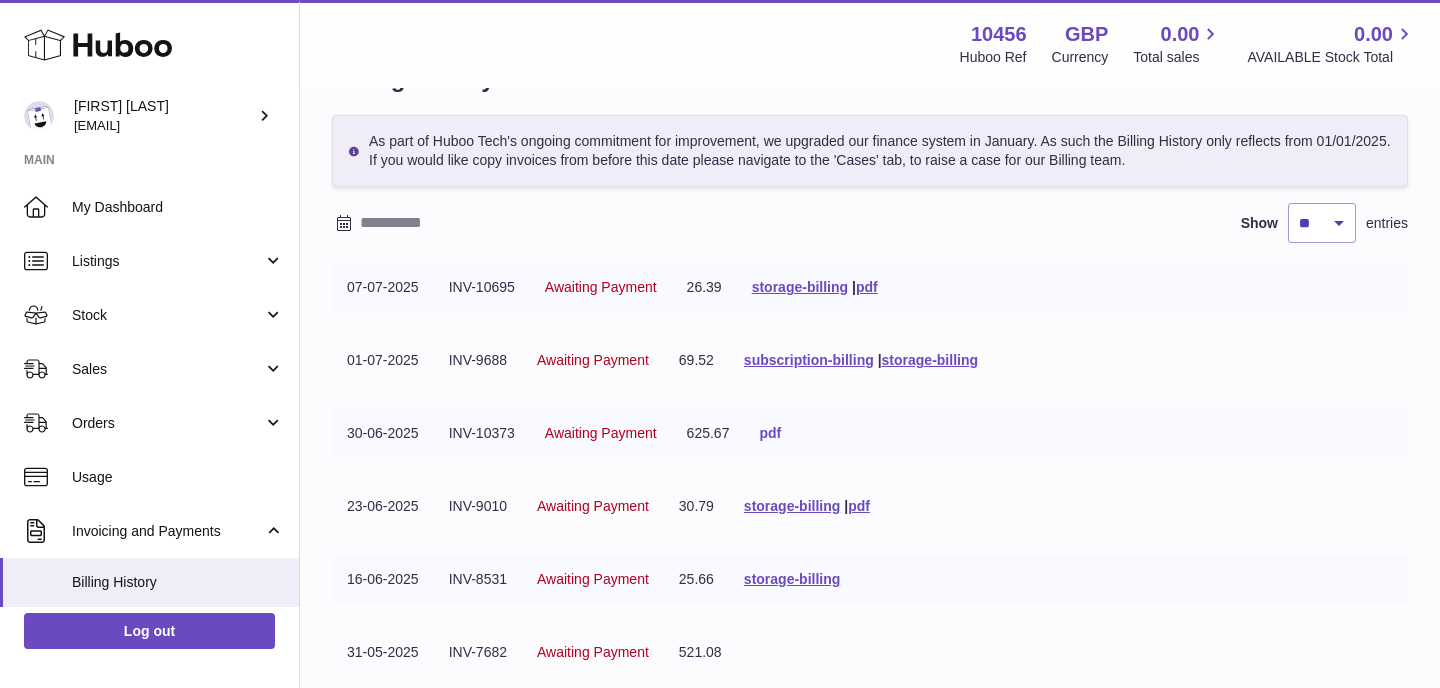 click on "pdf" at bounding box center [770, 433] 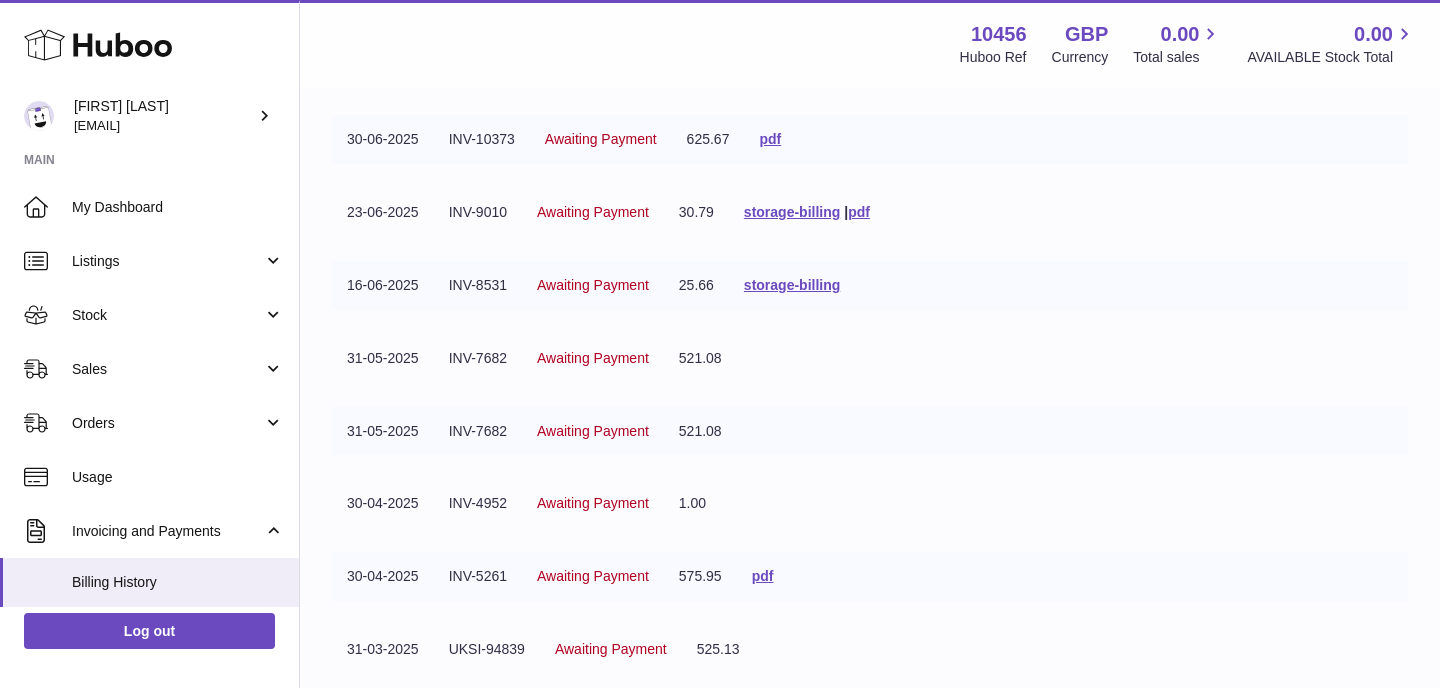 scroll, scrollTop: 350, scrollLeft: 0, axis: vertical 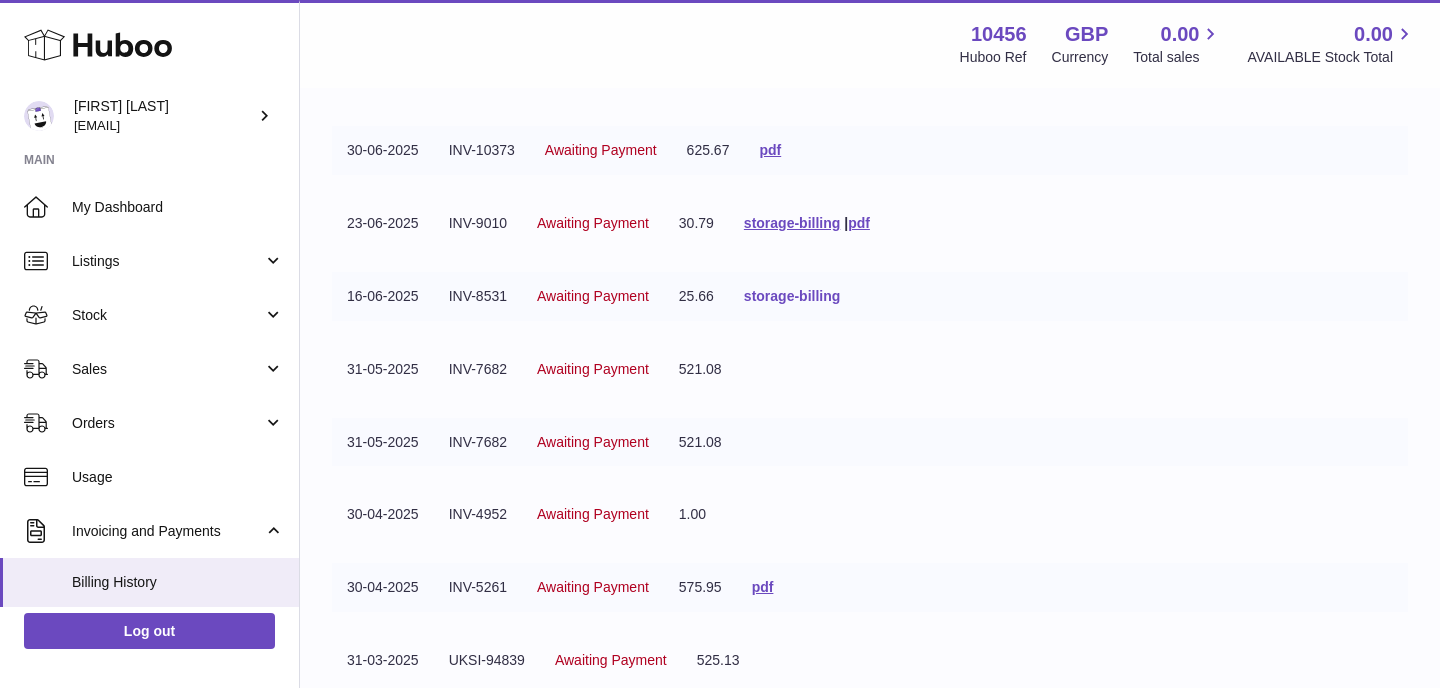 click on "storage-billing" at bounding box center (792, 296) 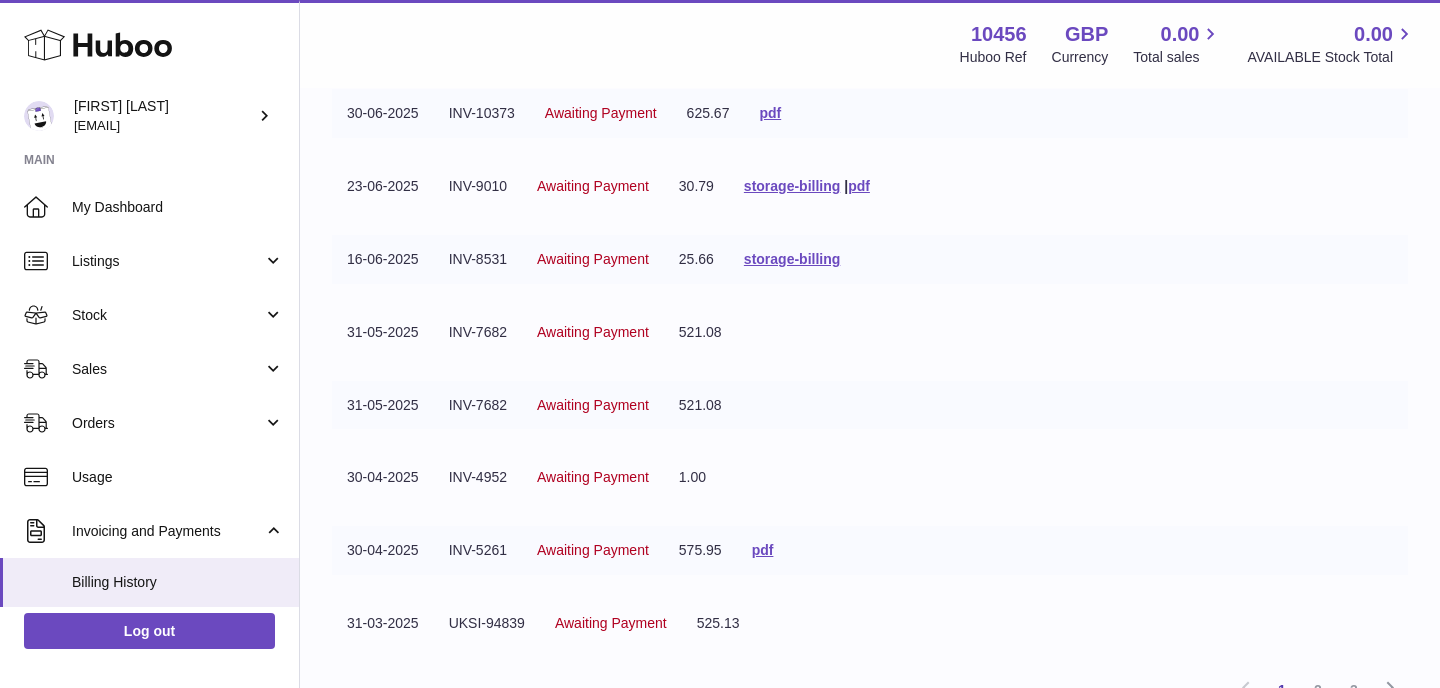 scroll, scrollTop: 456, scrollLeft: 0, axis: vertical 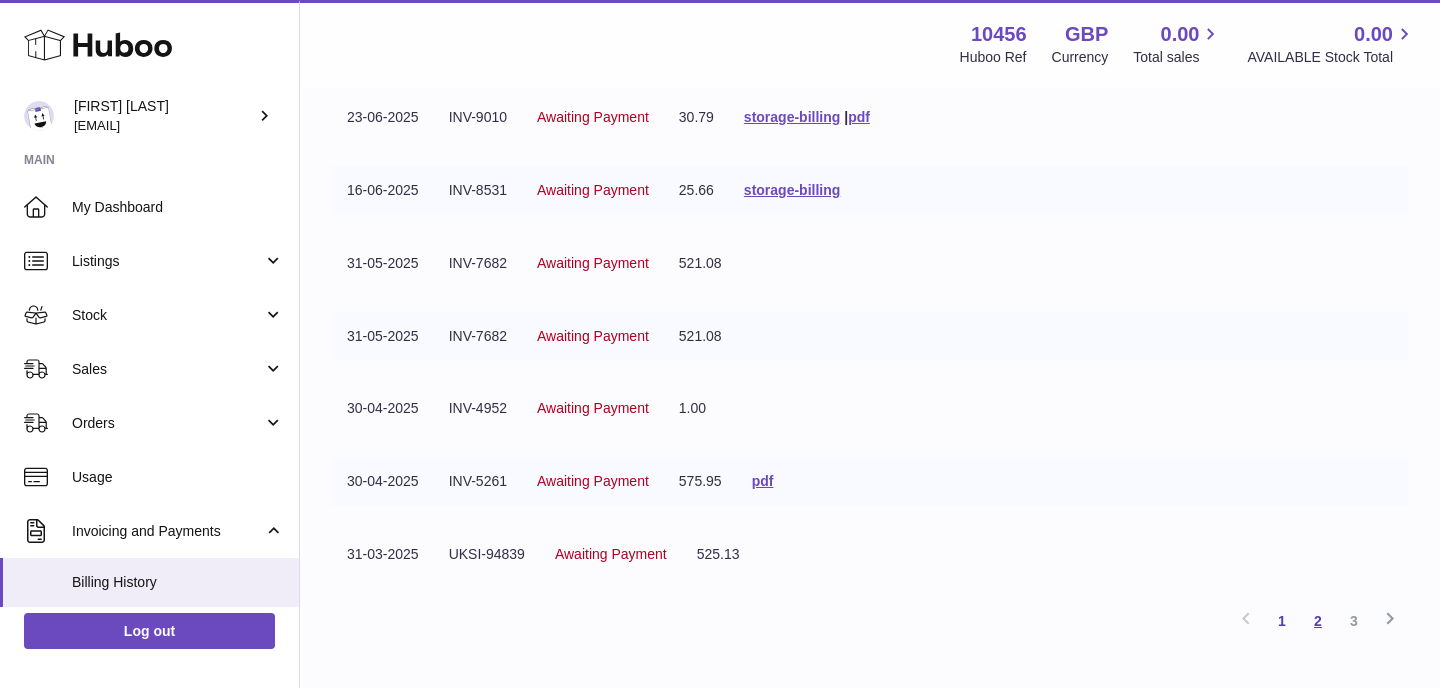 click on "2" at bounding box center [1318, 621] 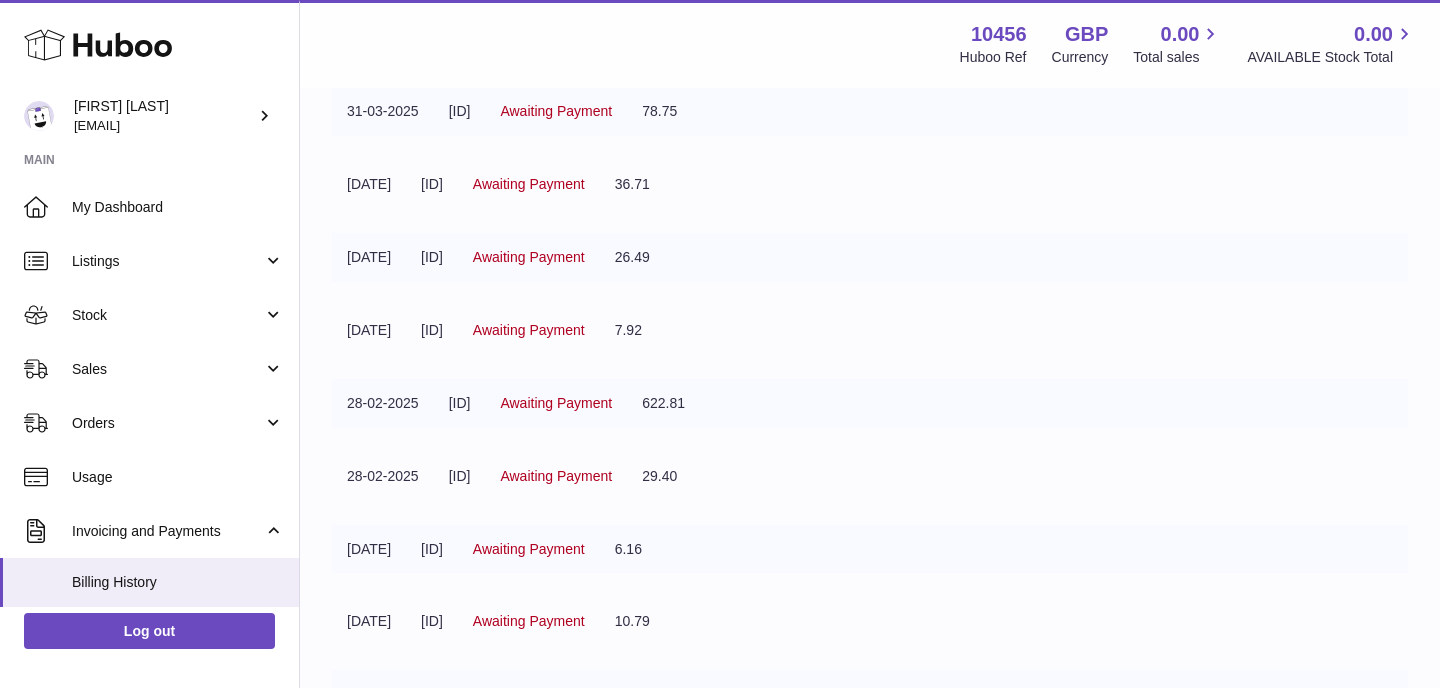 scroll, scrollTop: 580, scrollLeft: 0, axis: vertical 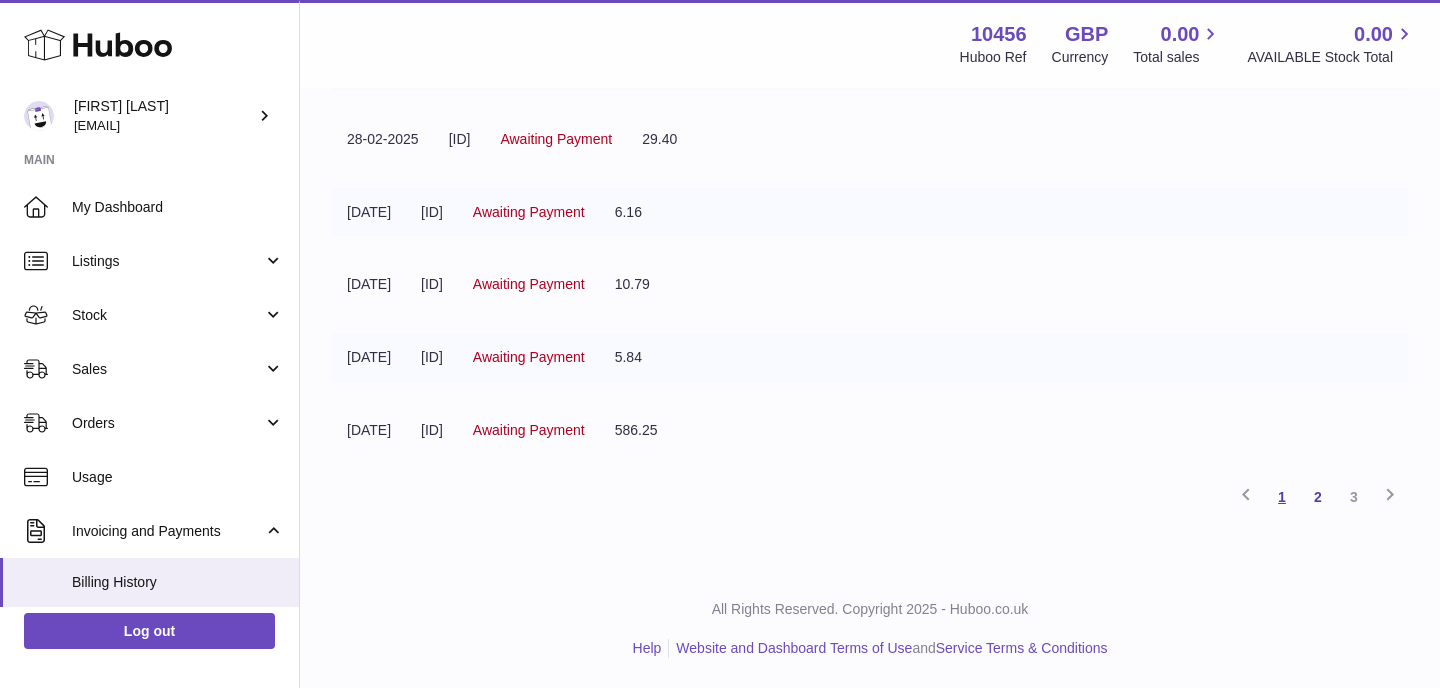 click on "1" at bounding box center [1282, 497] 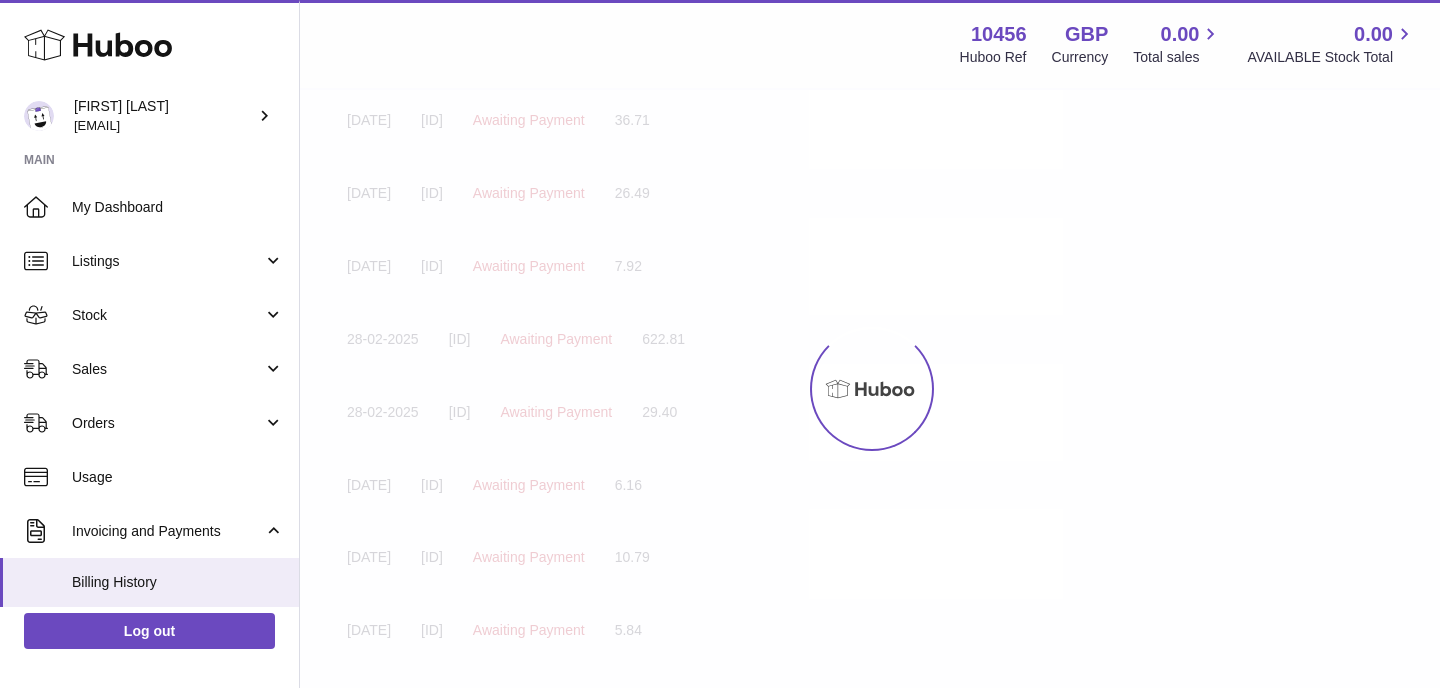 scroll, scrollTop: 90, scrollLeft: 0, axis: vertical 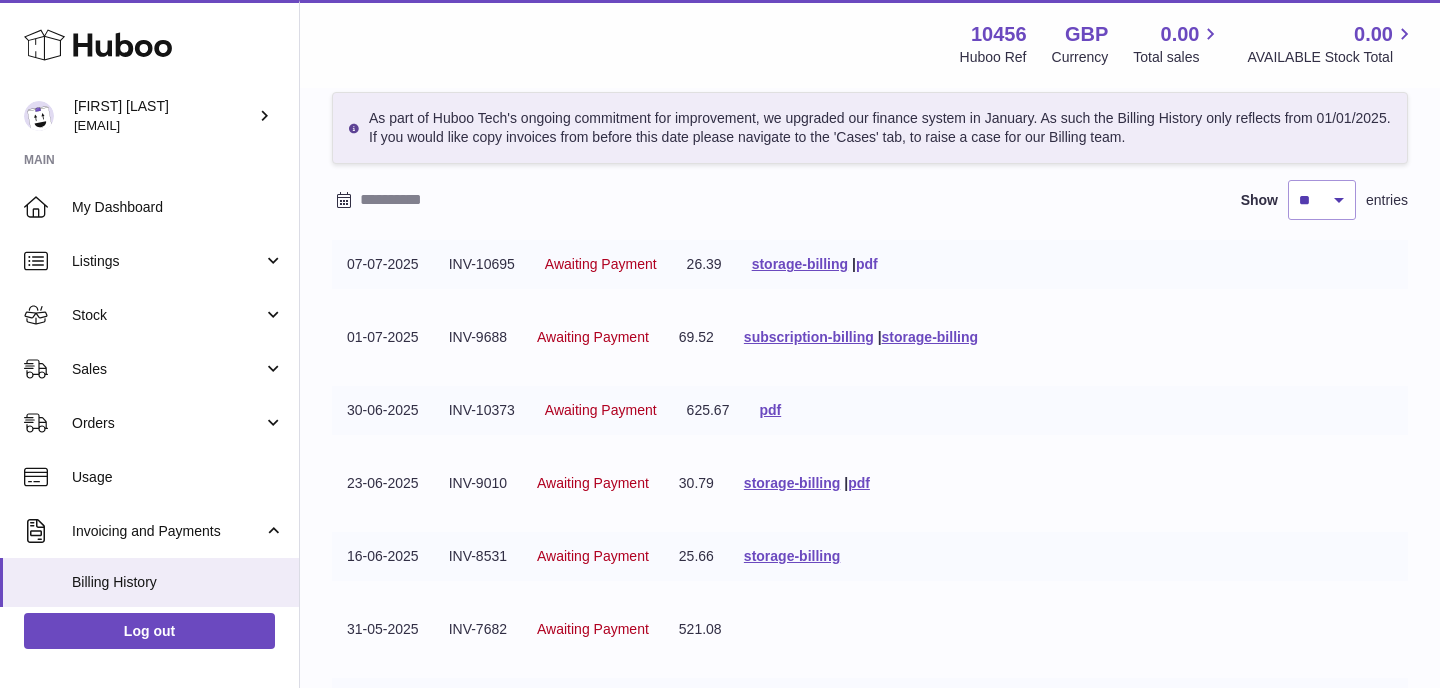 click on "pdf" at bounding box center [867, 264] 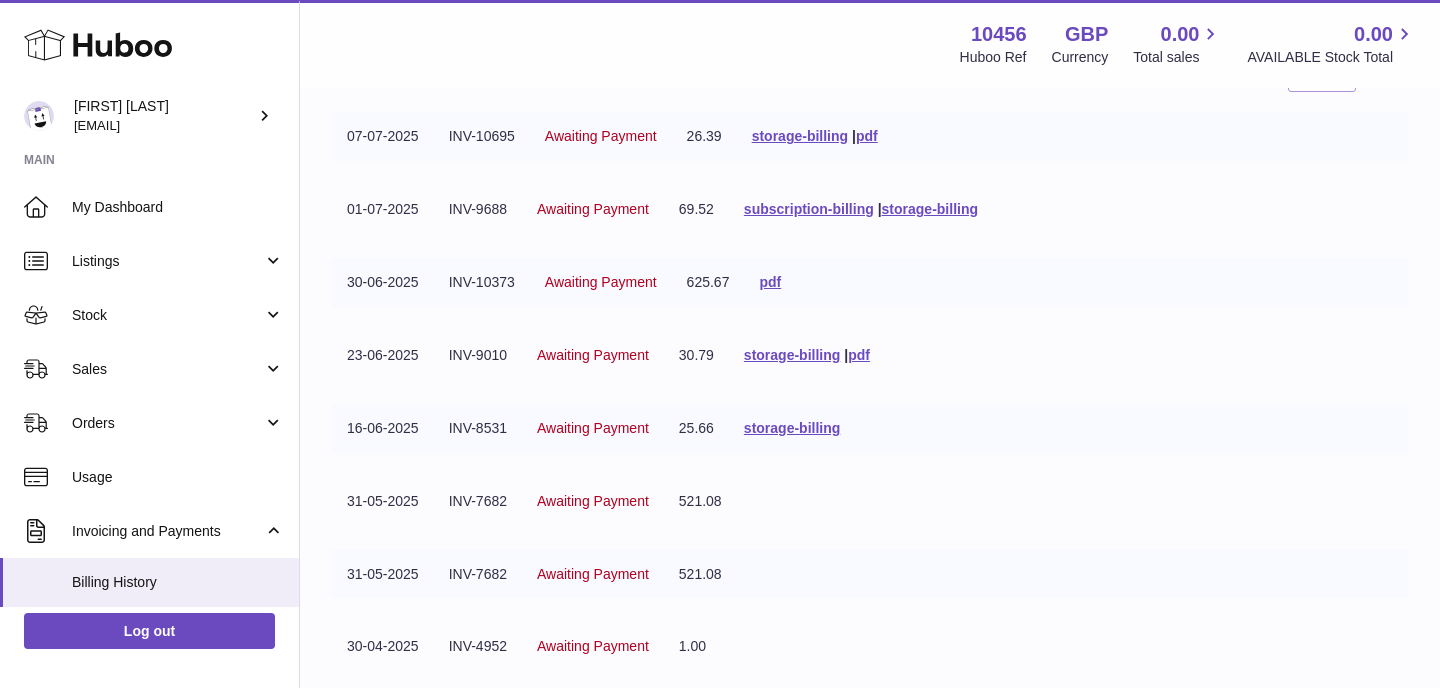 scroll, scrollTop: 0, scrollLeft: 0, axis: both 